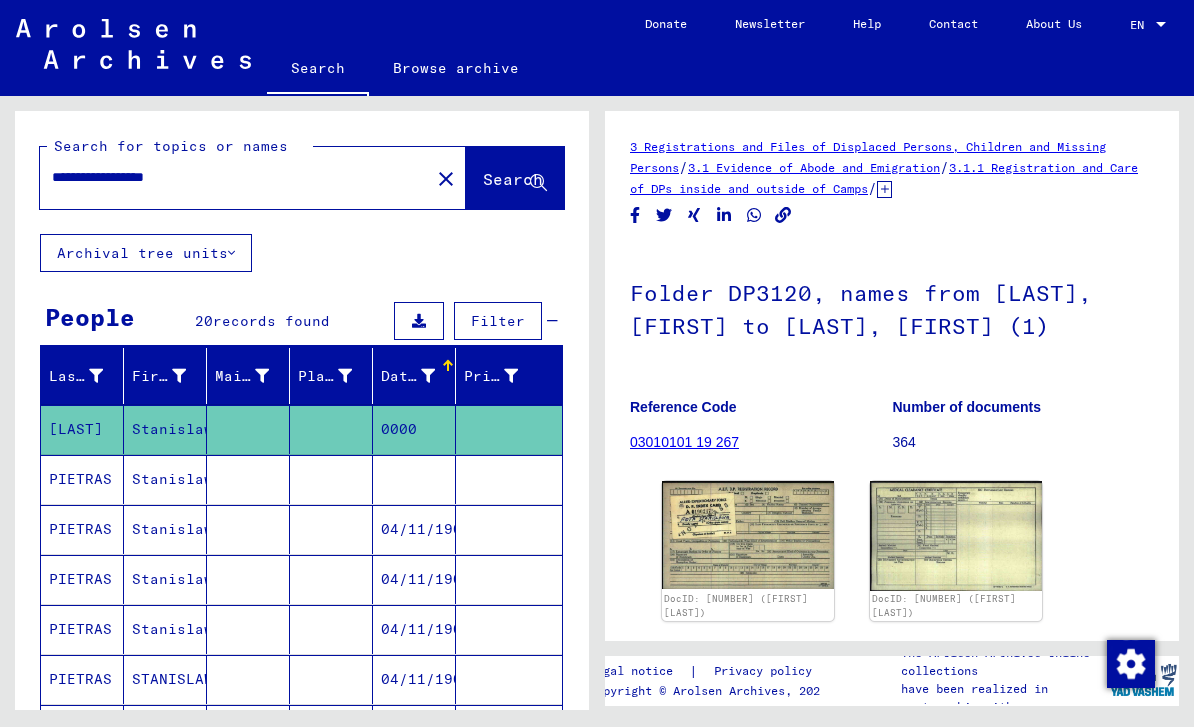 scroll, scrollTop: 0, scrollLeft: 0, axis: both 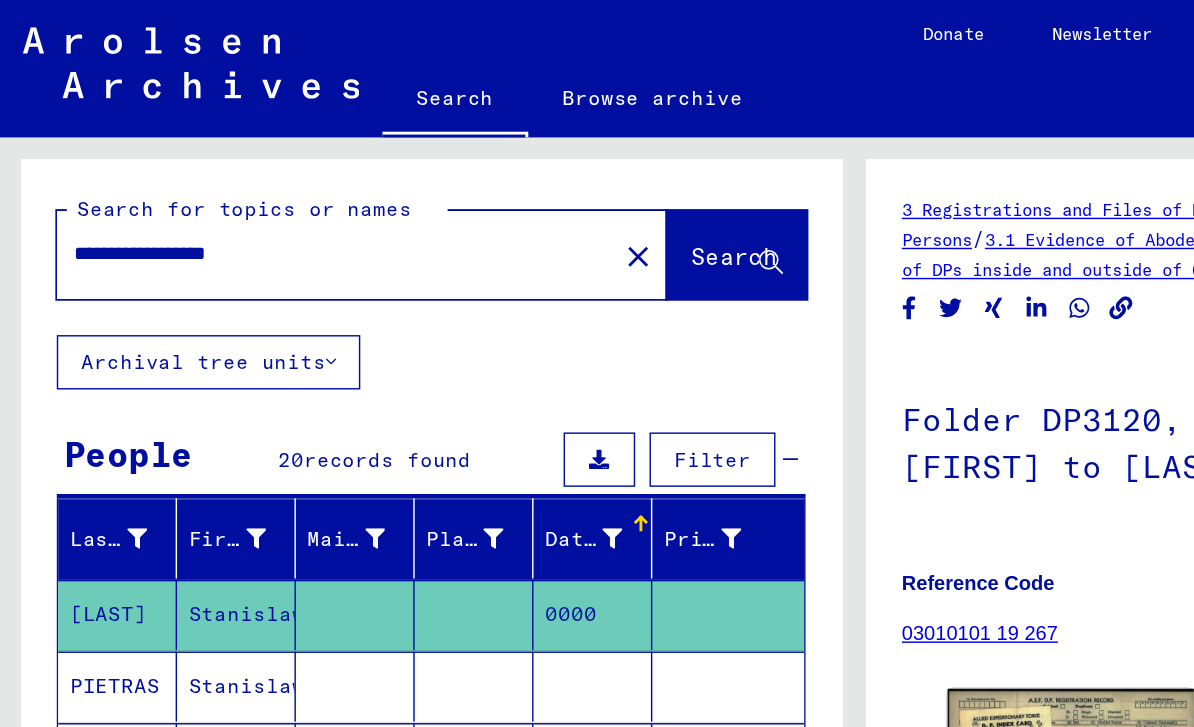 click on "**********" at bounding box center (235, 177) 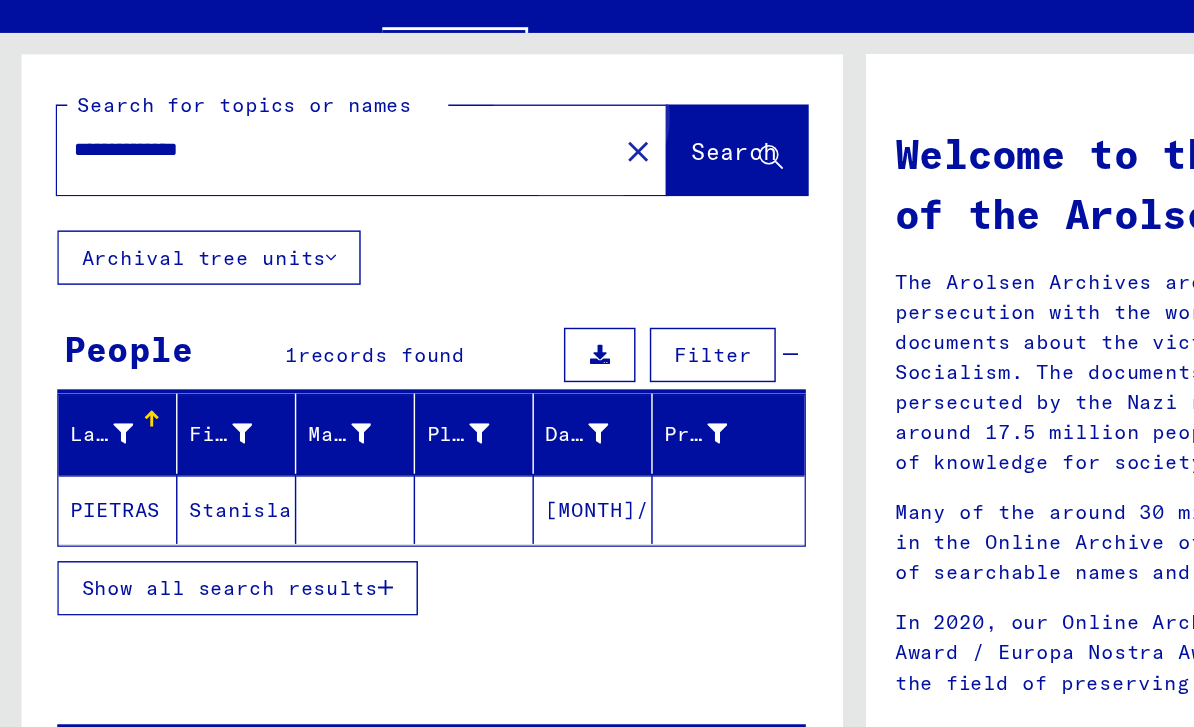 click on "Search" 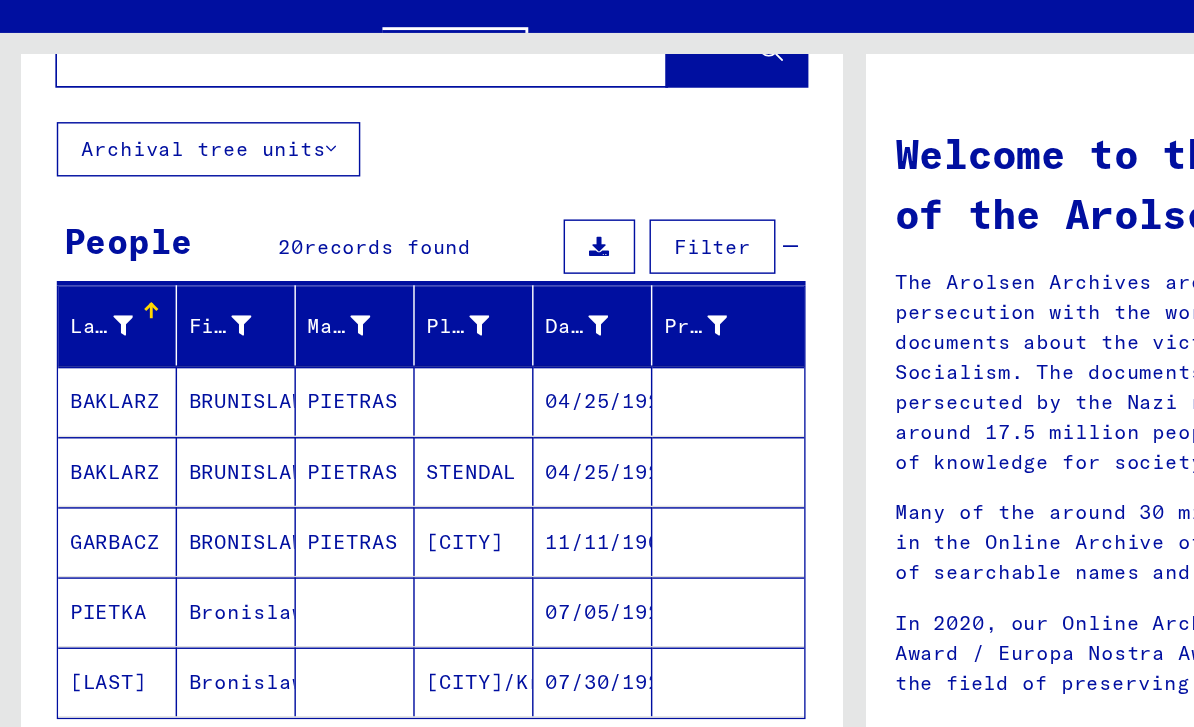 scroll, scrollTop: 74, scrollLeft: 0, axis: vertical 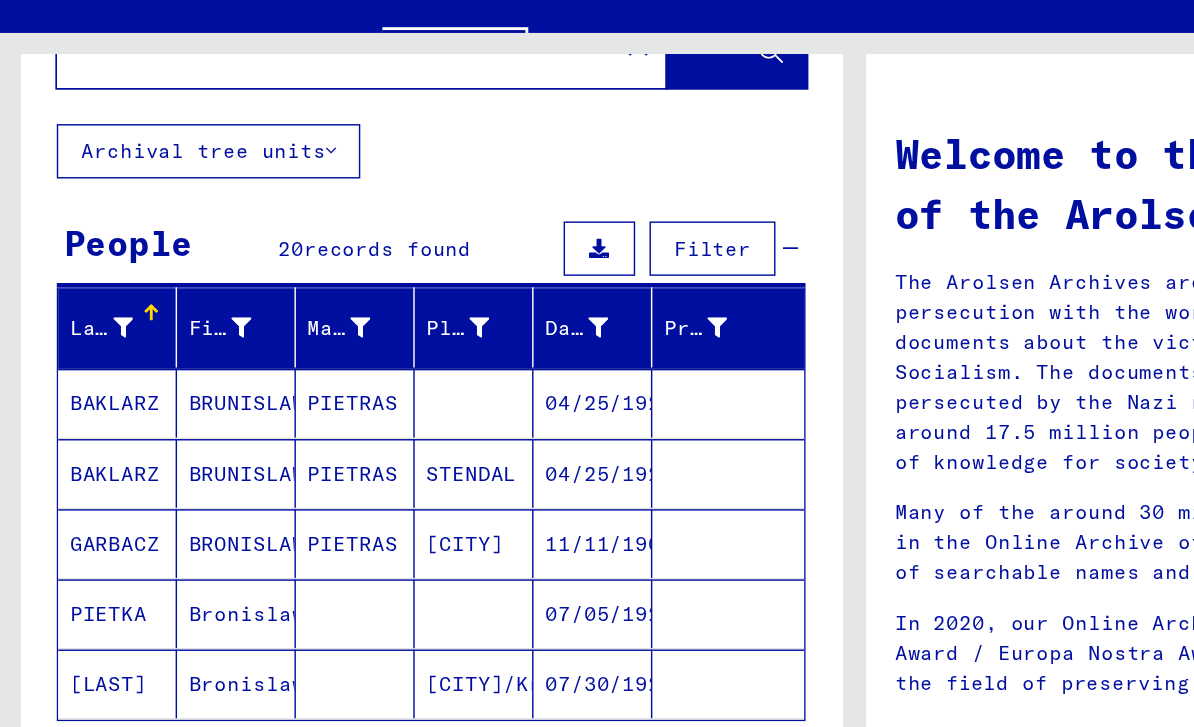 click at bounding box center [269, 606] 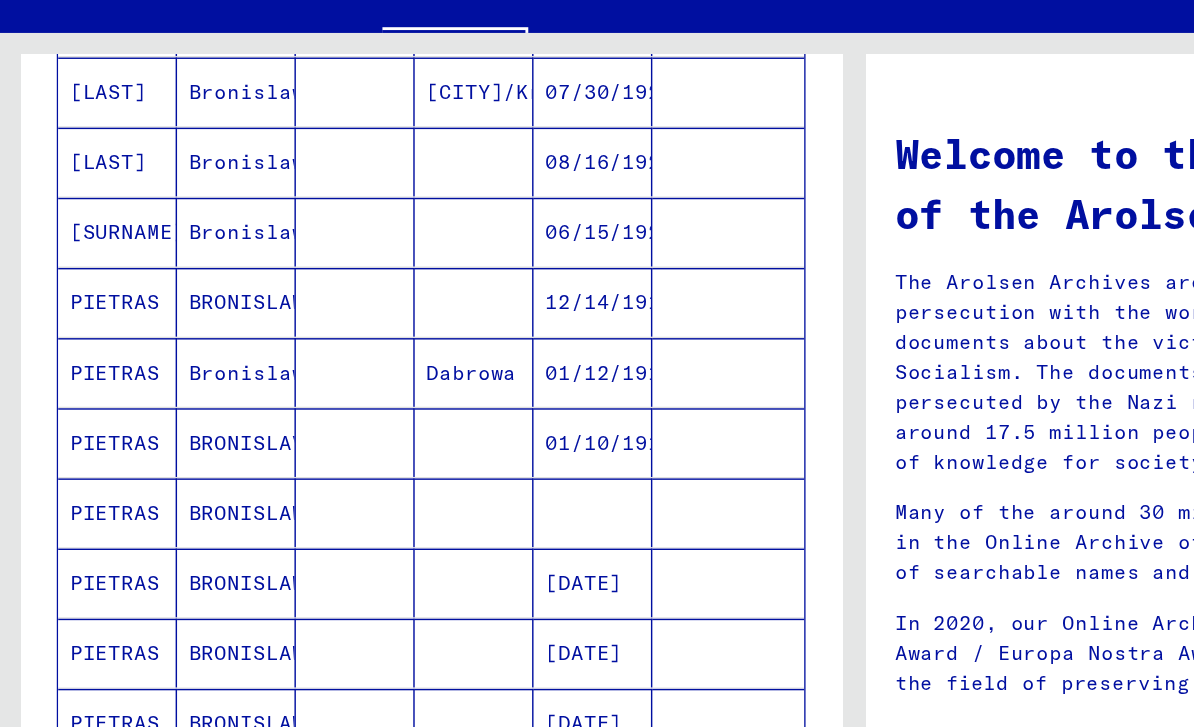 scroll, scrollTop: 479, scrollLeft: 0, axis: vertical 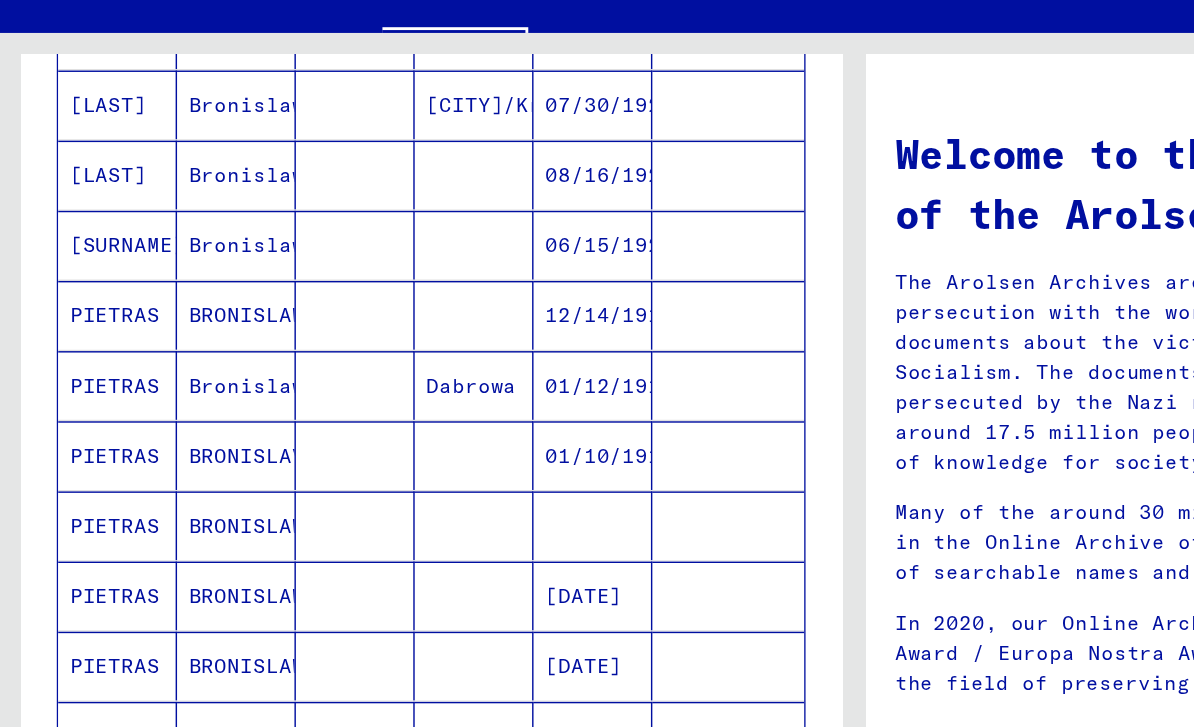 click on "12/14/1918" at bounding box center [414, 342] 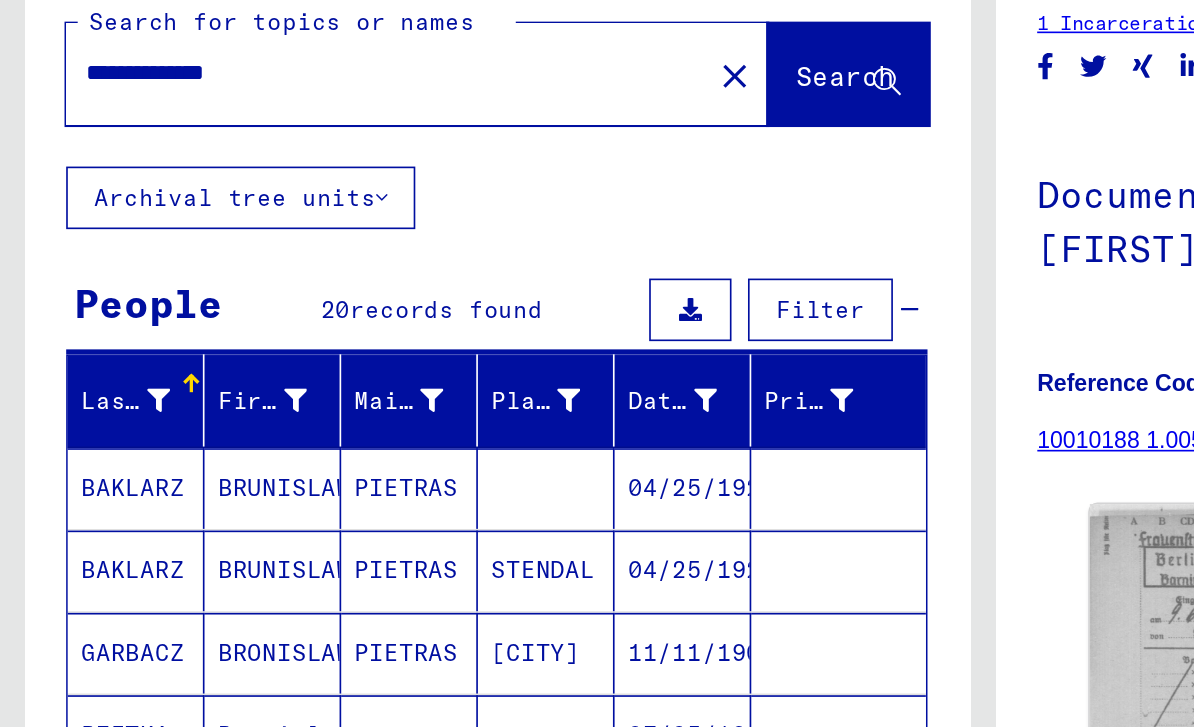scroll, scrollTop: 1, scrollLeft: 0, axis: vertical 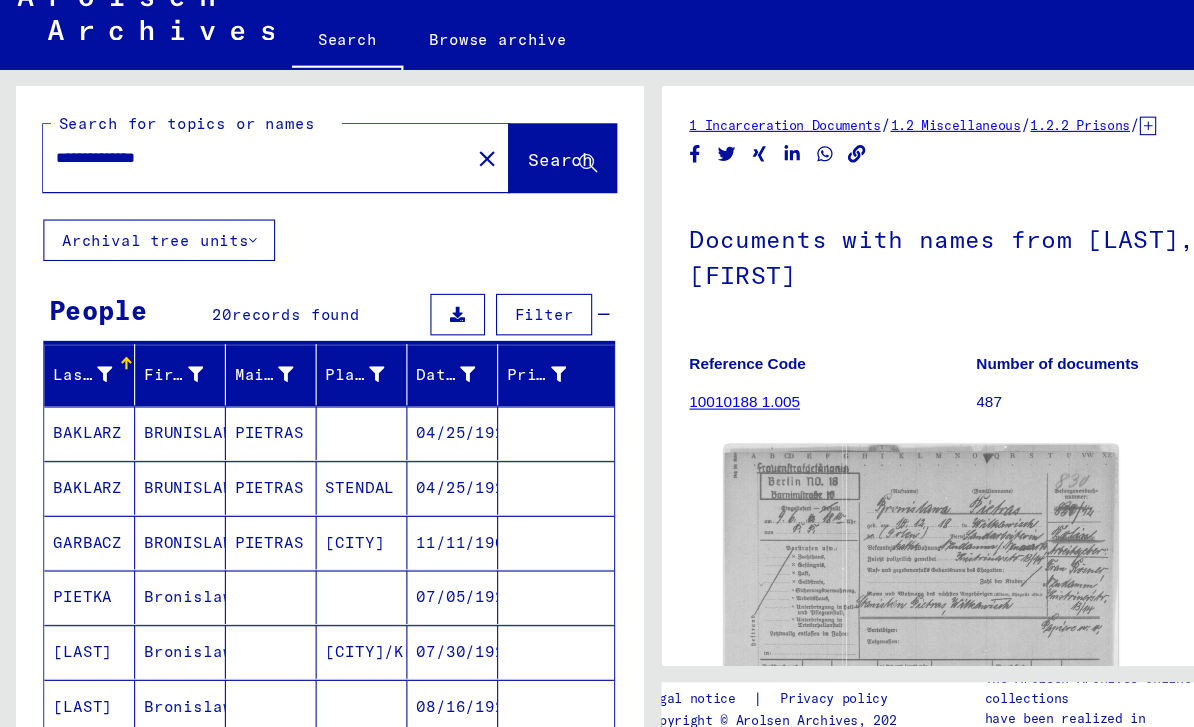 click on "**********" at bounding box center [235, 176] 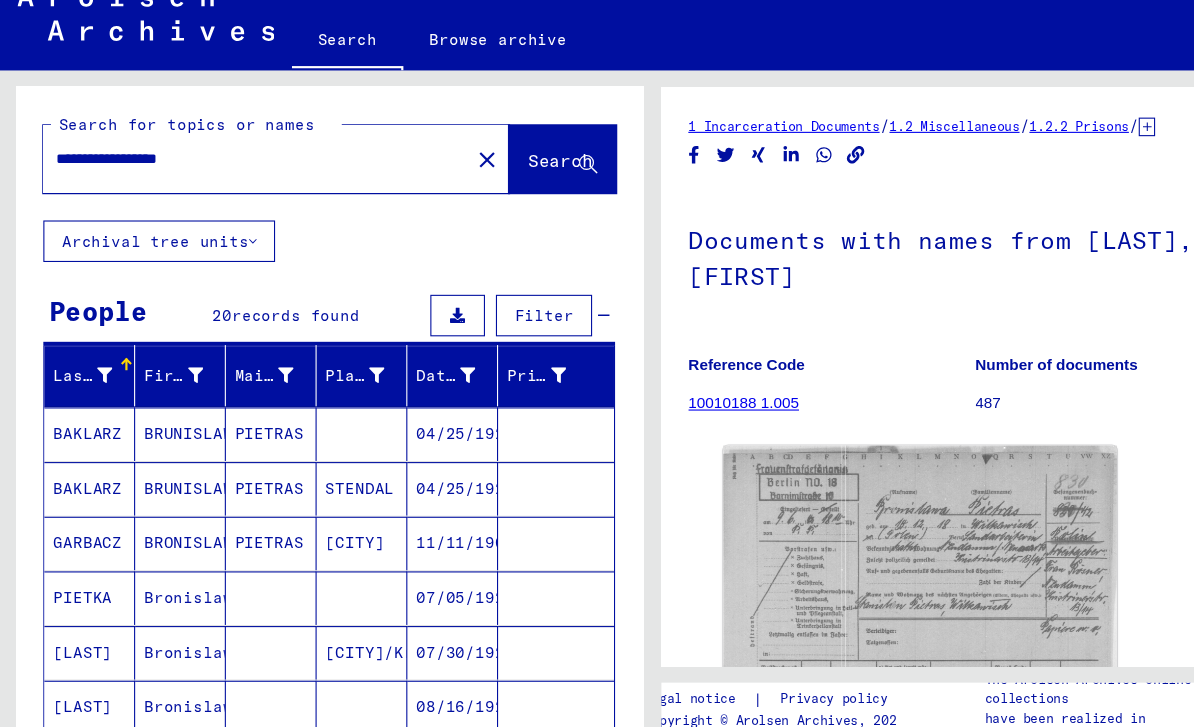 click on "Search" 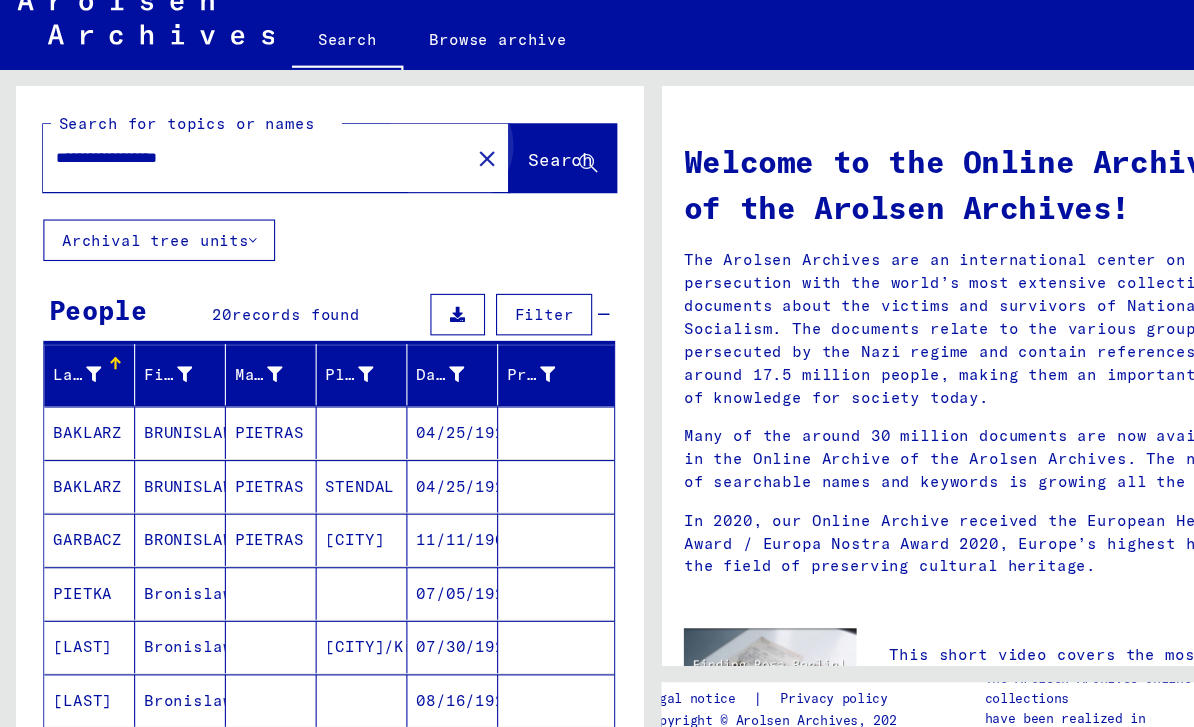 scroll, scrollTop: 0, scrollLeft: 0, axis: both 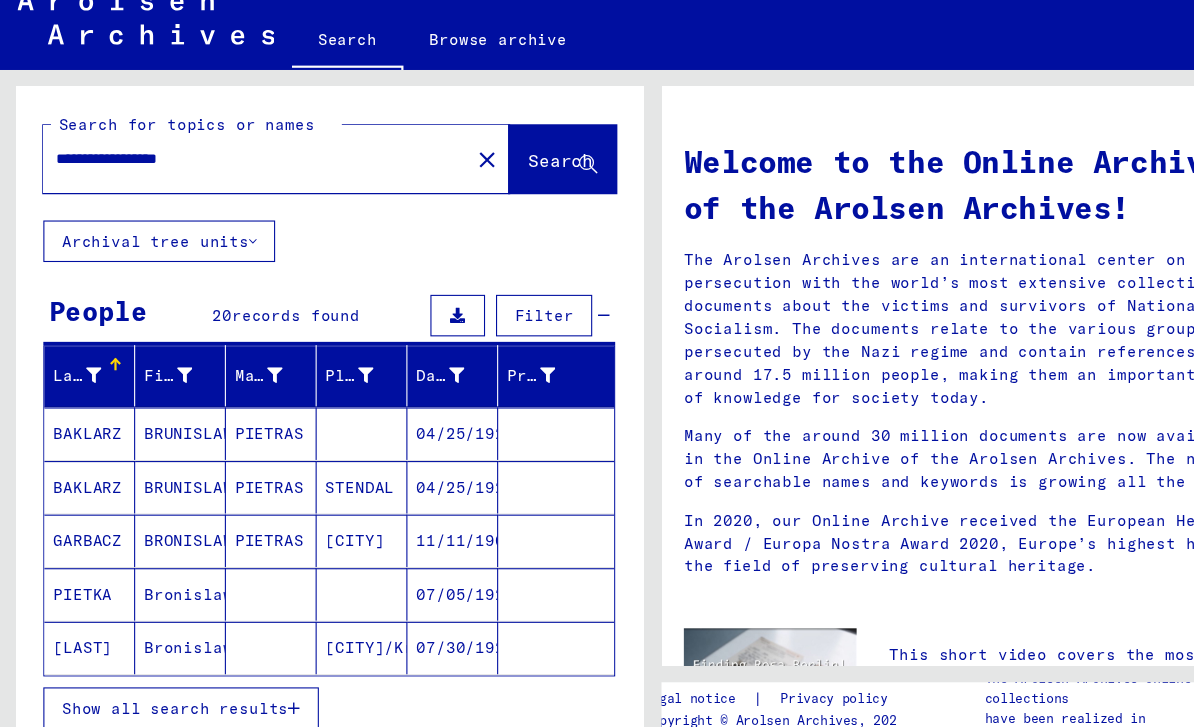 click at bounding box center (269, 680) 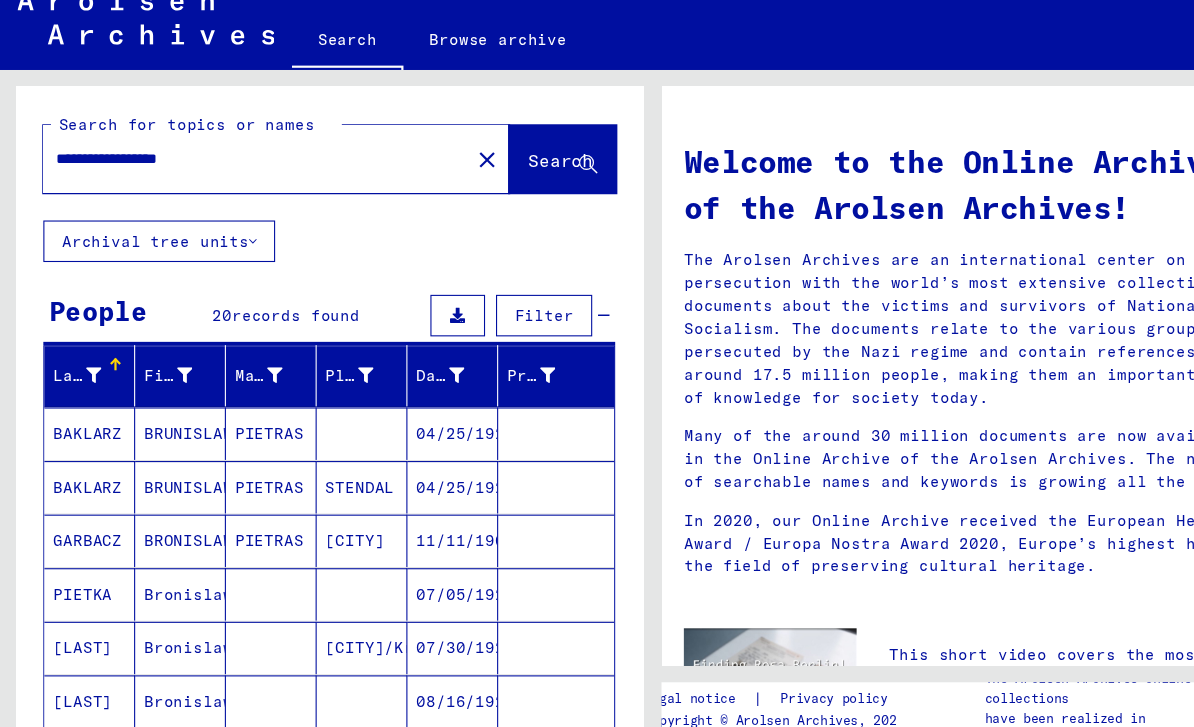 click on "04/25/1924" at bounding box center [414, 478] 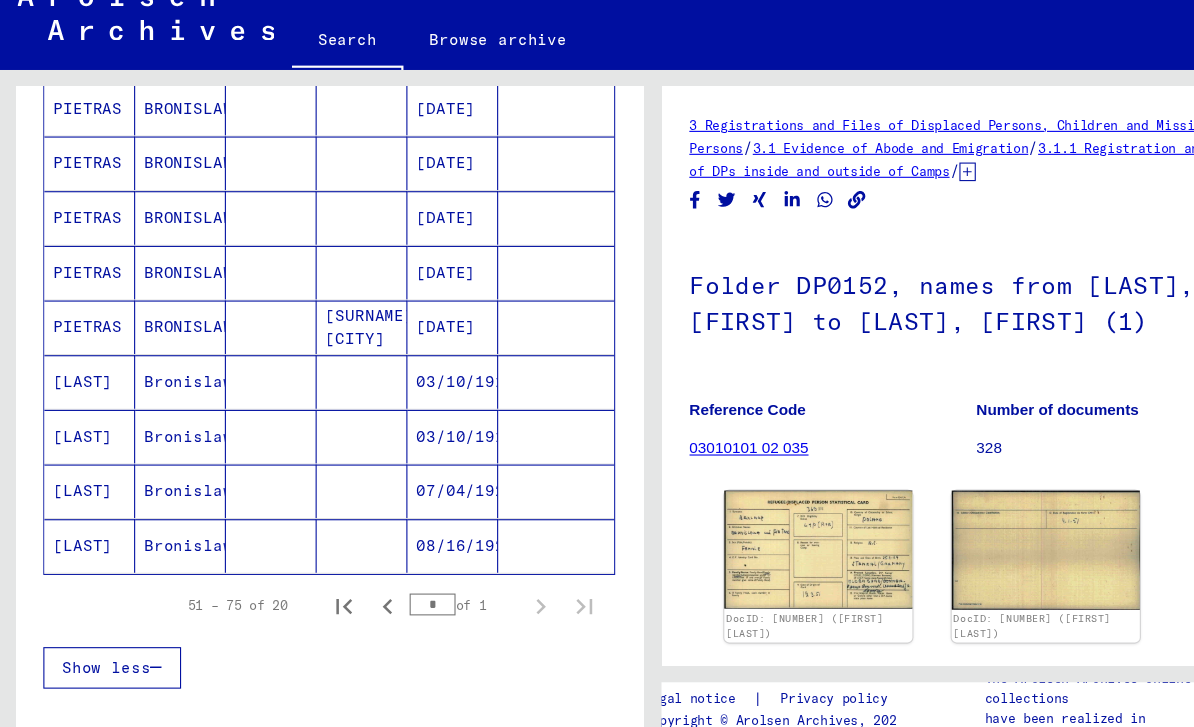 scroll, scrollTop: 852, scrollLeft: 0, axis: vertical 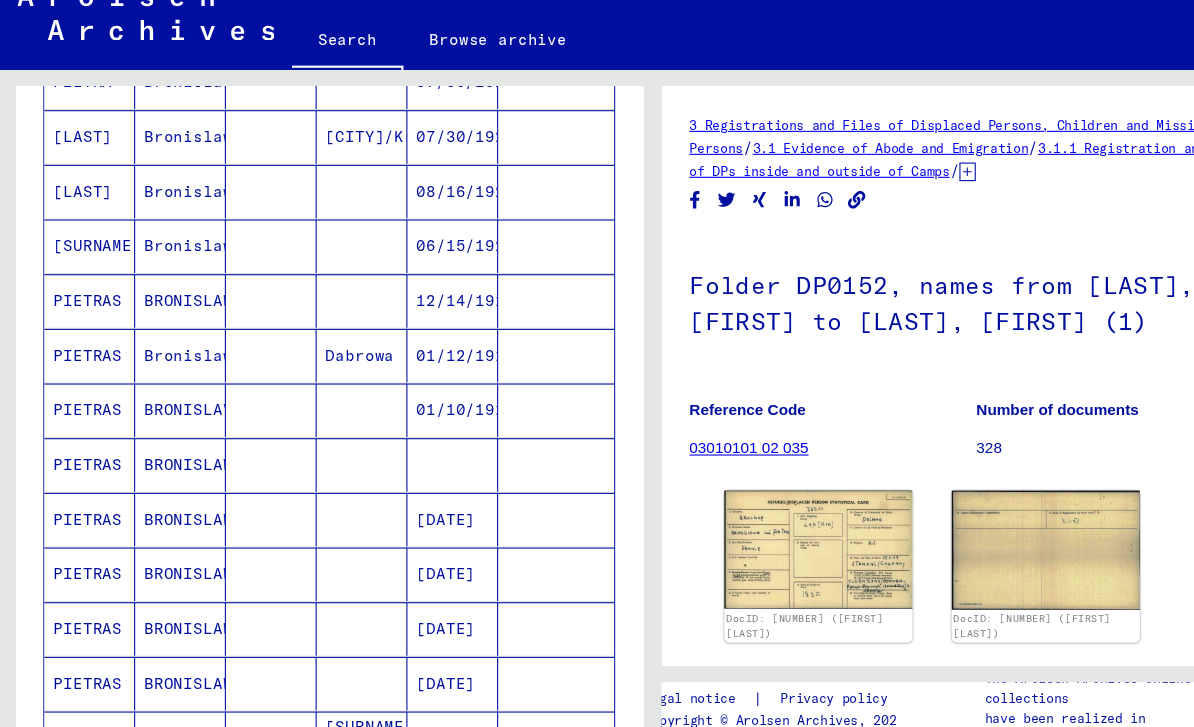 click at bounding box center [414, 507] 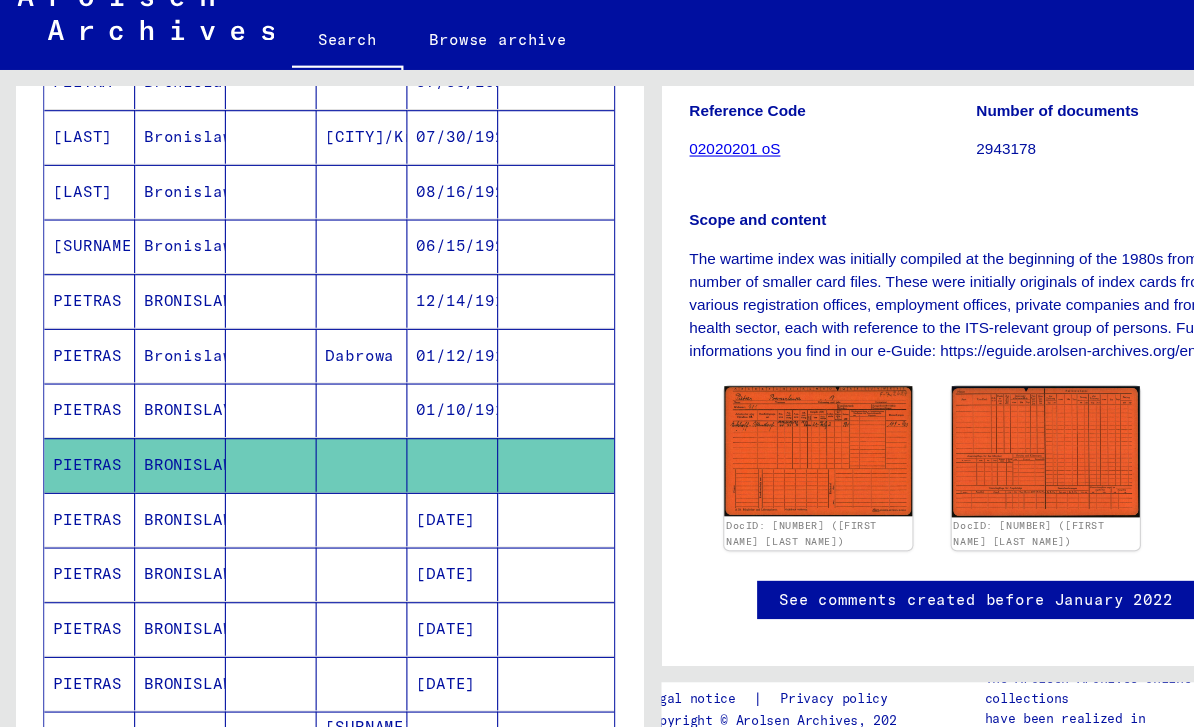 scroll, scrollTop: 336, scrollLeft: 0, axis: vertical 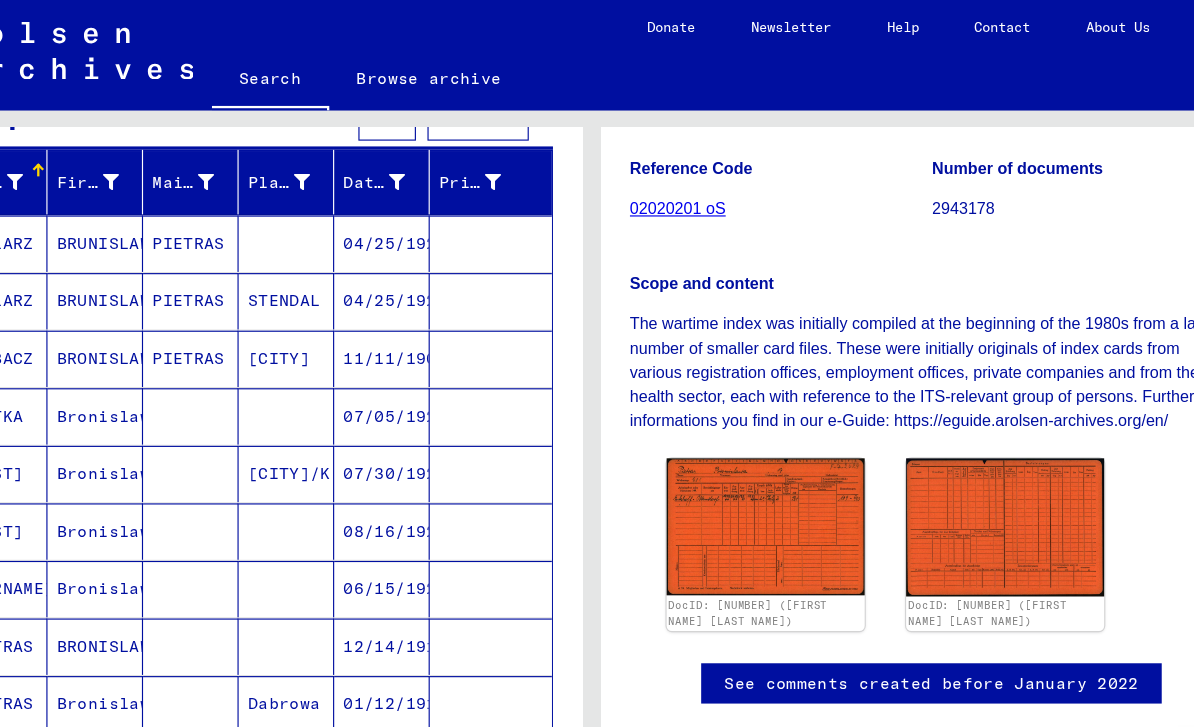 click on "11/11/1900" at bounding box center [414, 361] 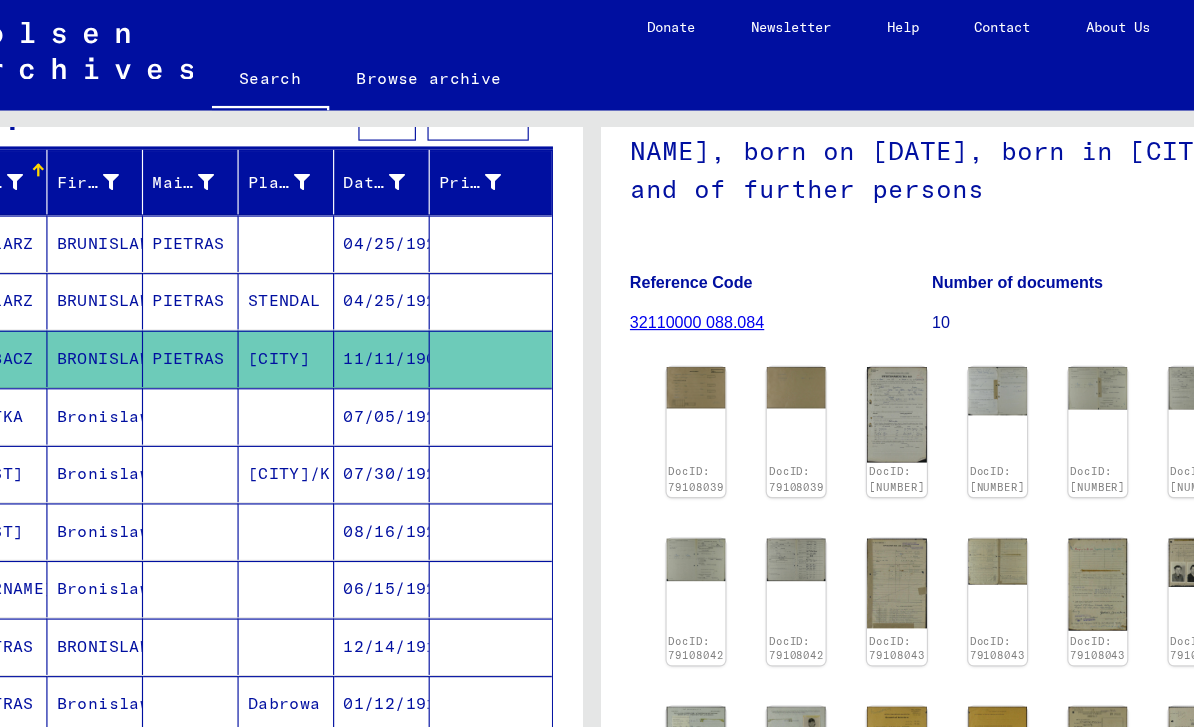 scroll, scrollTop: 196, scrollLeft: 0, axis: vertical 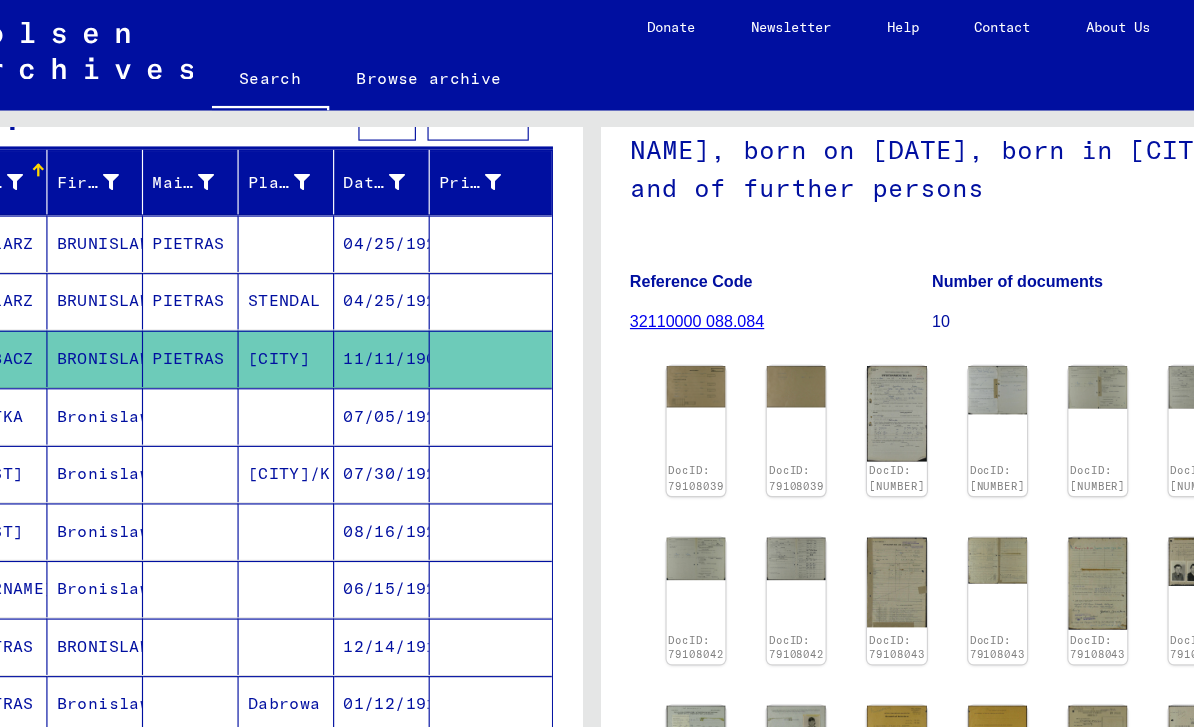 click on "DocID: 79108039" 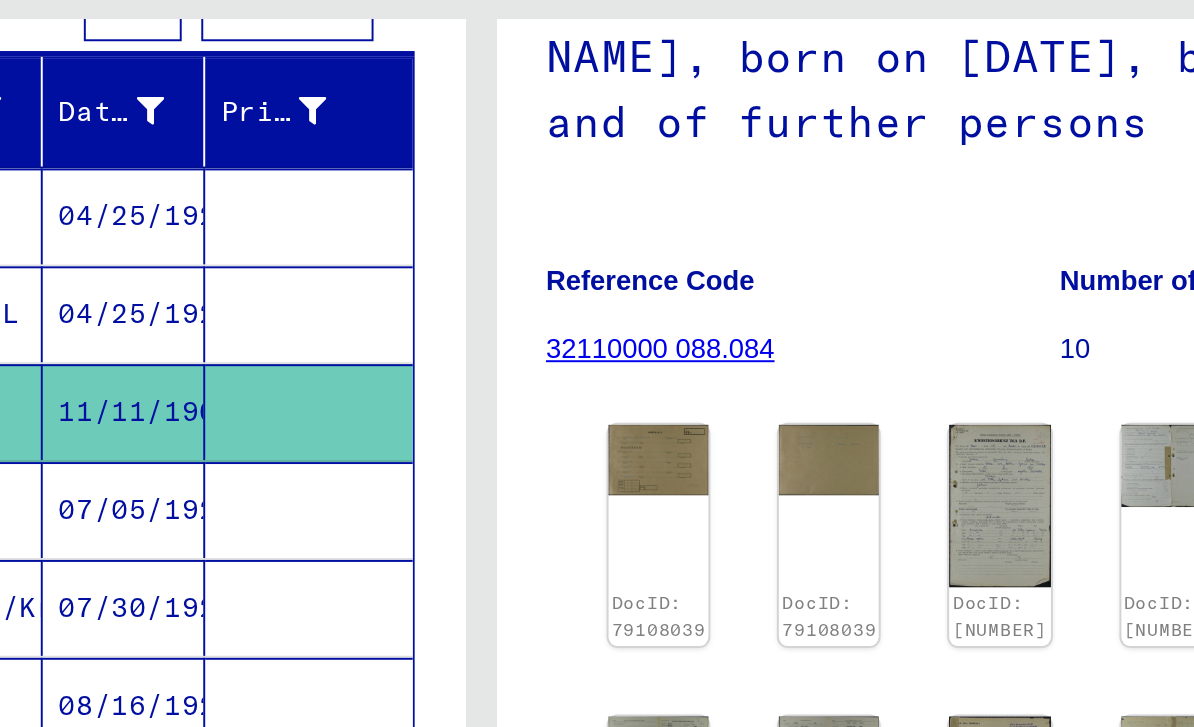 click 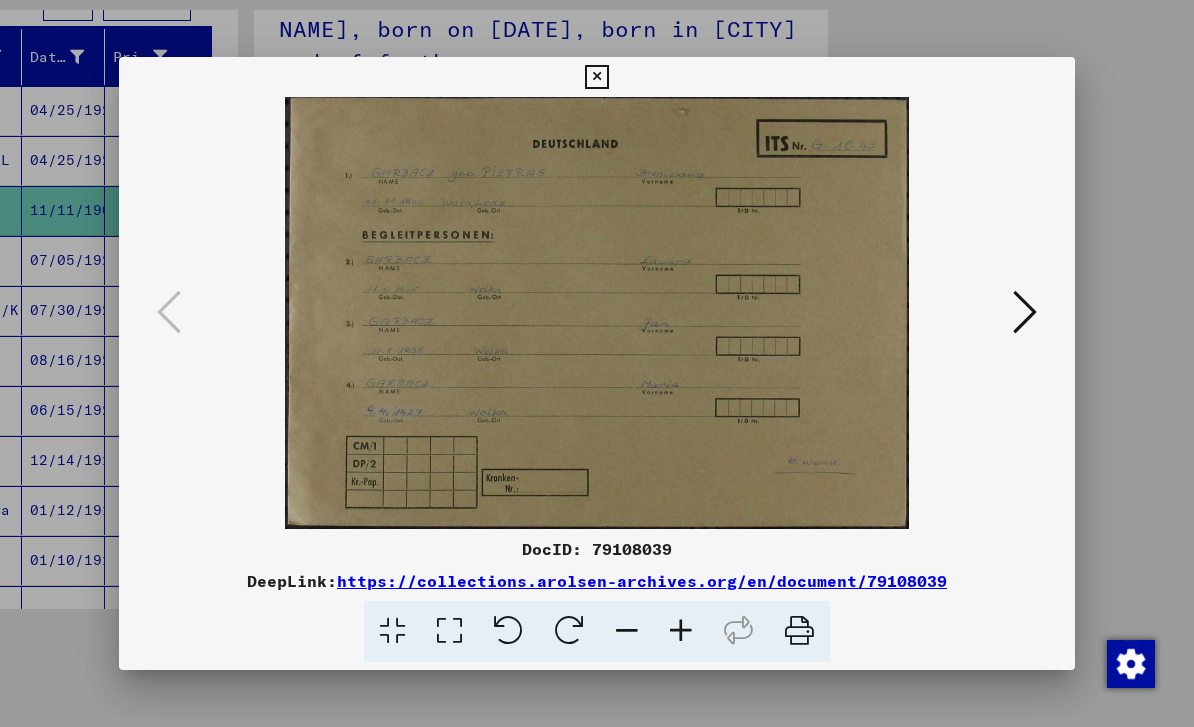 click at bounding box center [596, 77] 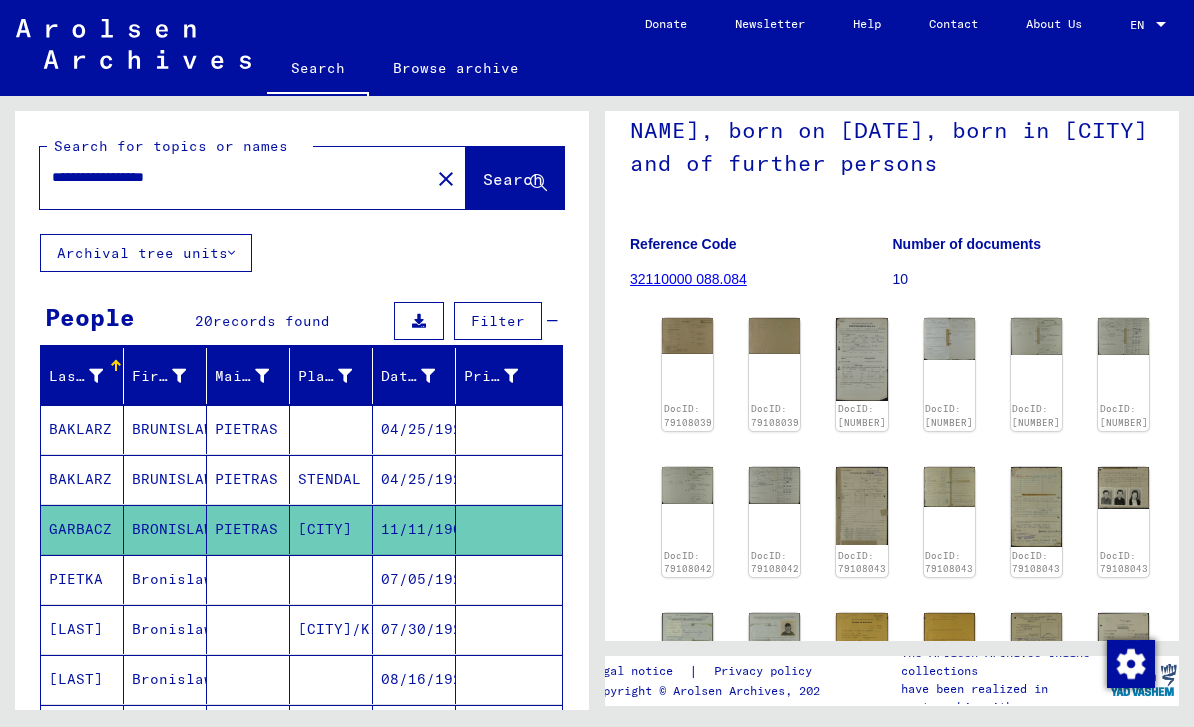 scroll, scrollTop: 0, scrollLeft: 0, axis: both 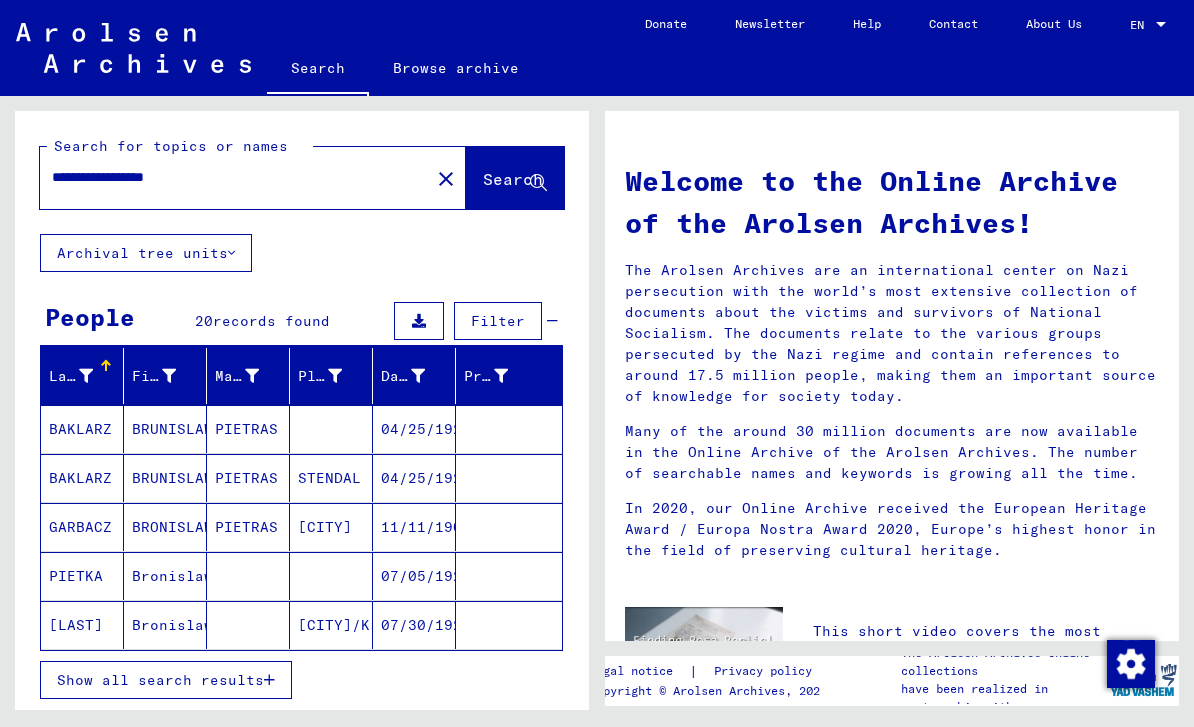 click on "Show all search results" at bounding box center (166, 680) 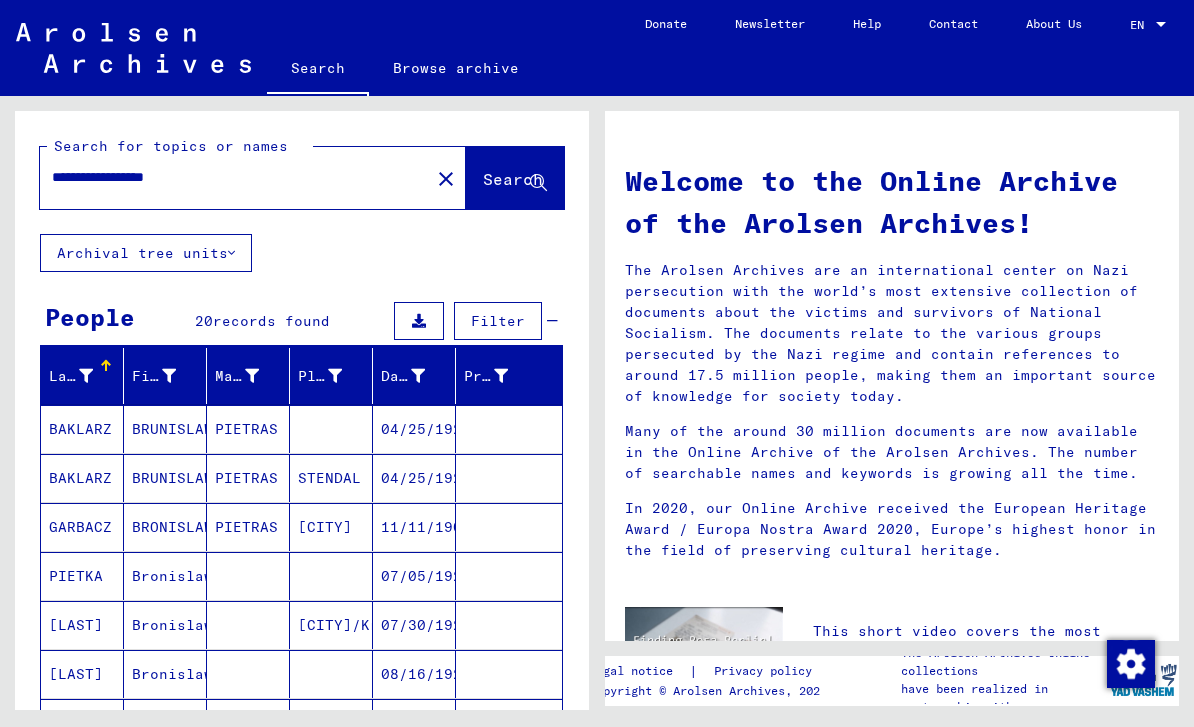 click on "[CITY]/Kr./Postawy" at bounding box center (331, 674) 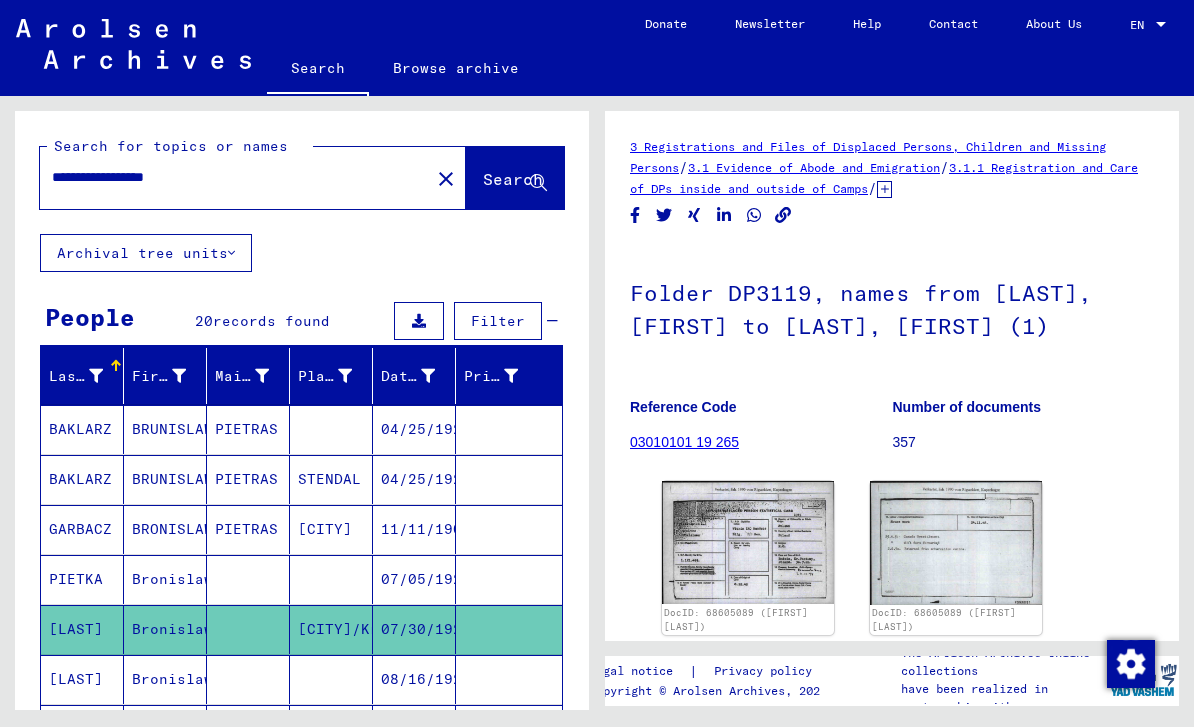scroll, scrollTop: 0, scrollLeft: 0, axis: both 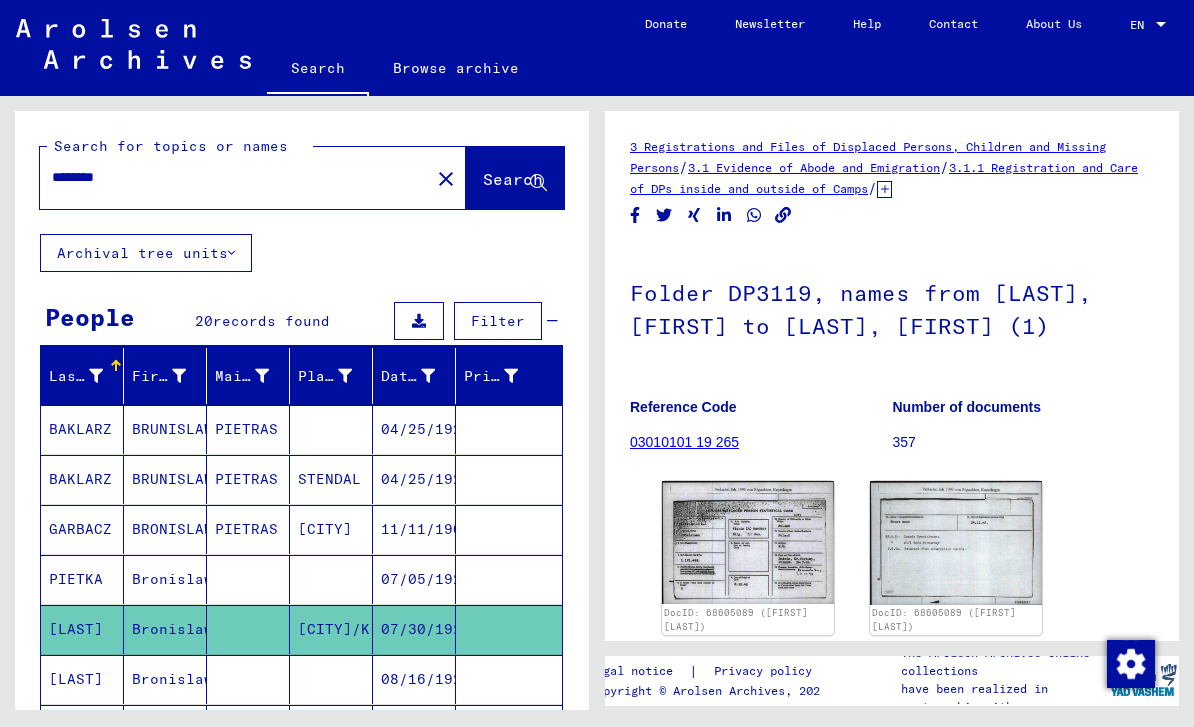 click on "*******" at bounding box center [235, 177] 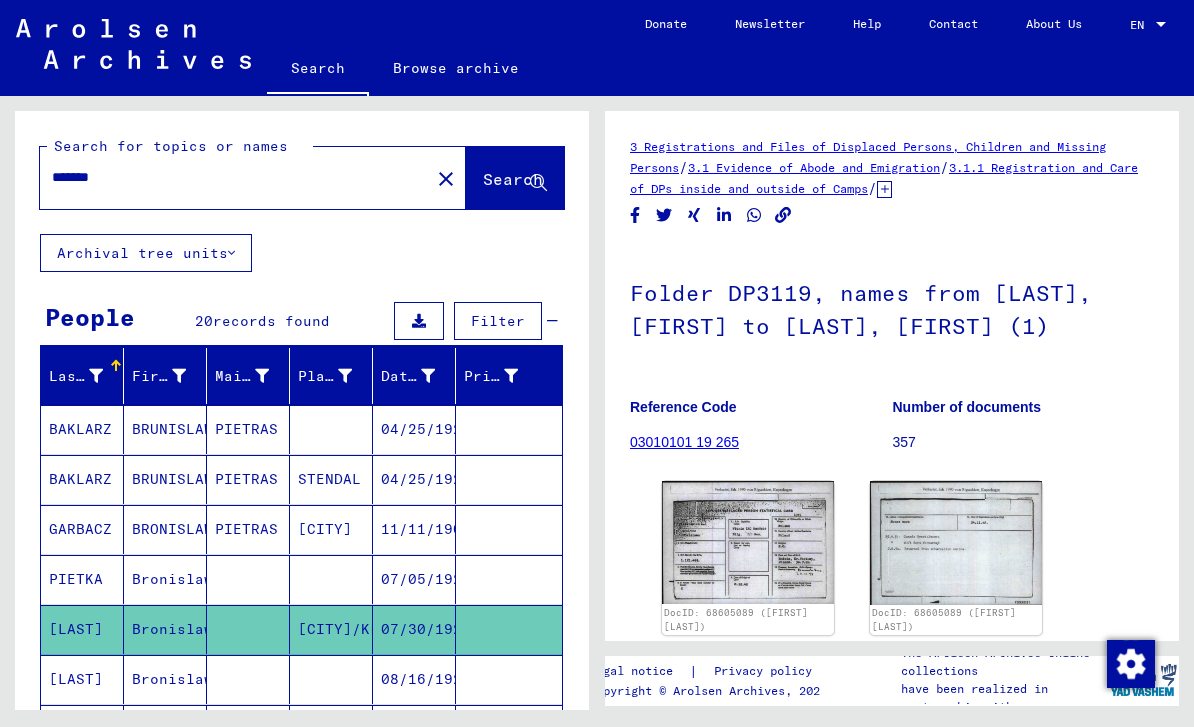 type on "*******" 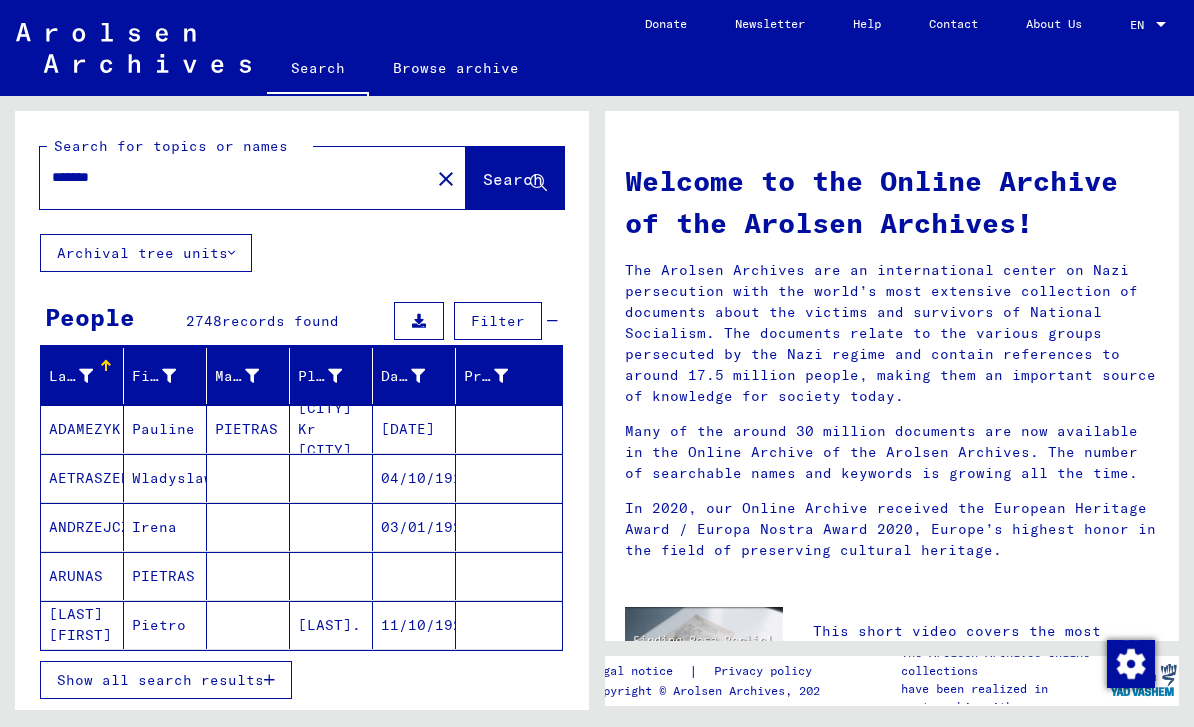 click on "Show all search results" at bounding box center [160, 680] 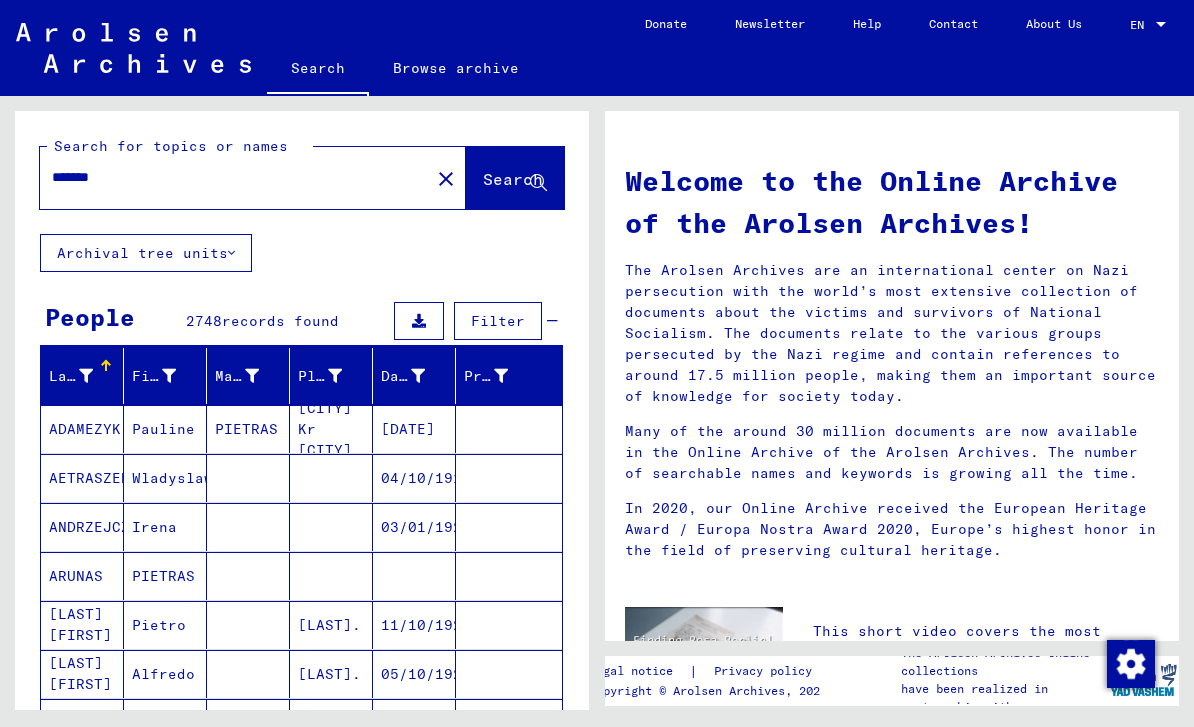 click on "Date of Birth" at bounding box center (403, 376) 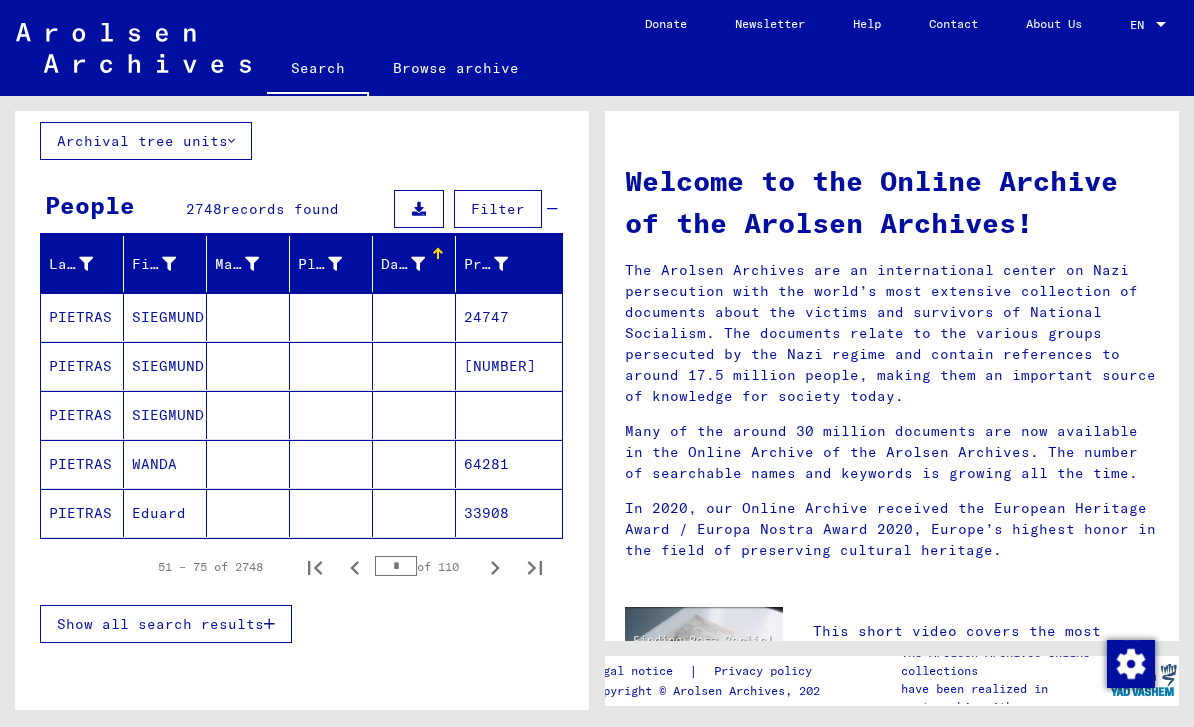 scroll, scrollTop: 126, scrollLeft: 0, axis: vertical 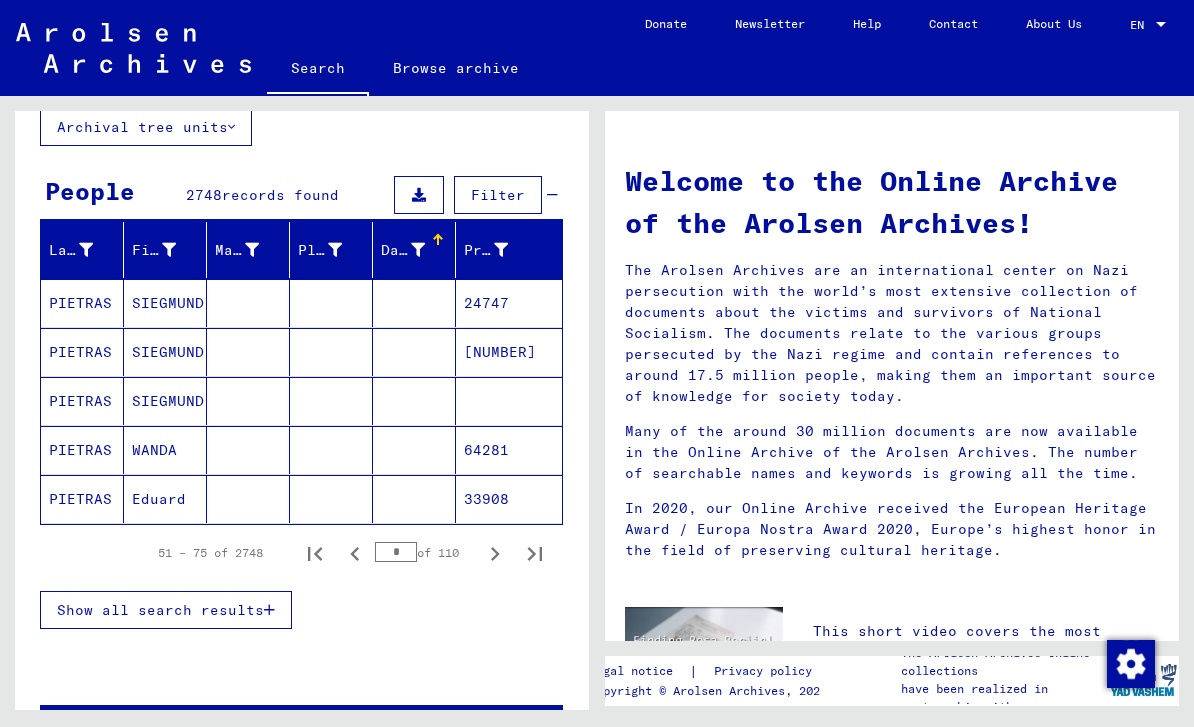 click on "Show all search results" at bounding box center [160, 610] 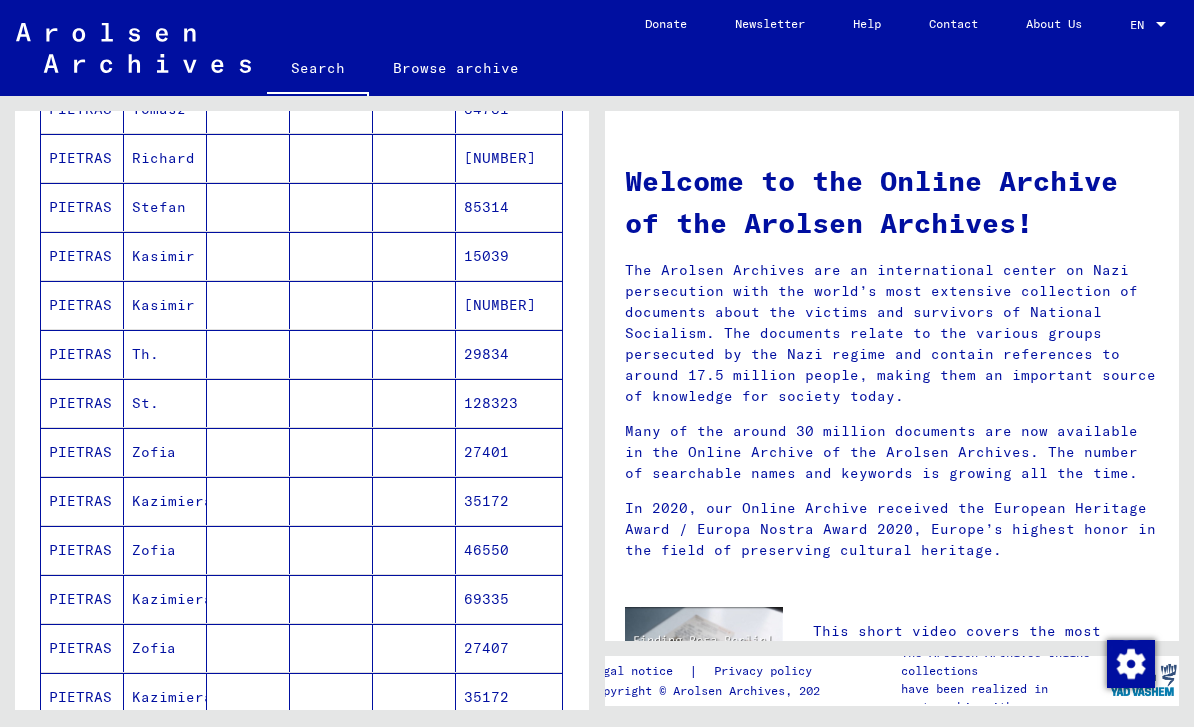 scroll, scrollTop: 811, scrollLeft: 0, axis: vertical 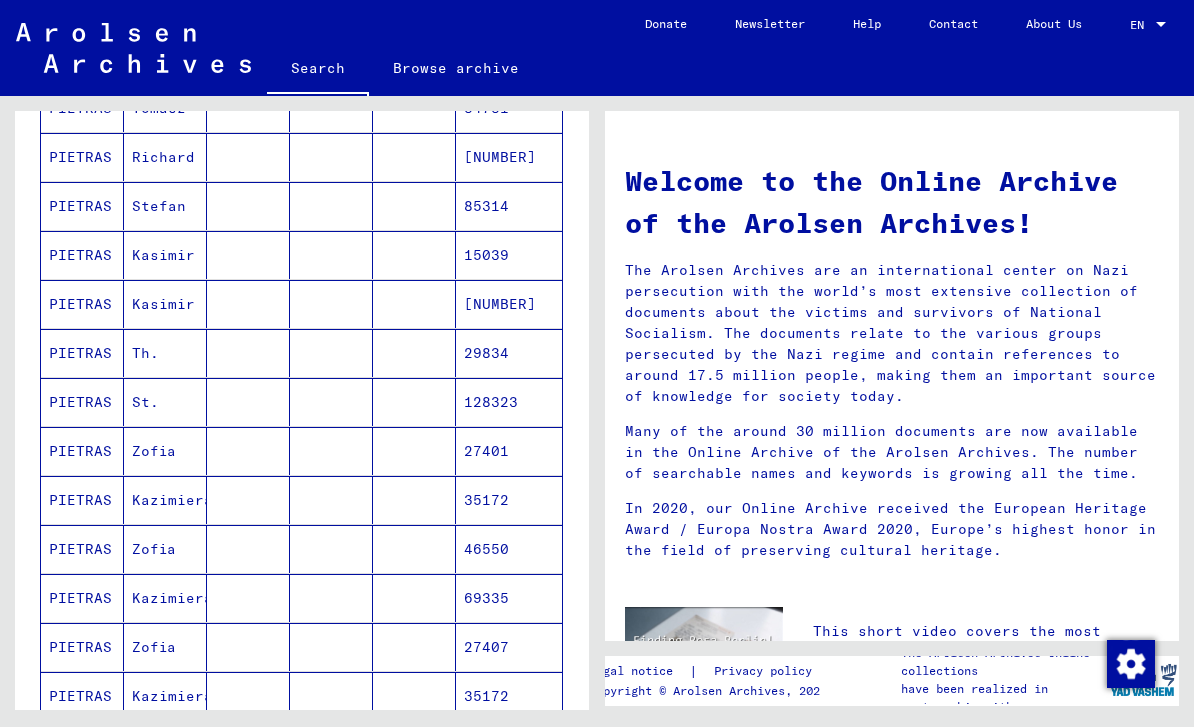 click at bounding box center [331, 402] 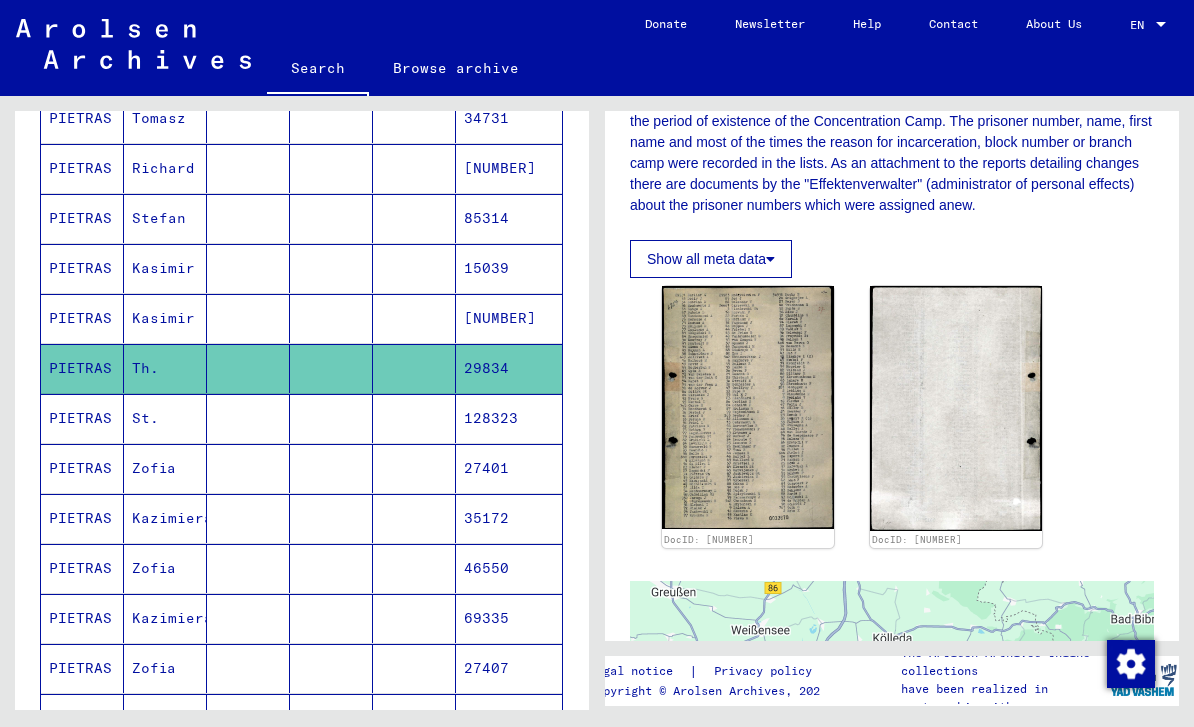 scroll, scrollTop: 384, scrollLeft: 0, axis: vertical 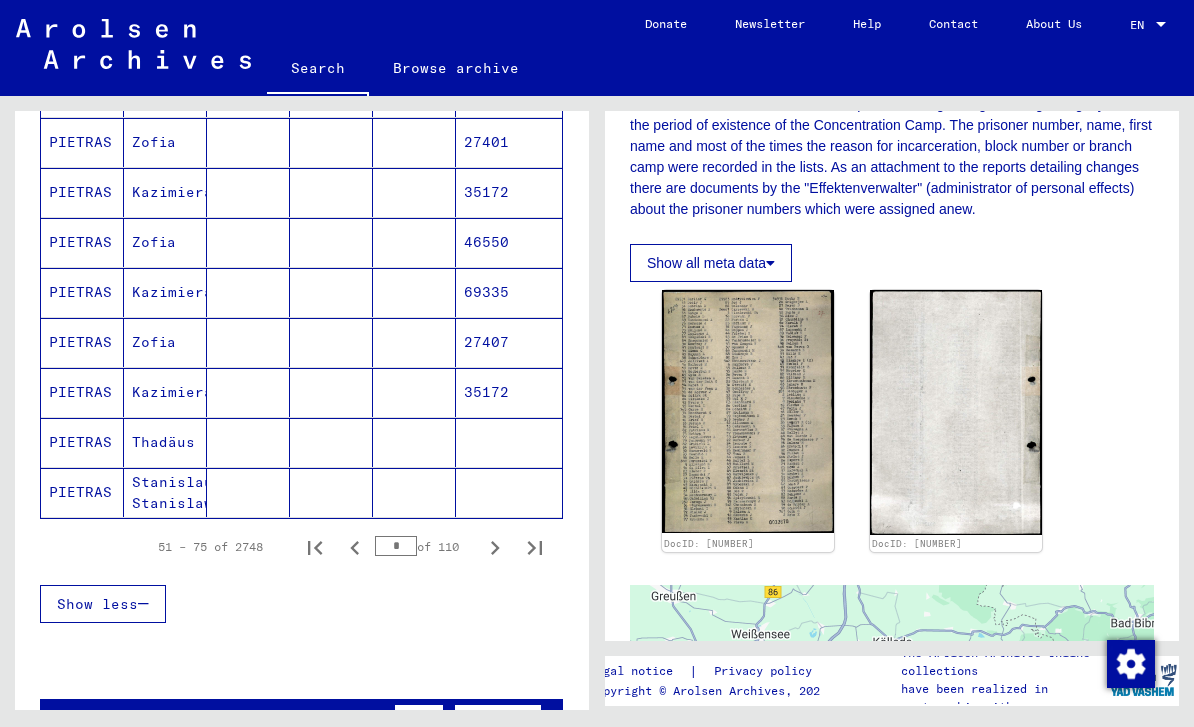 click 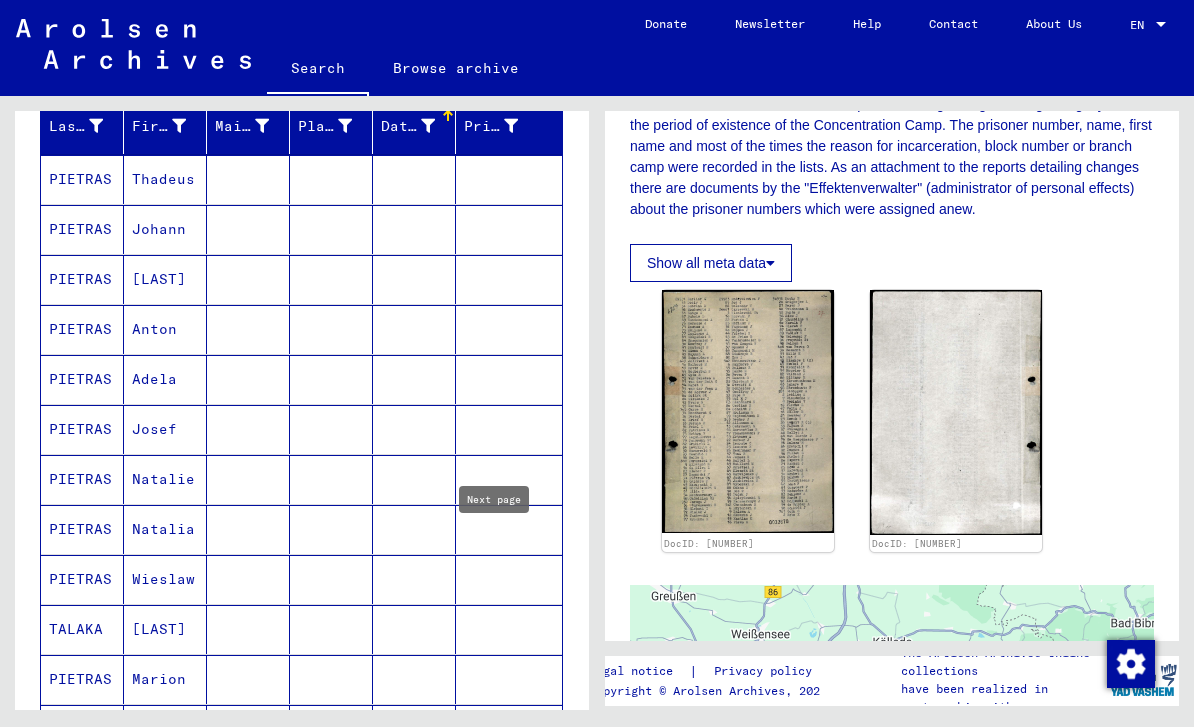 scroll, scrollTop: 251, scrollLeft: 0, axis: vertical 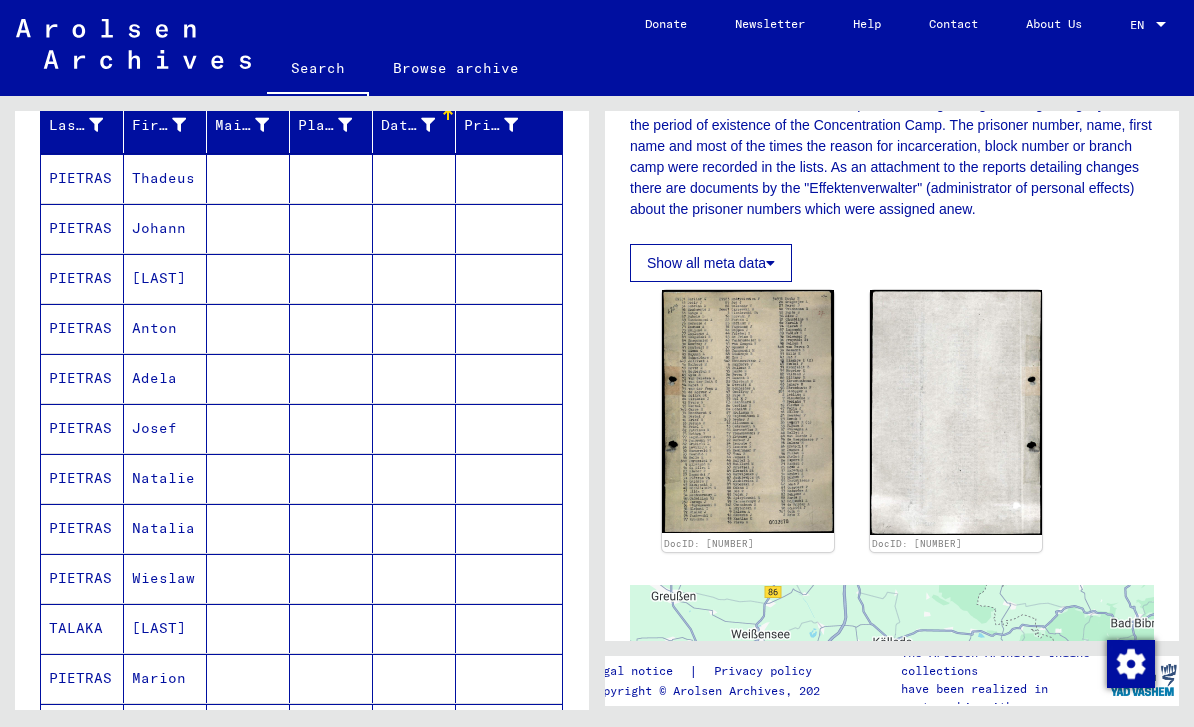 click at bounding box center [331, 478] 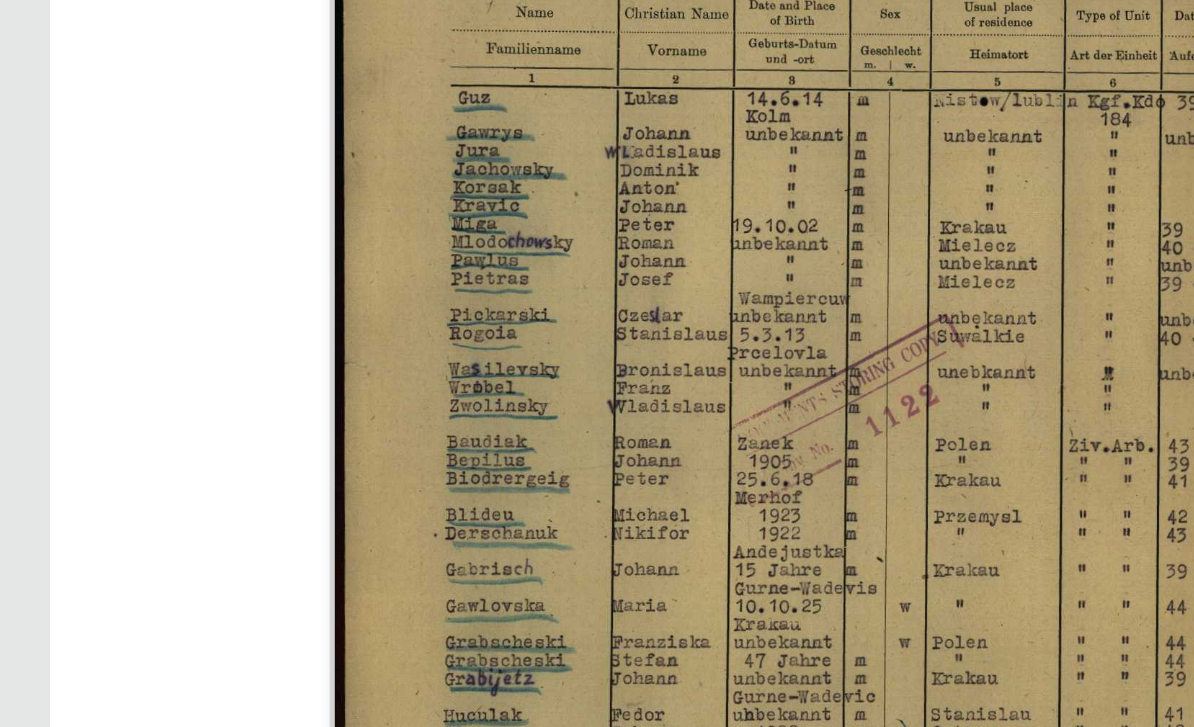 scroll, scrollTop: 214, scrollLeft: 0, axis: vertical 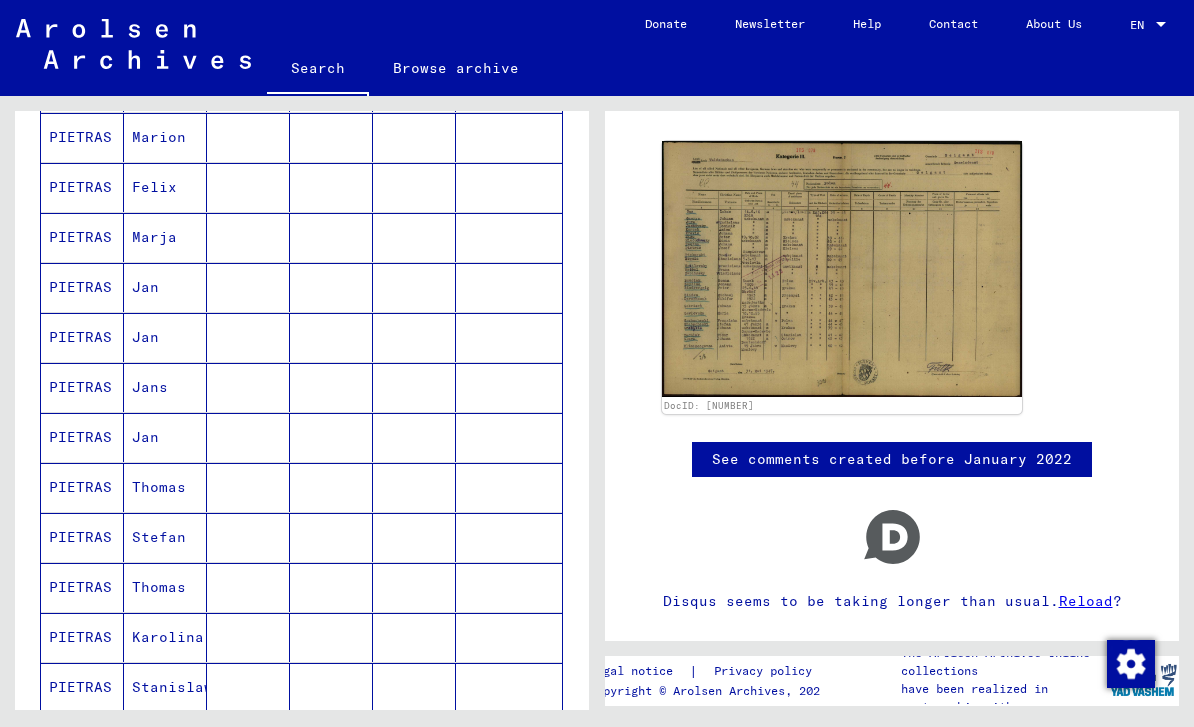 click at bounding box center (331, 587) 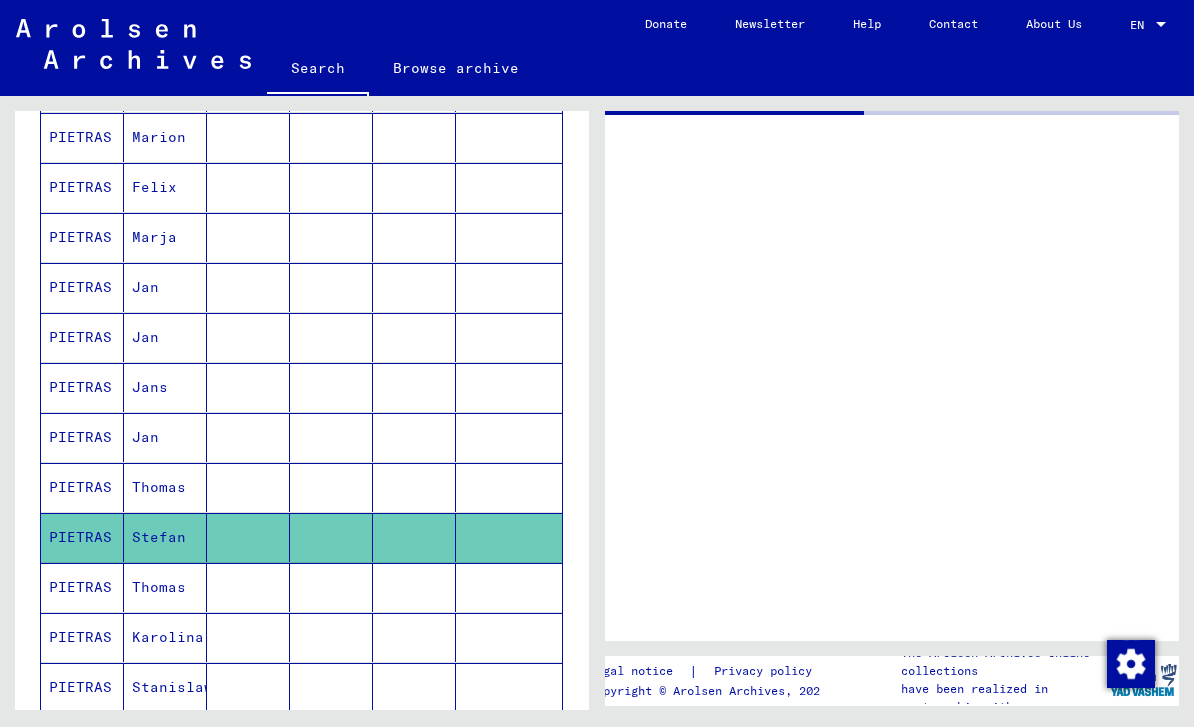 scroll, scrollTop: 0, scrollLeft: 0, axis: both 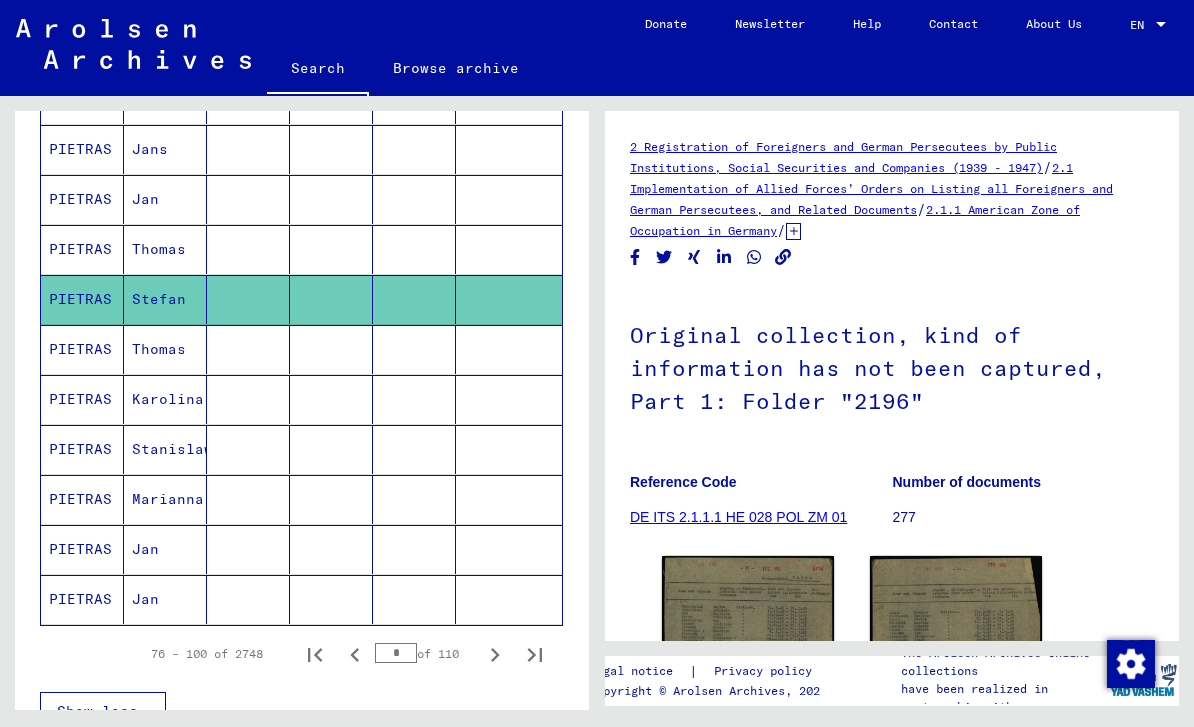 click at bounding box center (414, 499) 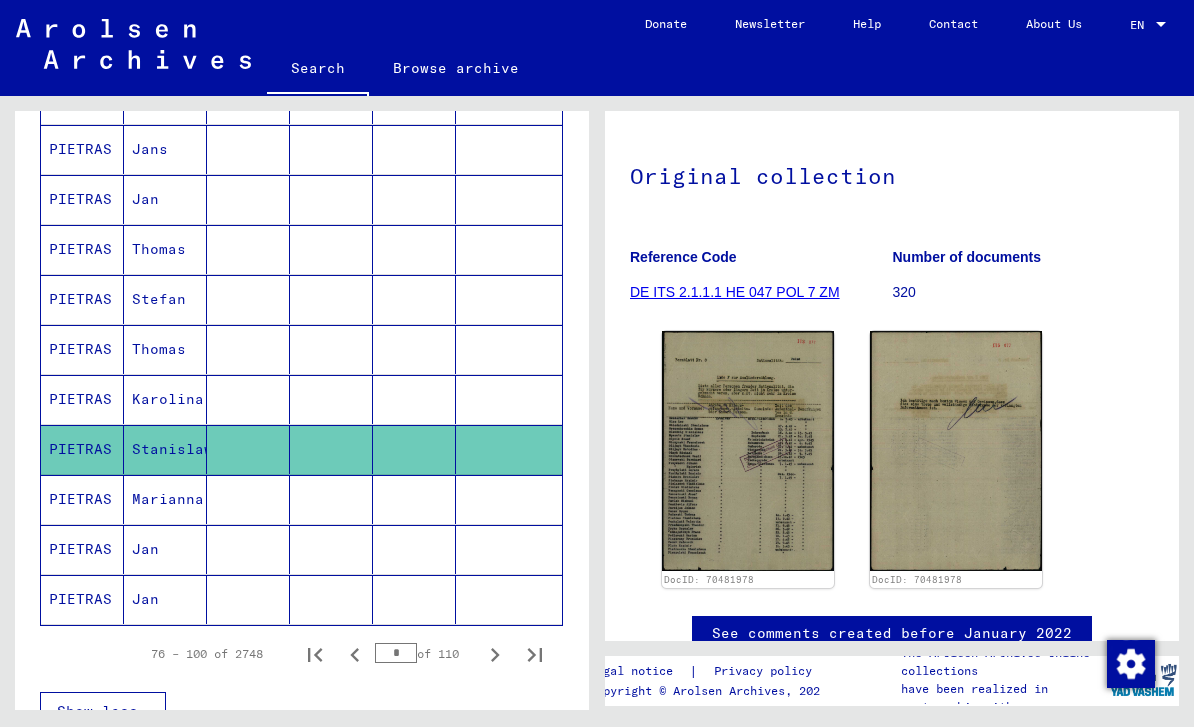 scroll, scrollTop: 168, scrollLeft: 0, axis: vertical 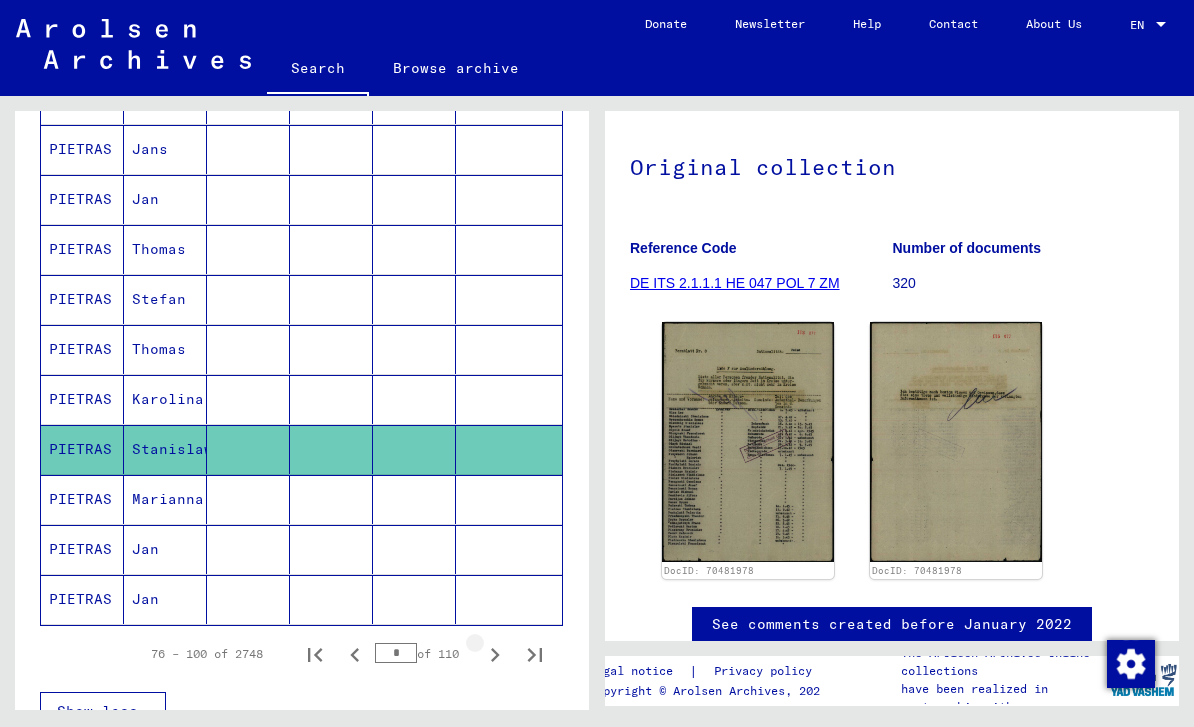 click 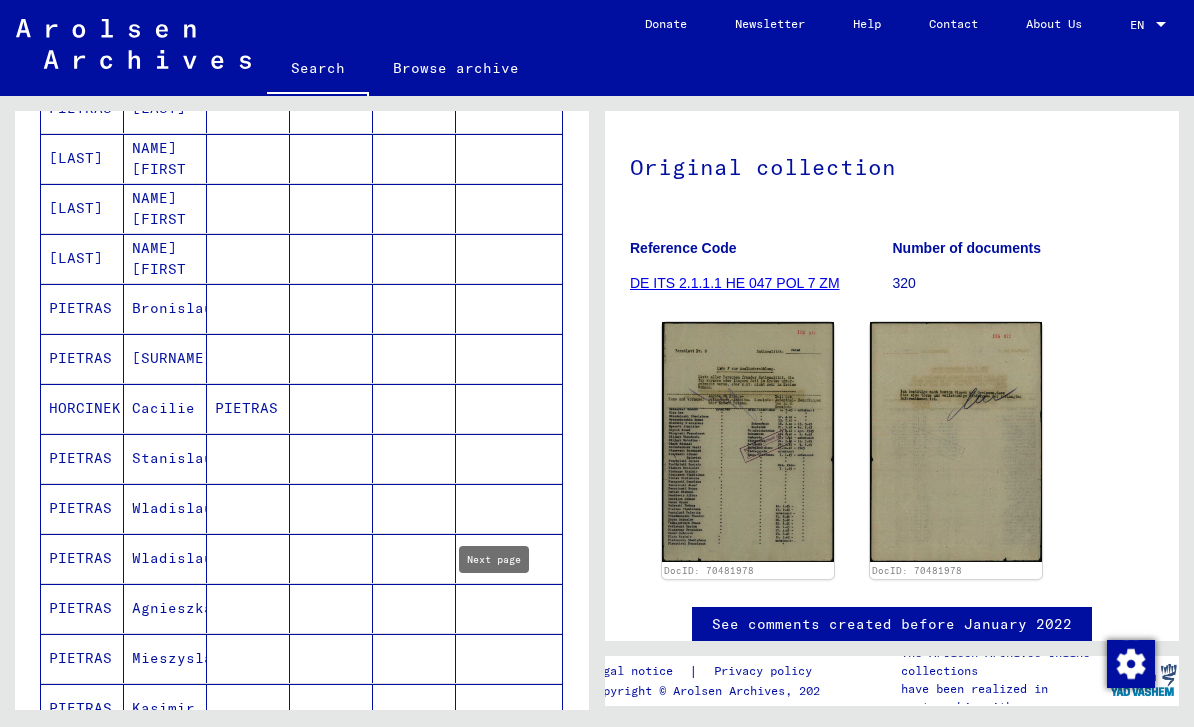 scroll, scrollTop: 672, scrollLeft: 0, axis: vertical 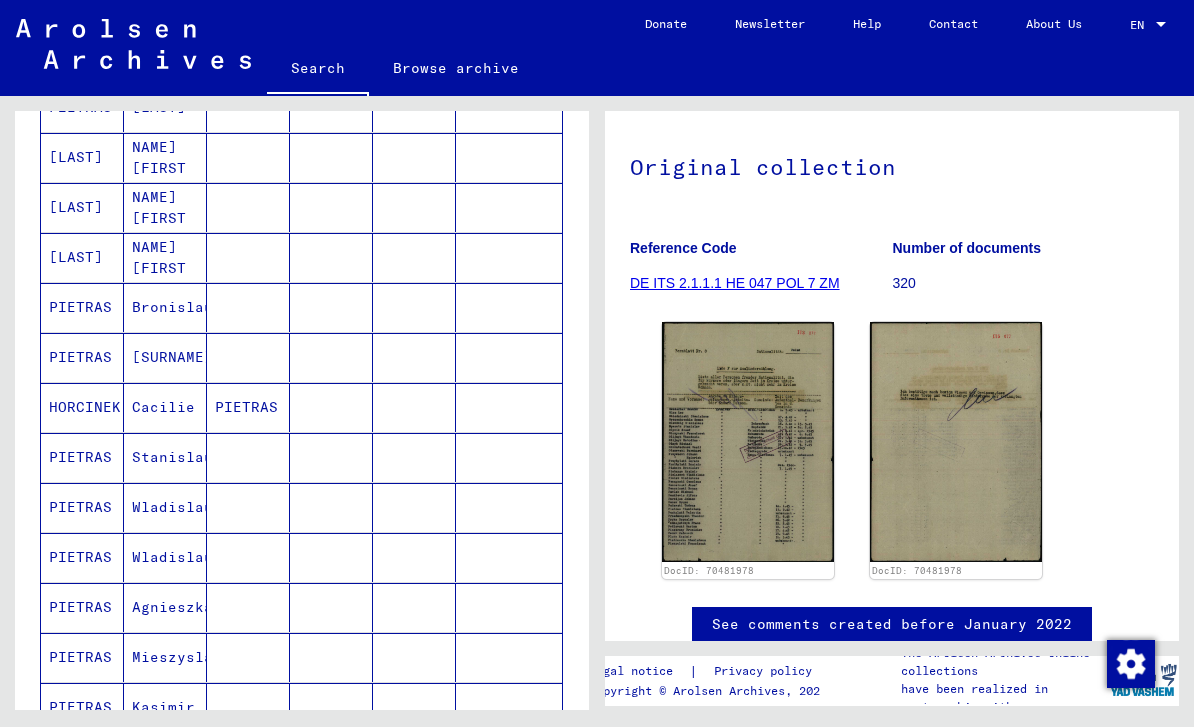 click on "Bronislaus" at bounding box center (165, 357) 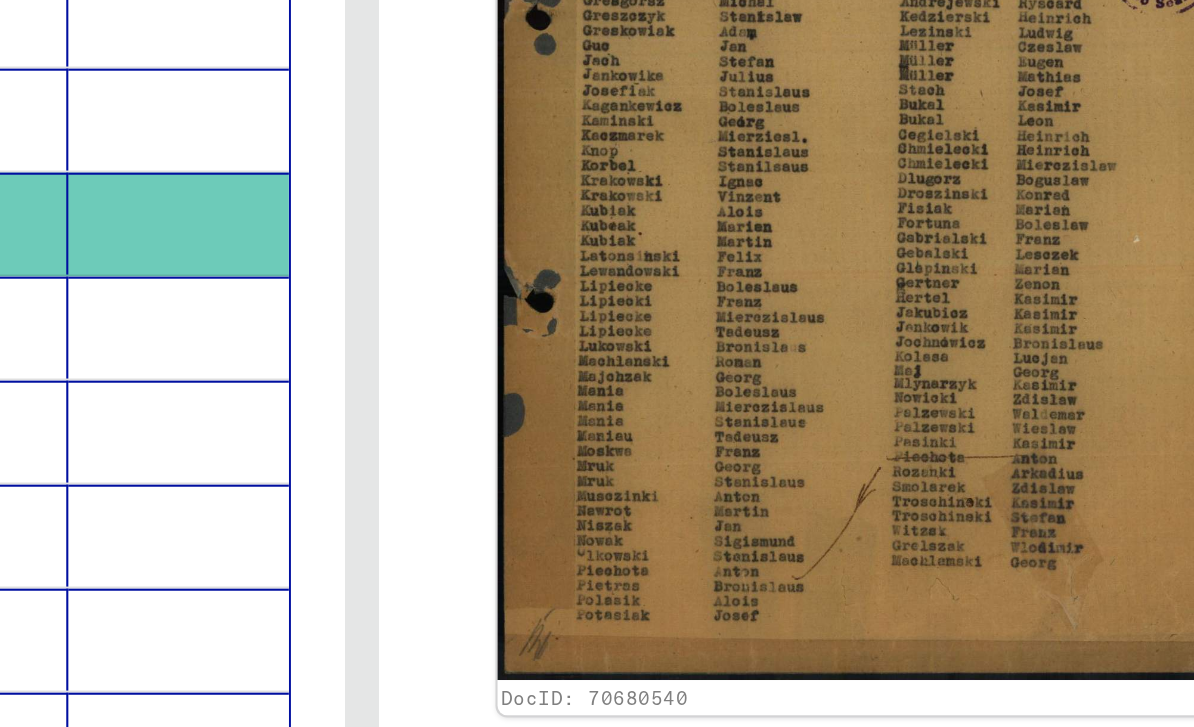 scroll, scrollTop: 520, scrollLeft: 0, axis: vertical 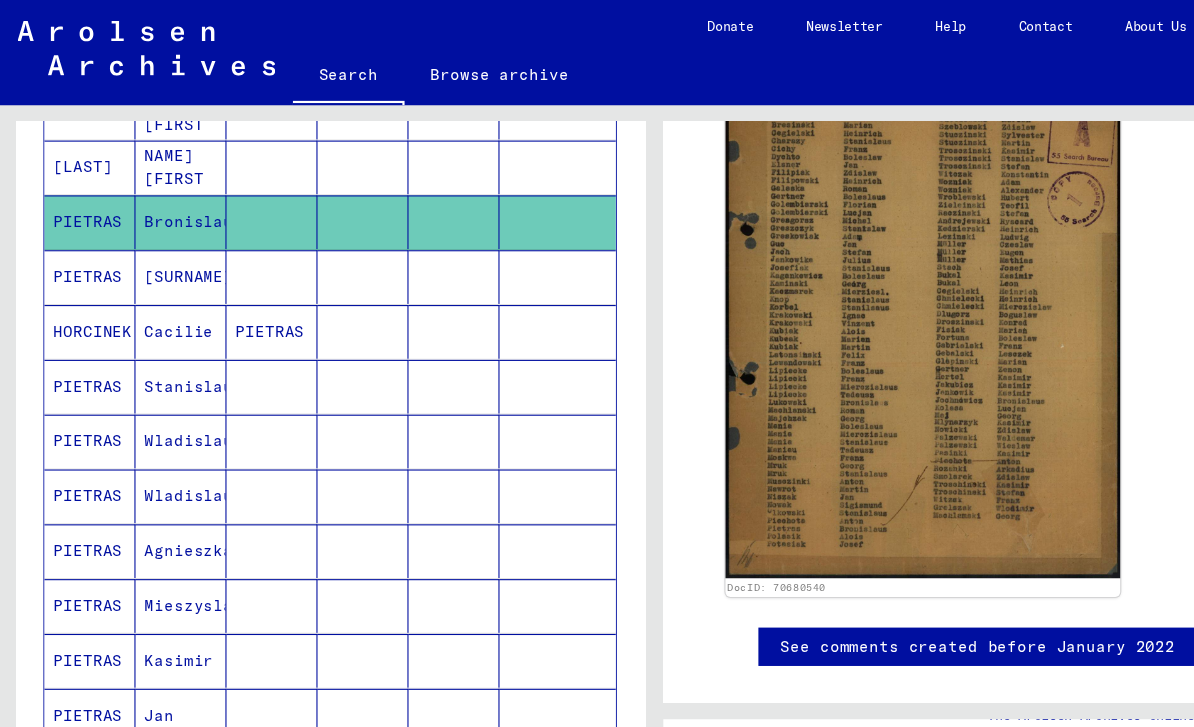 click at bounding box center [331, 402] 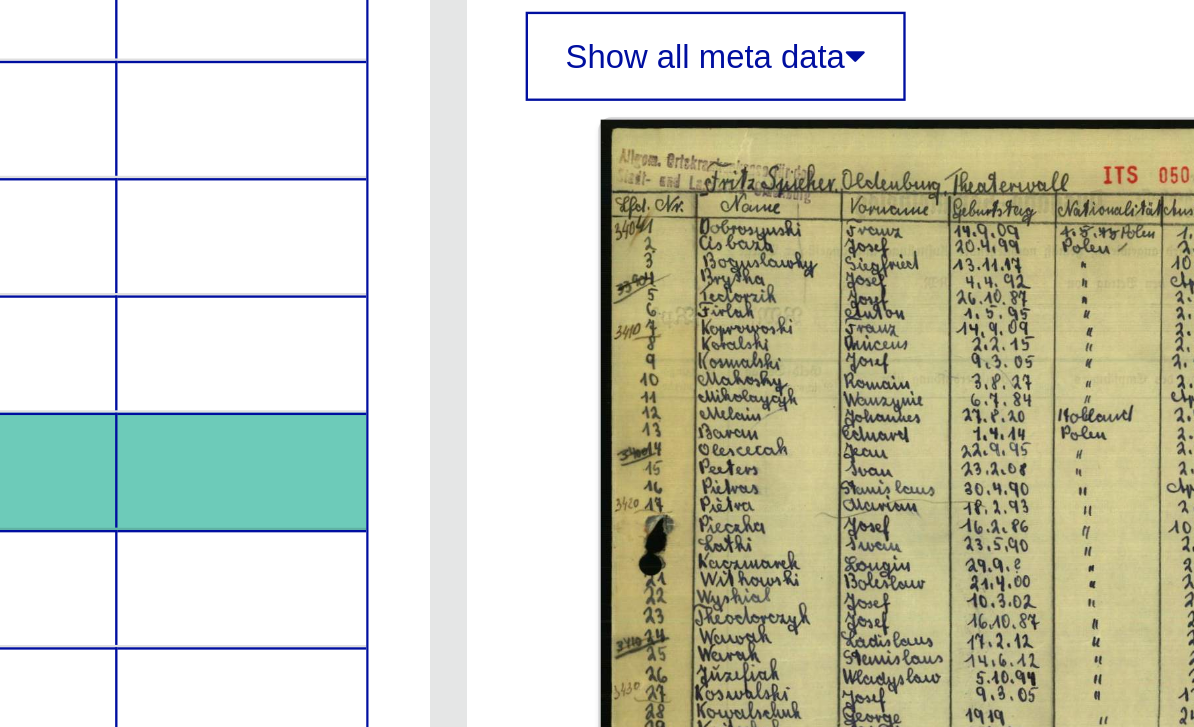 scroll, scrollTop: 328, scrollLeft: 0, axis: vertical 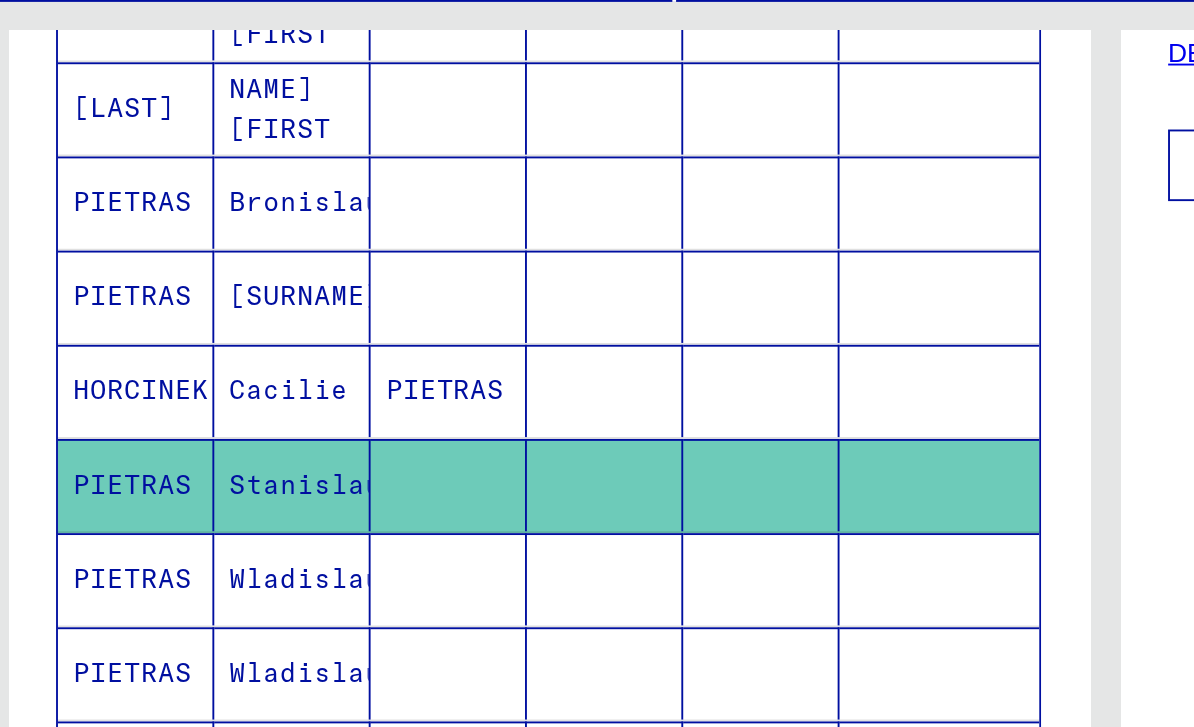 click at bounding box center (331, 452) 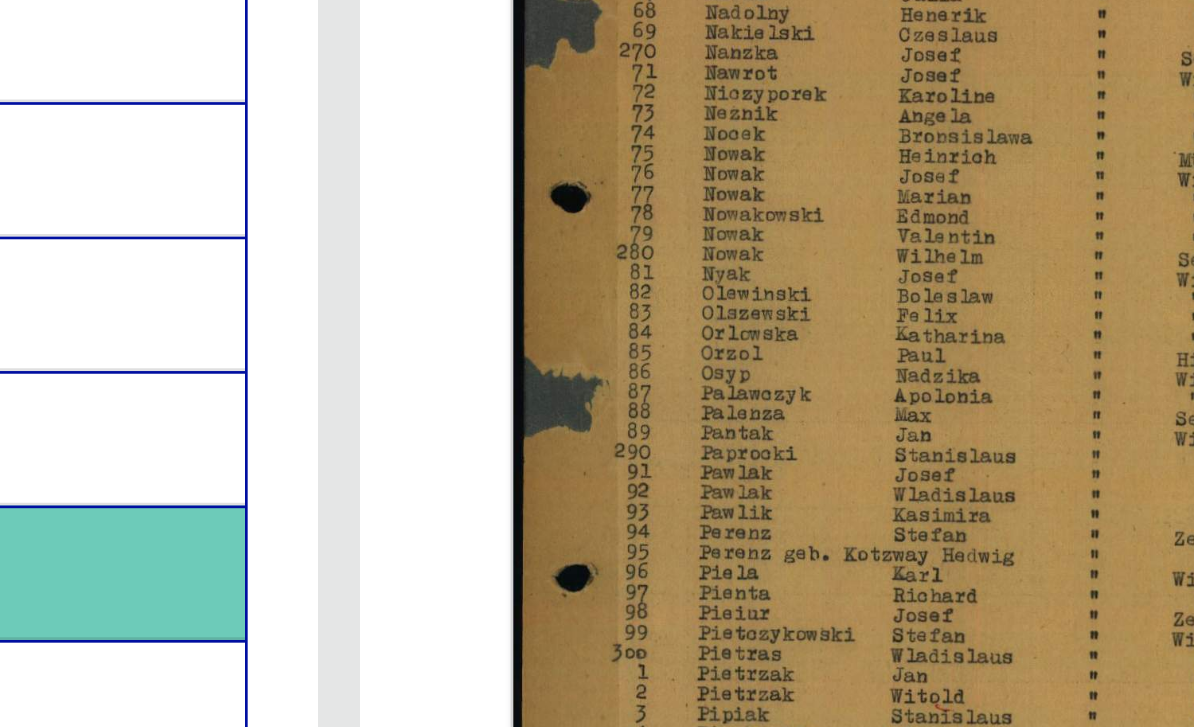 scroll, scrollTop: 540, scrollLeft: 0, axis: vertical 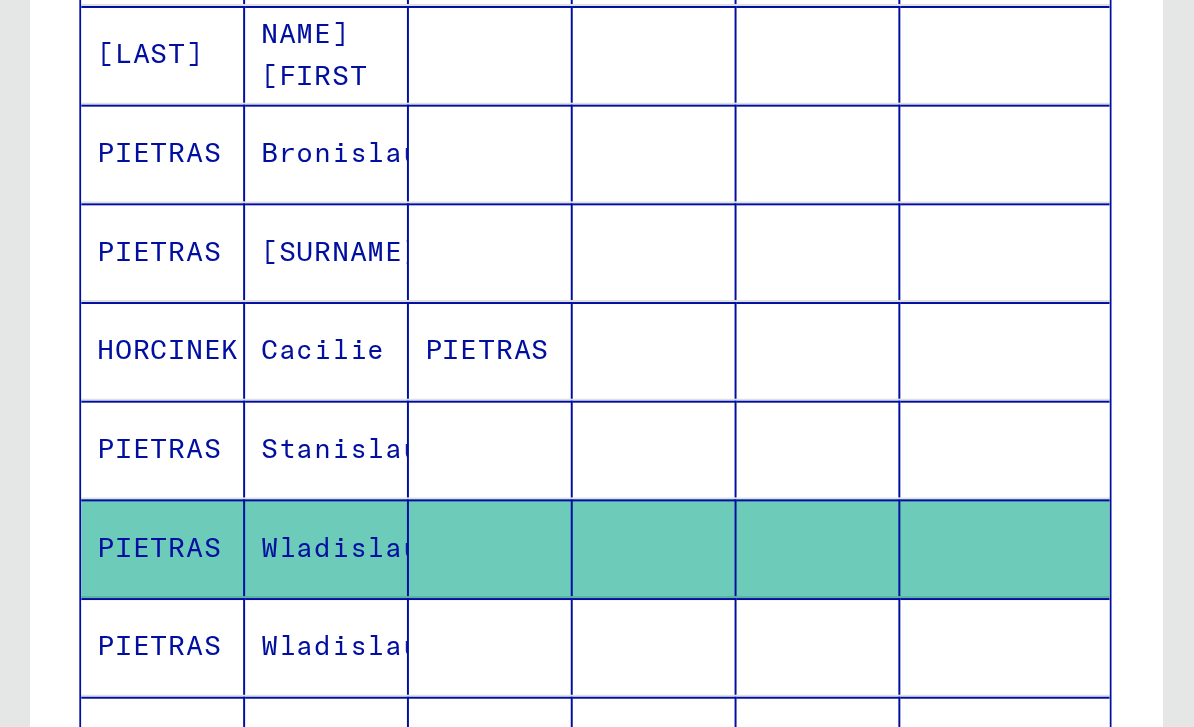 click at bounding box center (414, 502) 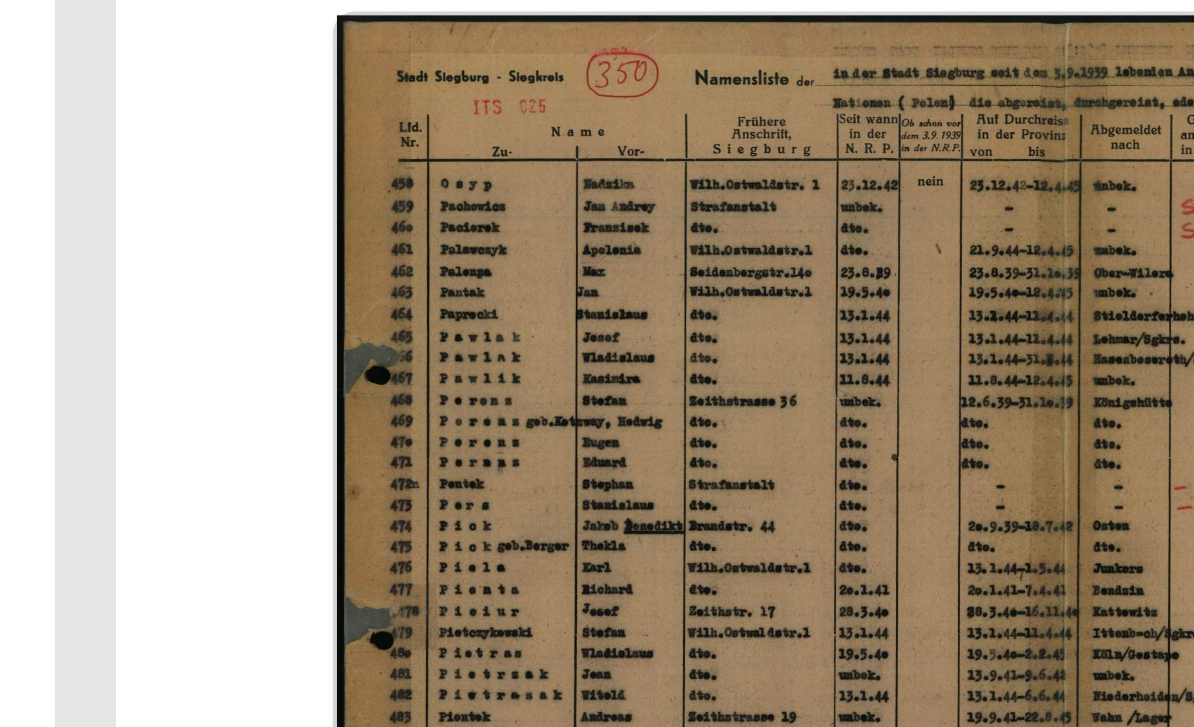 scroll, scrollTop: 334, scrollLeft: 0, axis: vertical 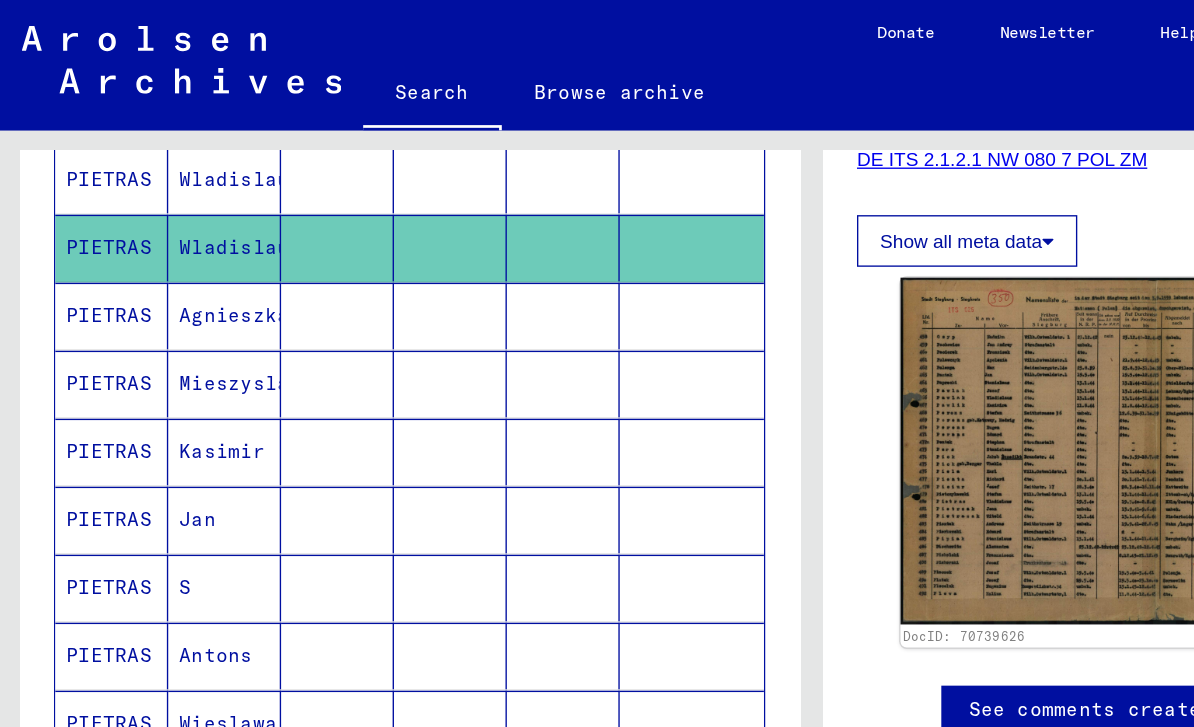 click at bounding box center [509, 332] 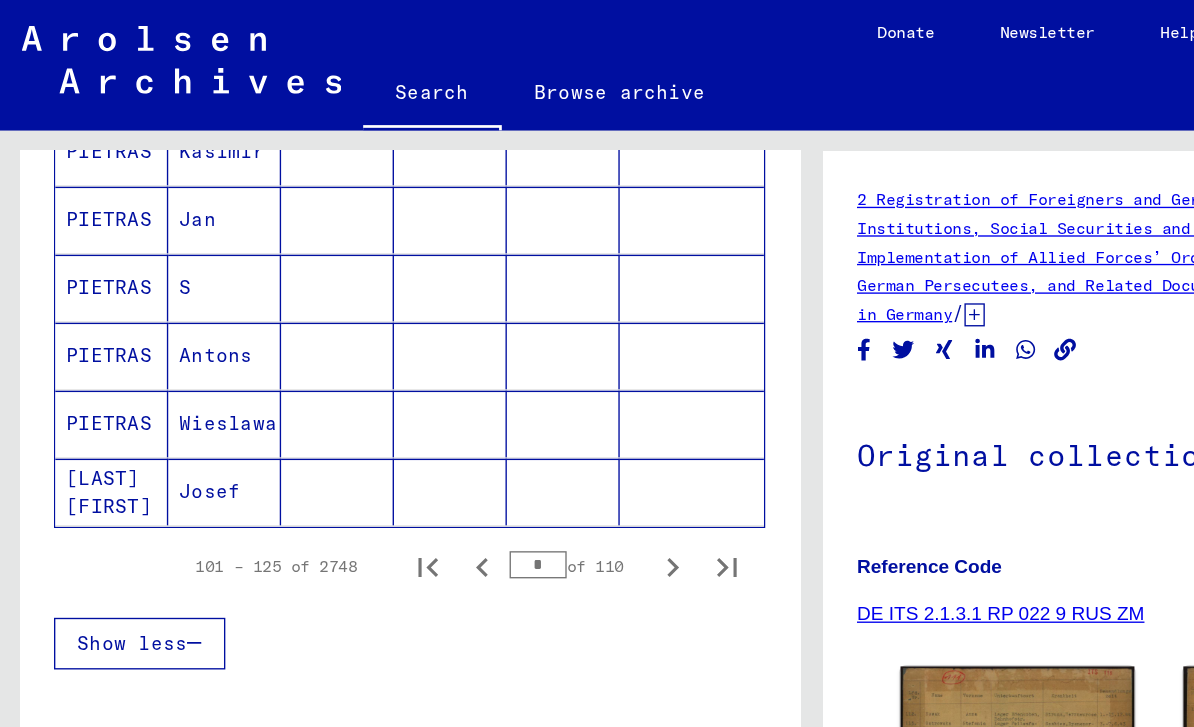 scroll, scrollTop: 1270, scrollLeft: 0, axis: vertical 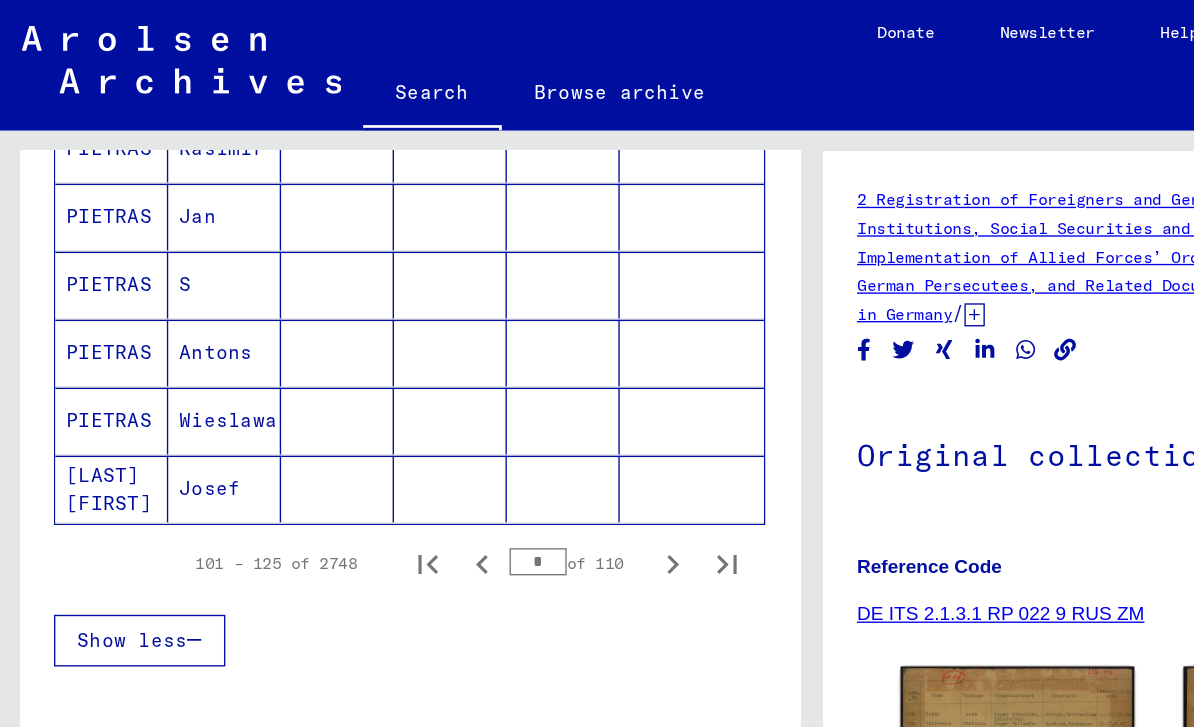 click at bounding box center [414, 259] 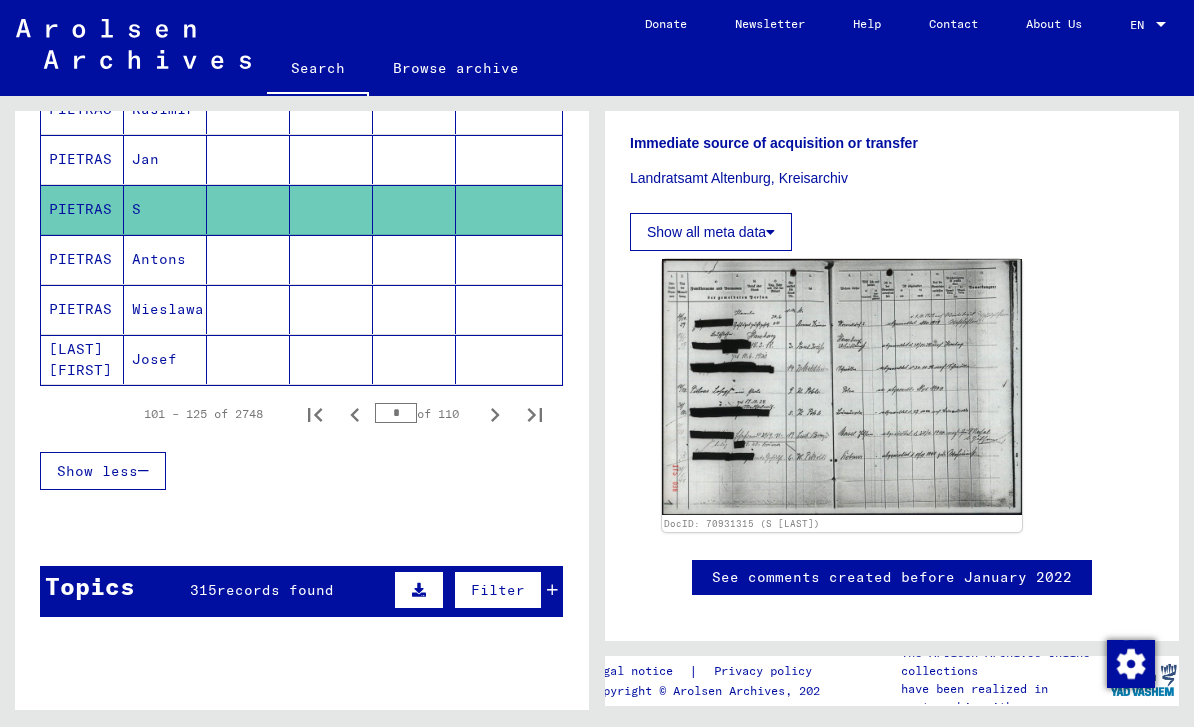 scroll, scrollTop: 1662, scrollLeft: 0, axis: vertical 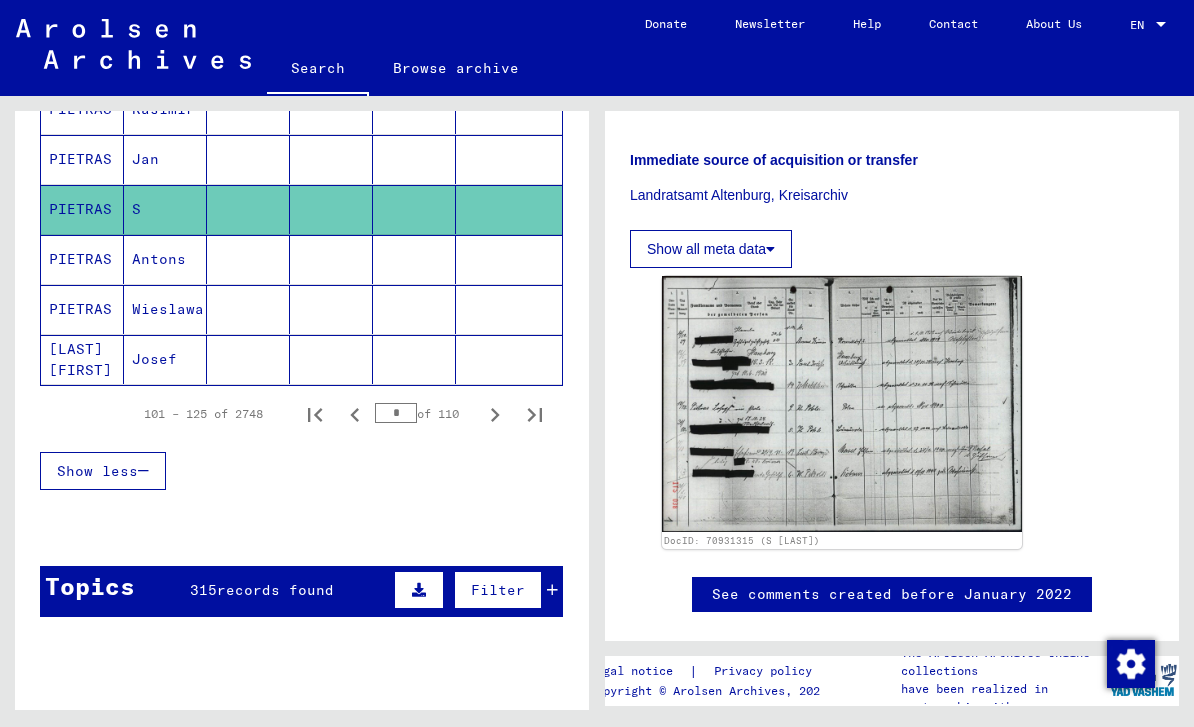 click 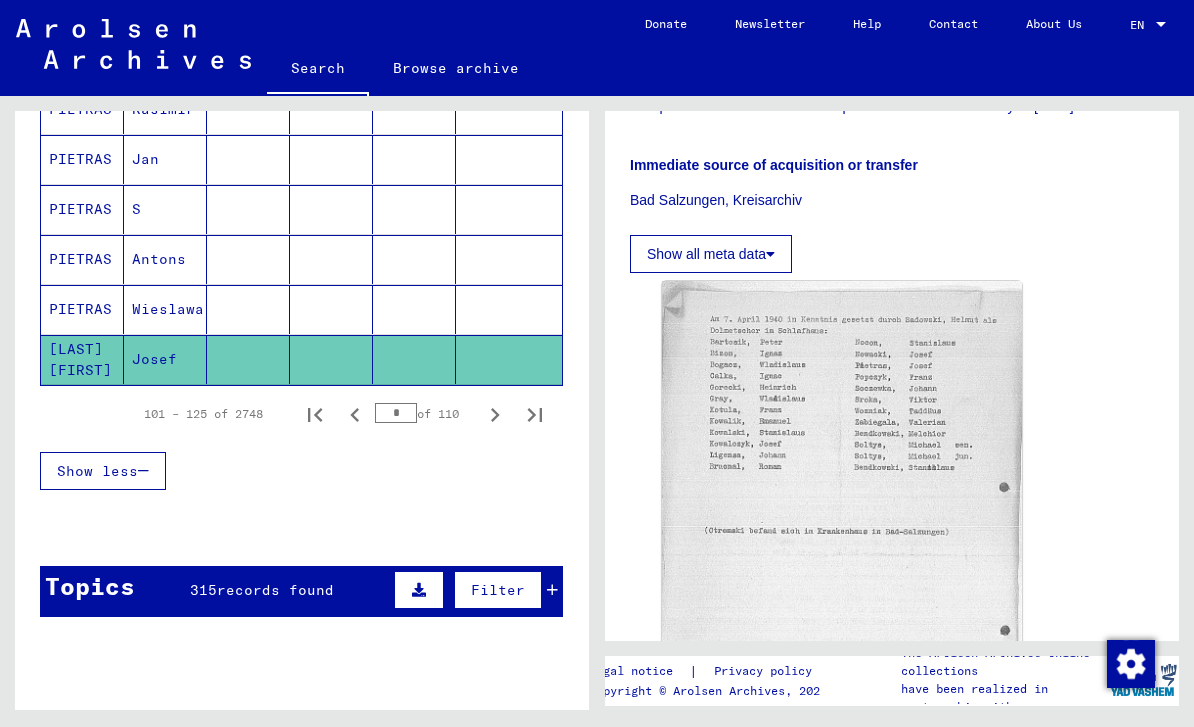 scroll, scrollTop: 512, scrollLeft: 0, axis: vertical 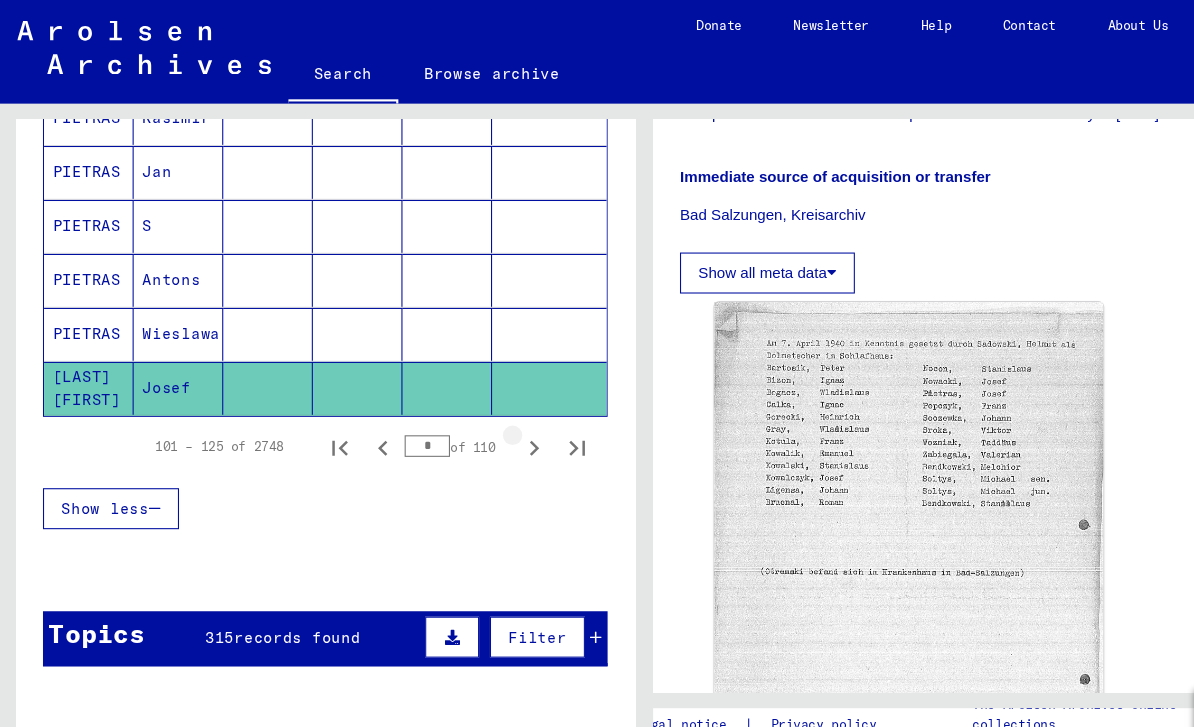 click 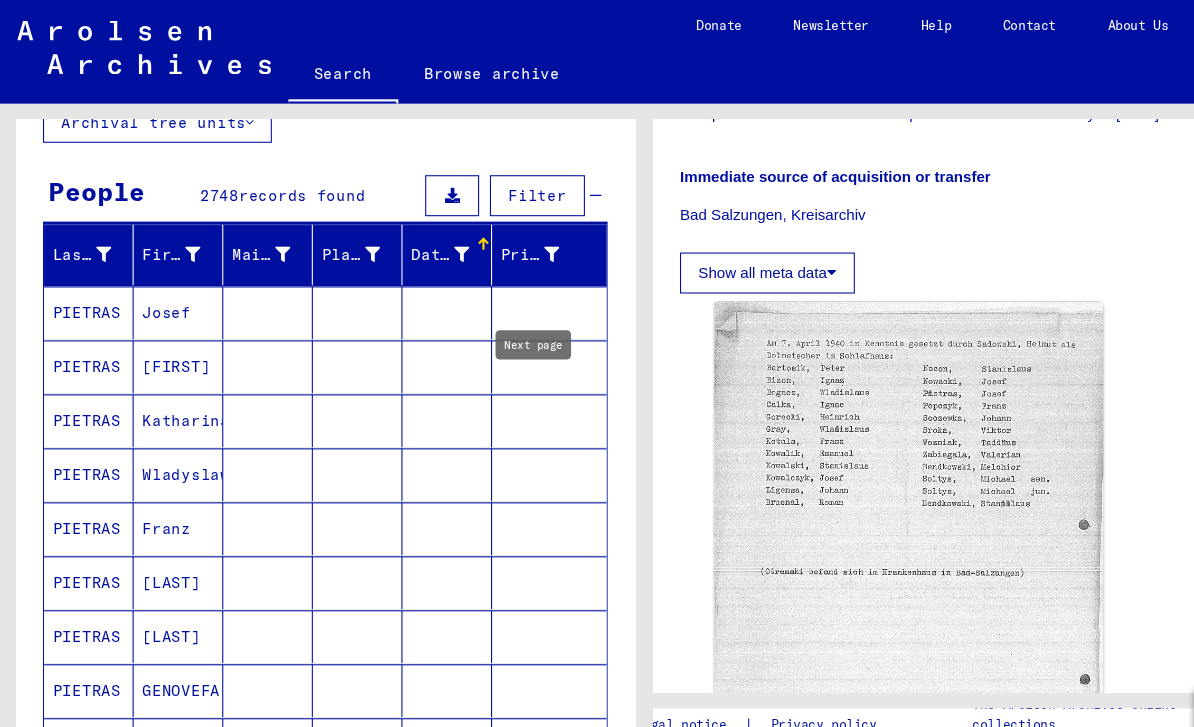 scroll, scrollTop: 146, scrollLeft: 0, axis: vertical 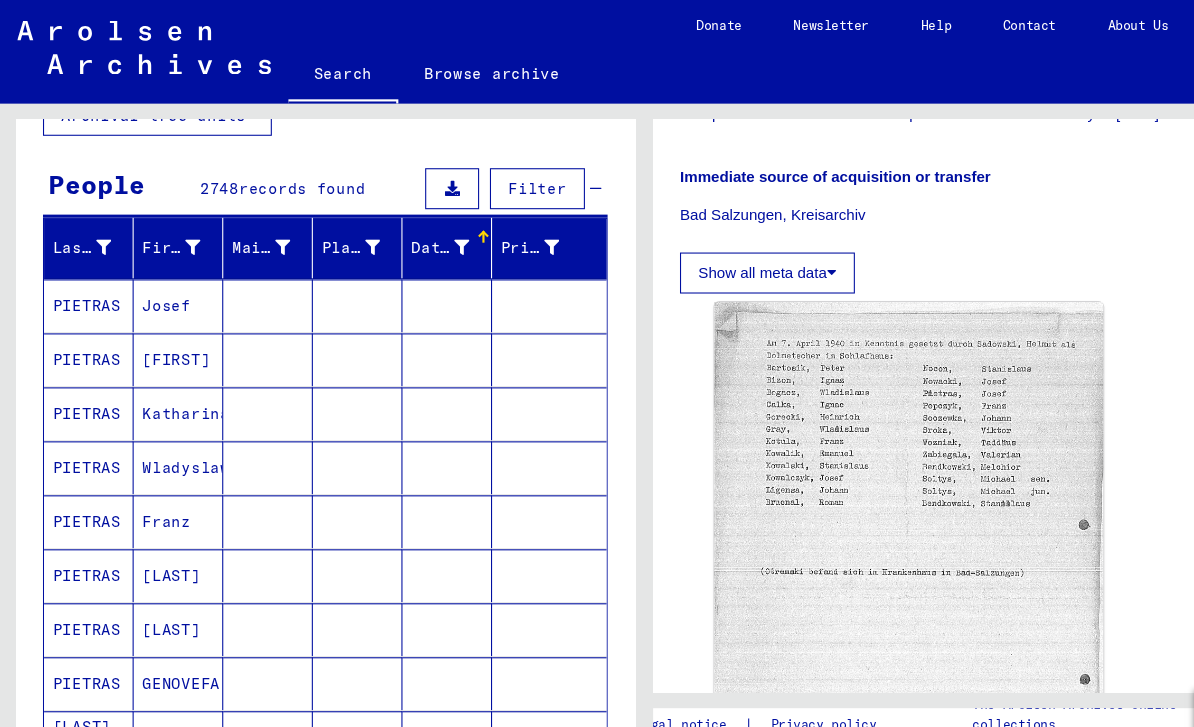 click at bounding box center [414, 333] 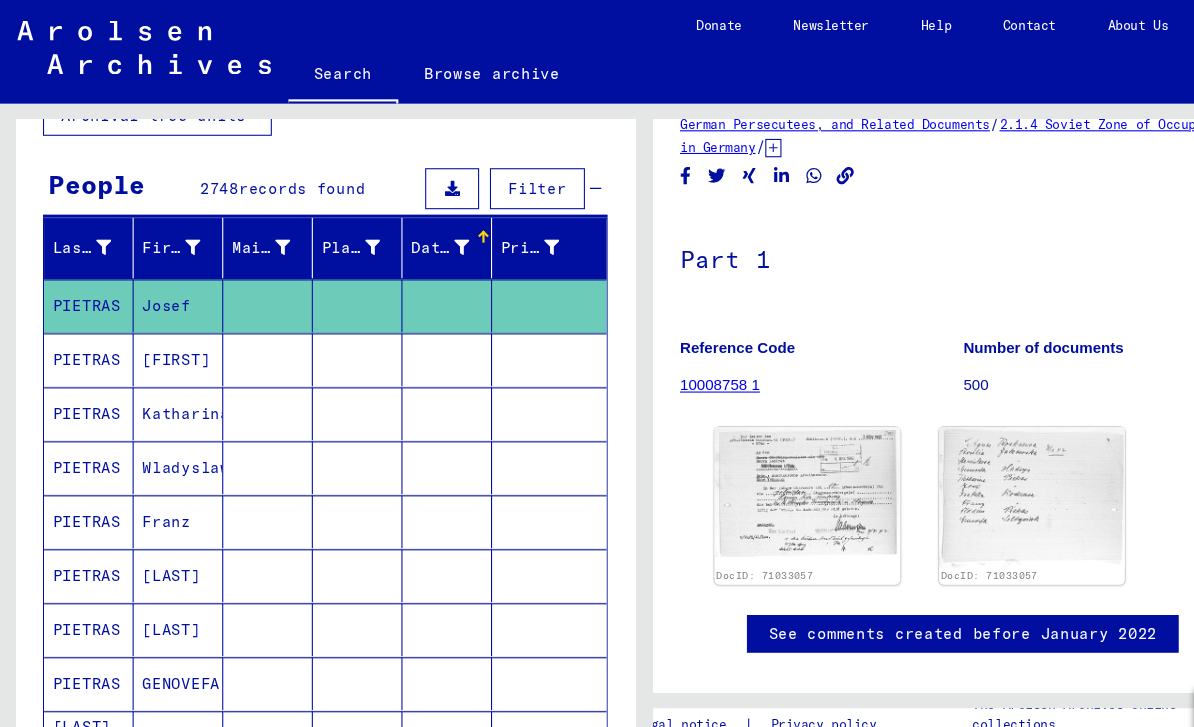 scroll, scrollTop: 93, scrollLeft: 0, axis: vertical 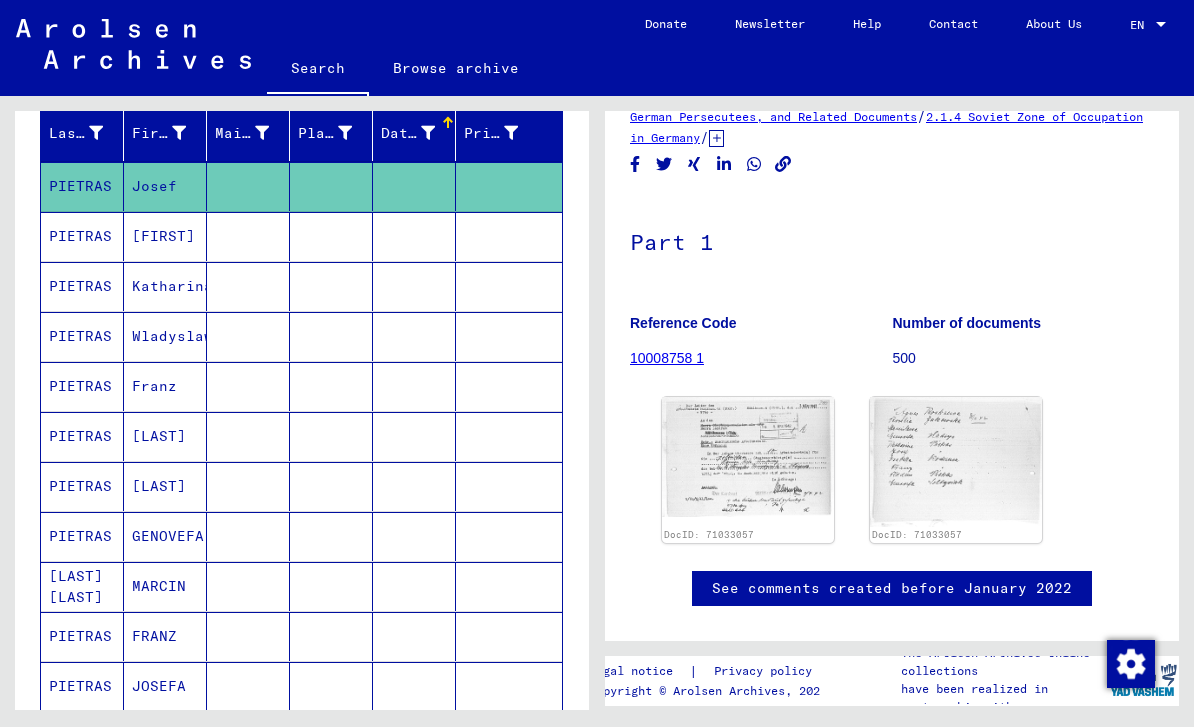 click at bounding box center (331, 336) 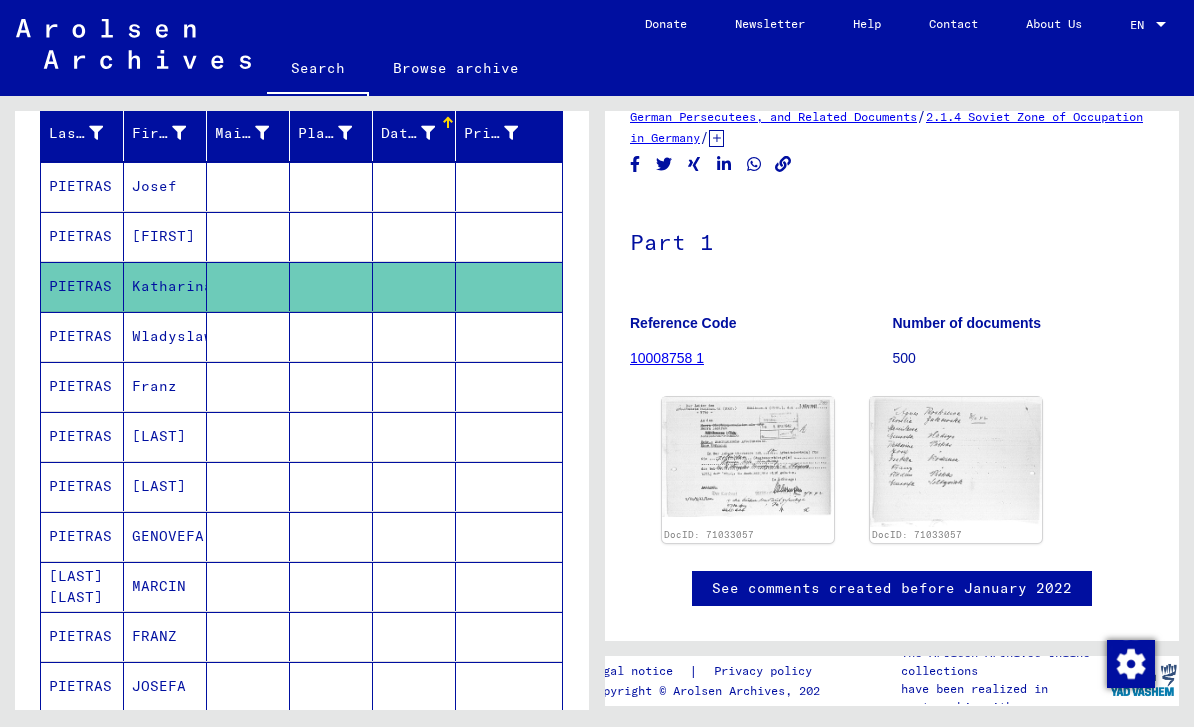 click at bounding box center [509, 286] 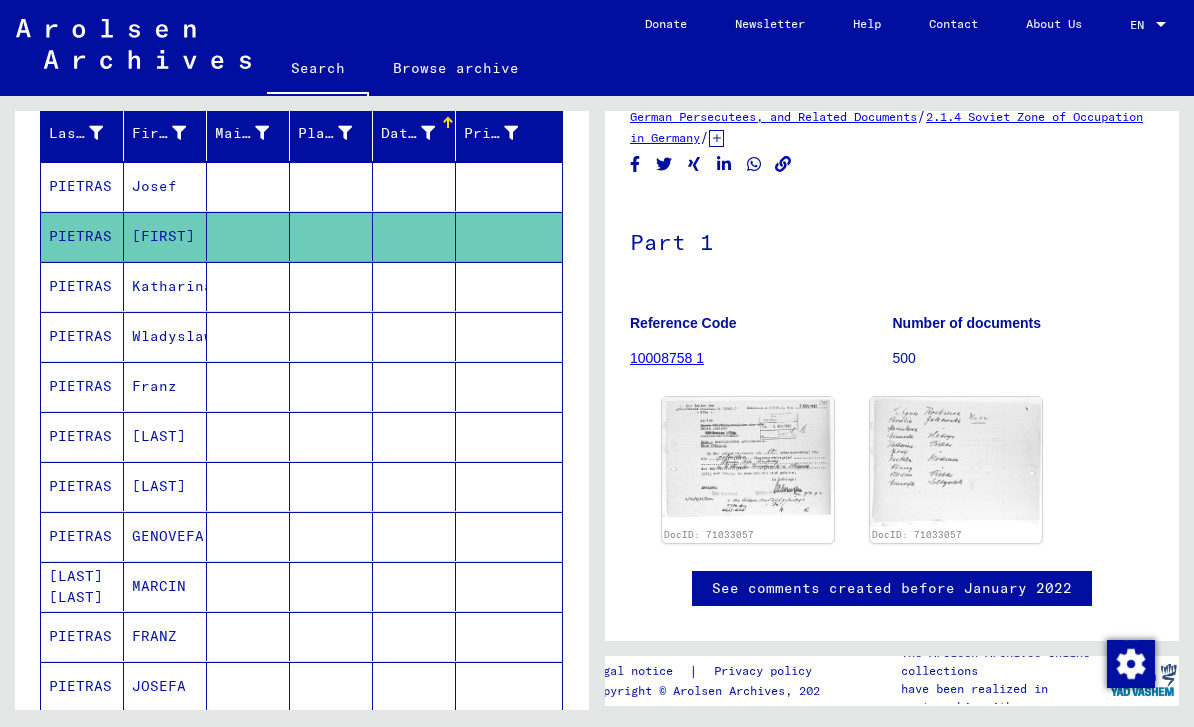 click at bounding box center [414, 386] 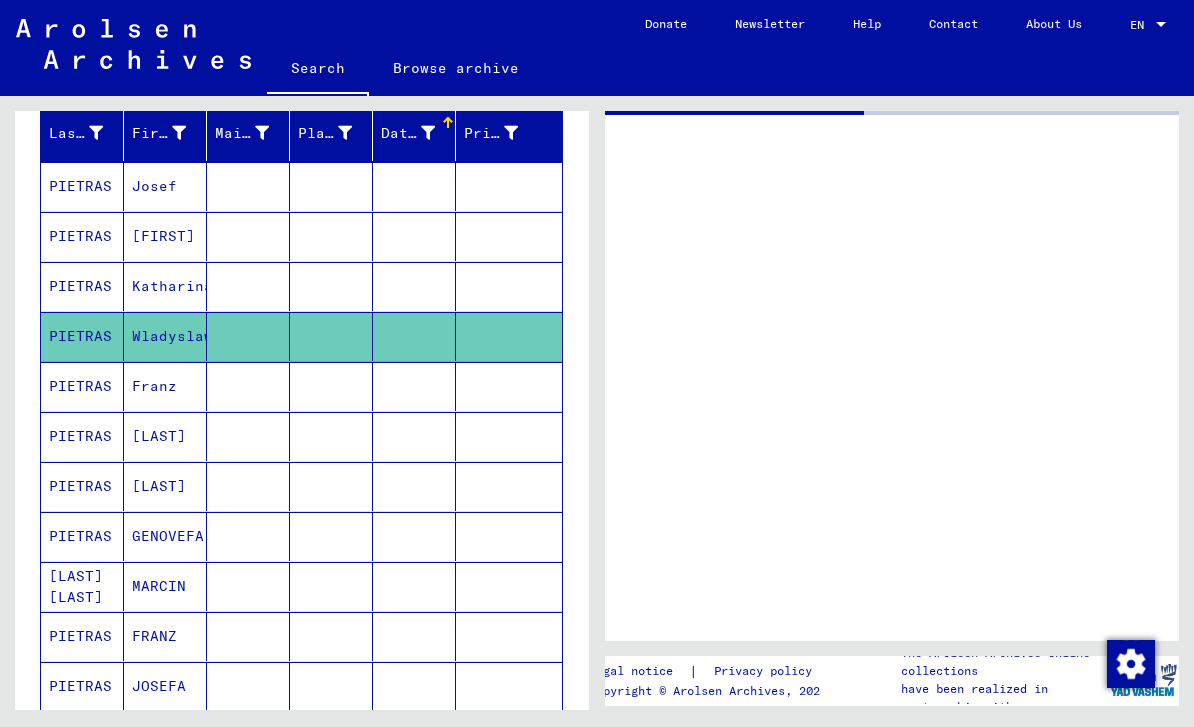 scroll, scrollTop: 0, scrollLeft: 0, axis: both 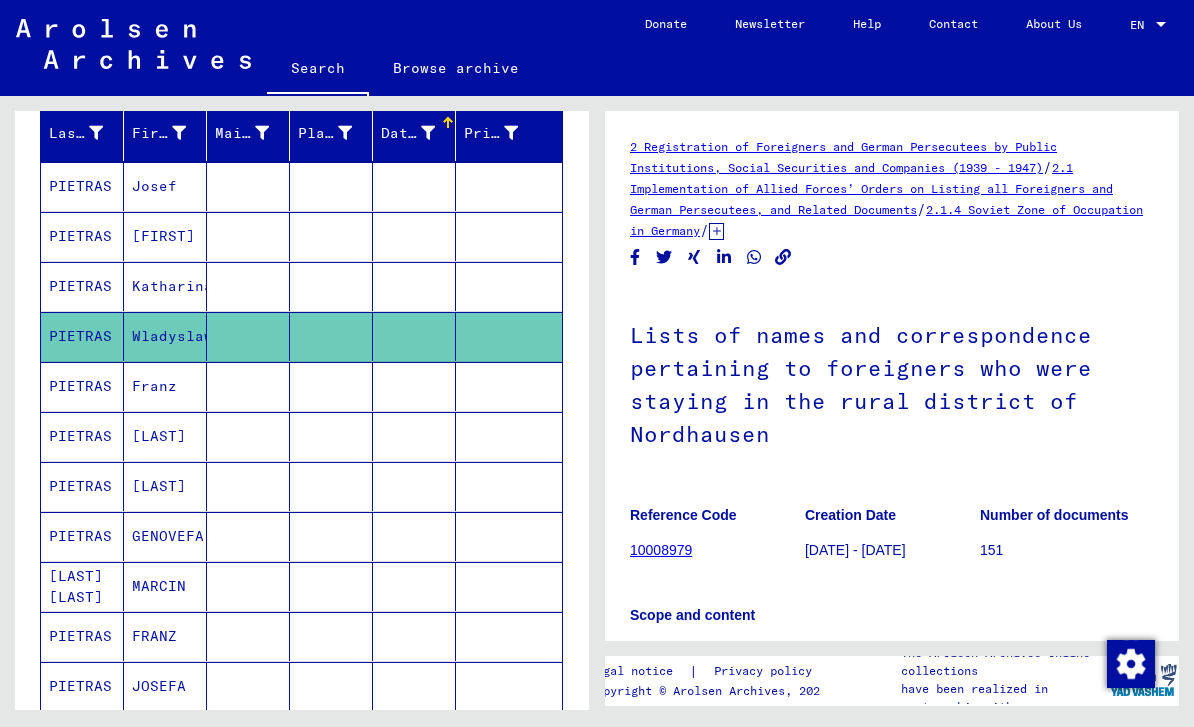 click at bounding box center [414, 336] 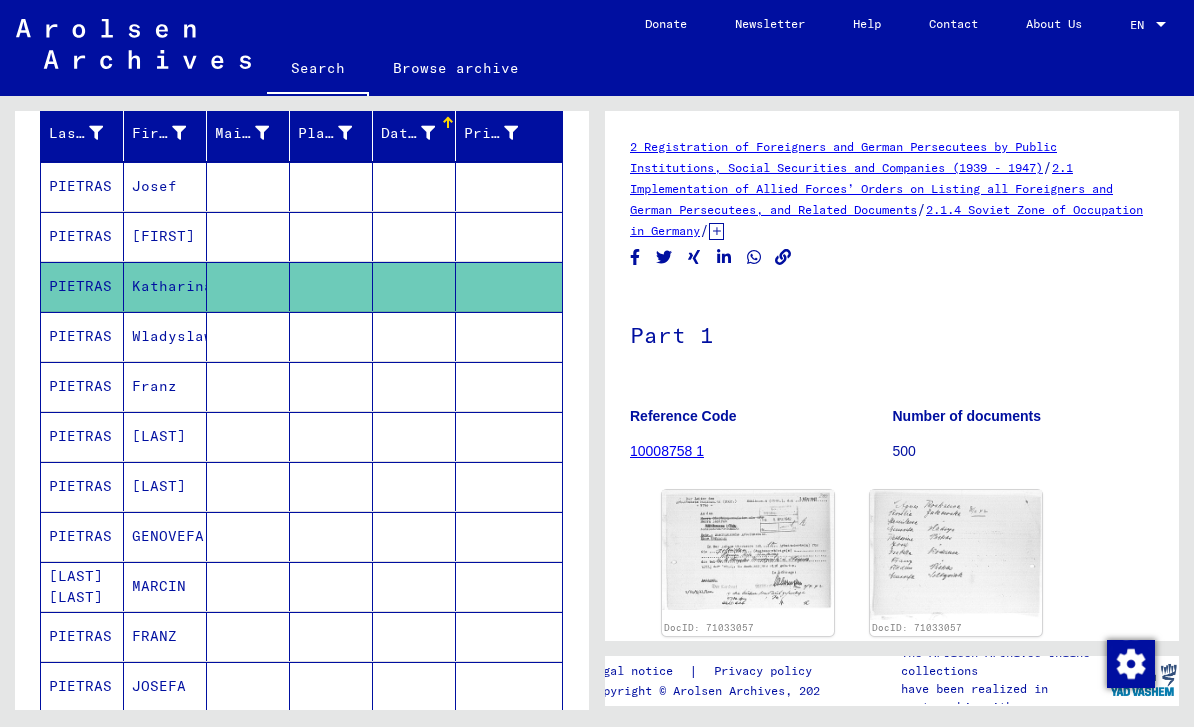 click at bounding box center [414, 386] 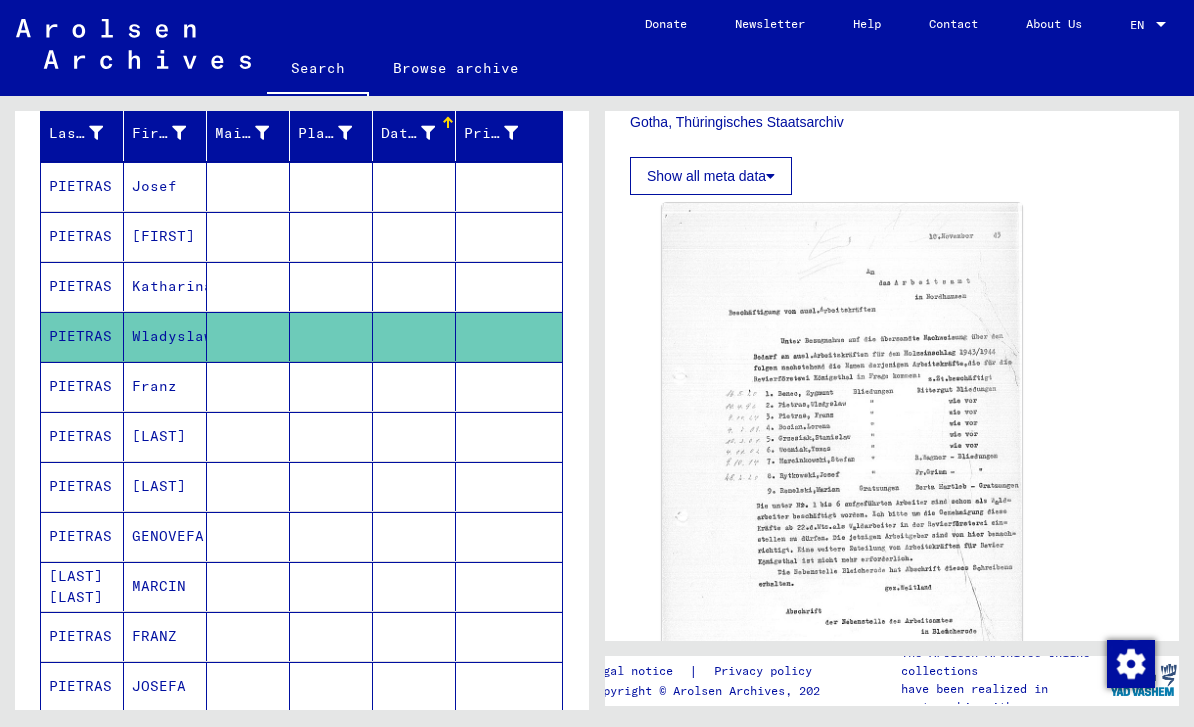 scroll, scrollTop: 635, scrollLeft: 0, axis: vertical 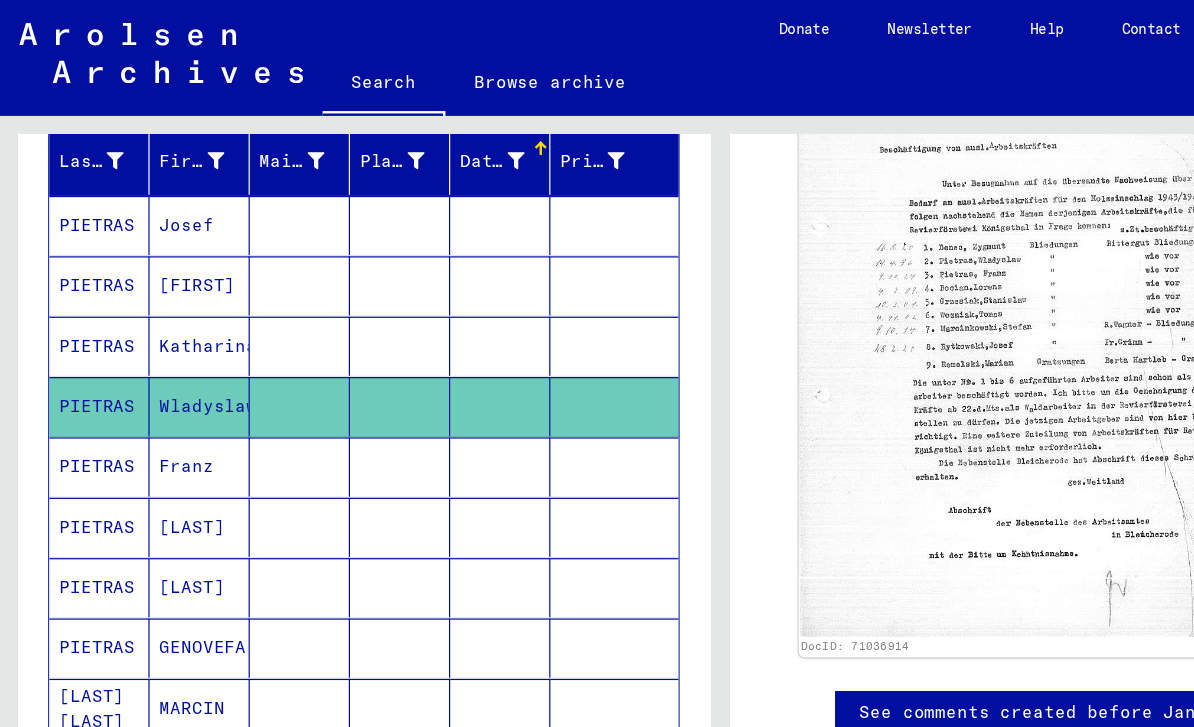 click at bounding box center (414, 436) 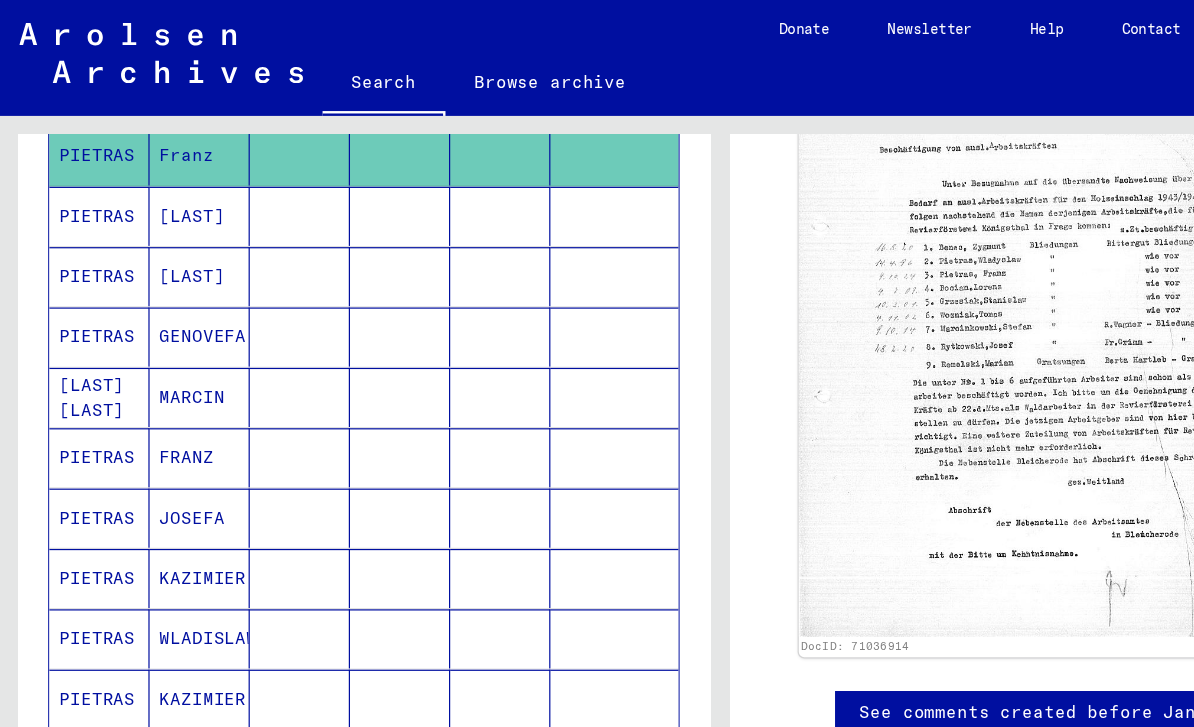 scroll, scrollTop: 528, scrollLeft: 0, axis: vertical 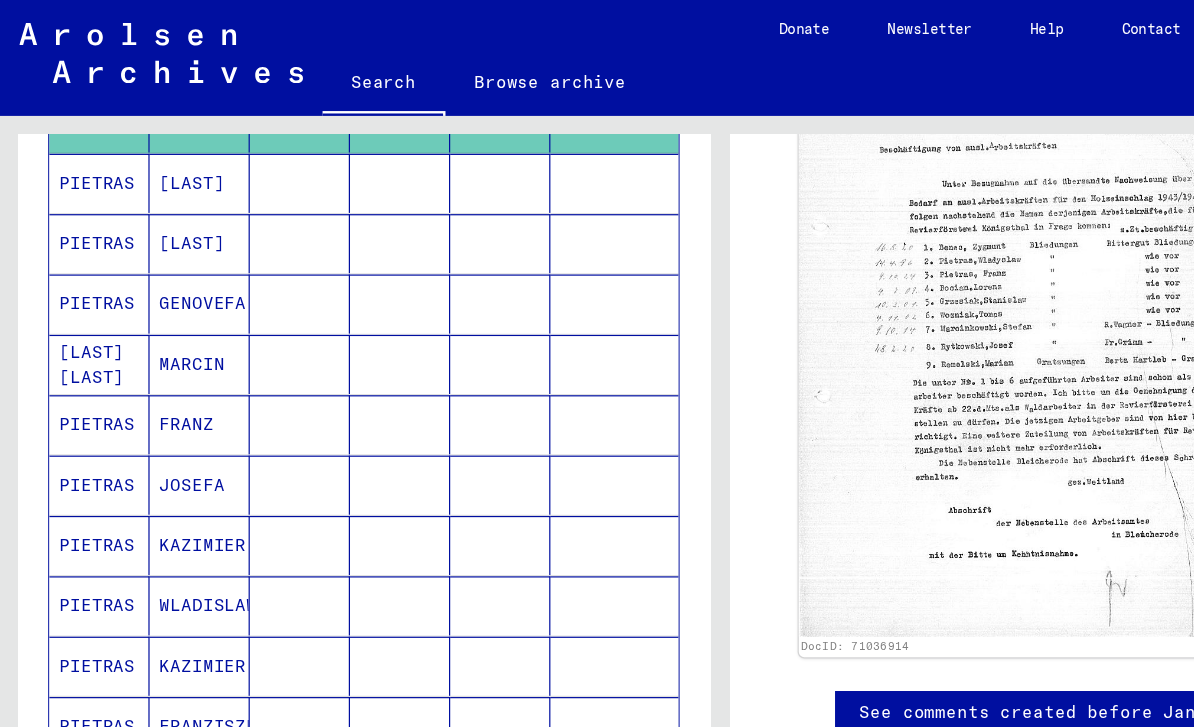 click at bounding box center (509, 401) 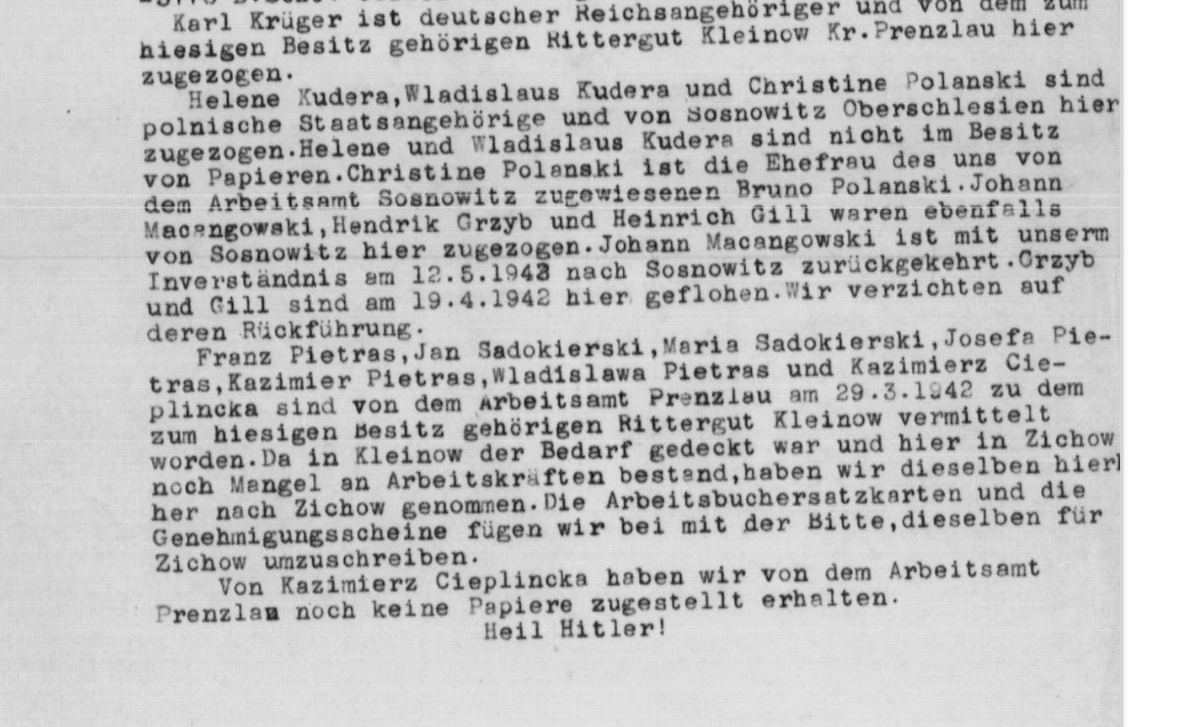 scroll, scrollTop: 694, scrollLeft: 0, axis: vertical 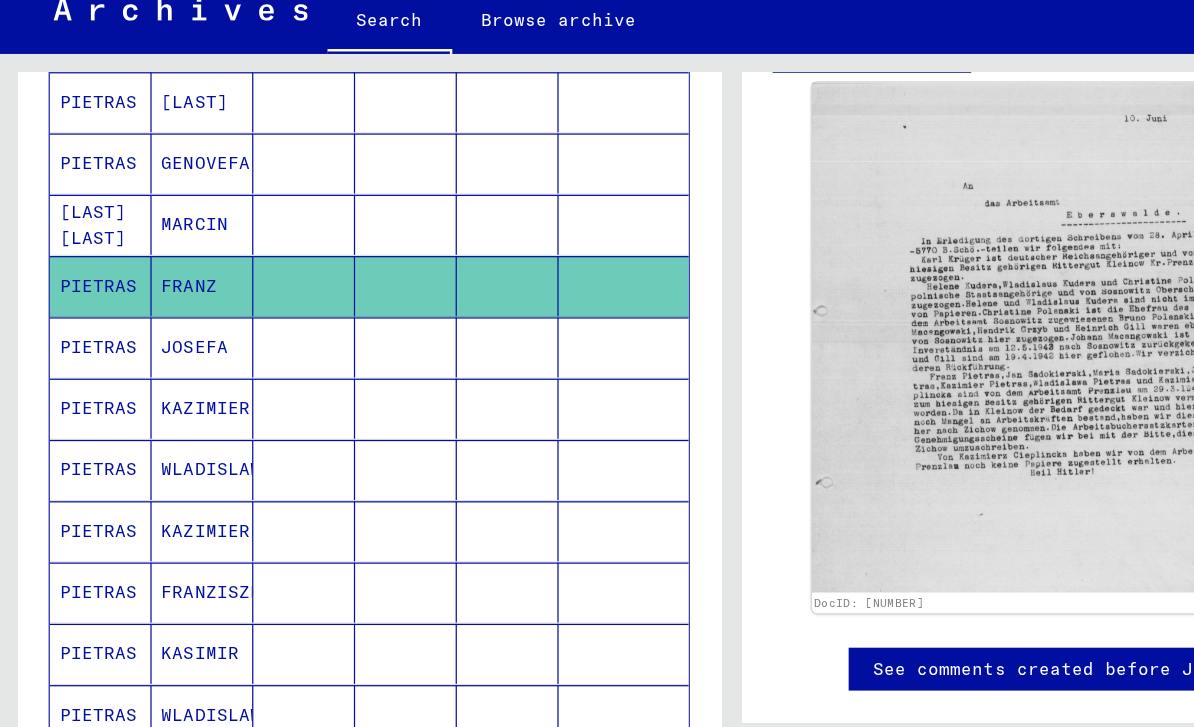click at bounding box center [414, 485] 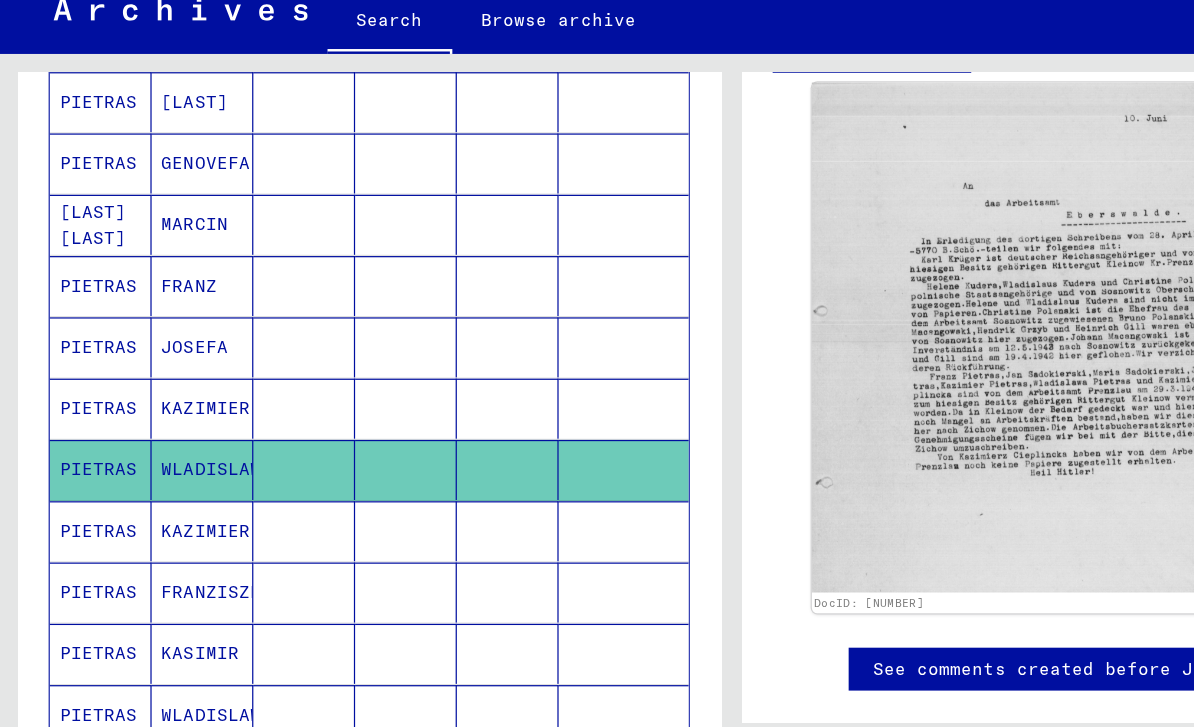 click 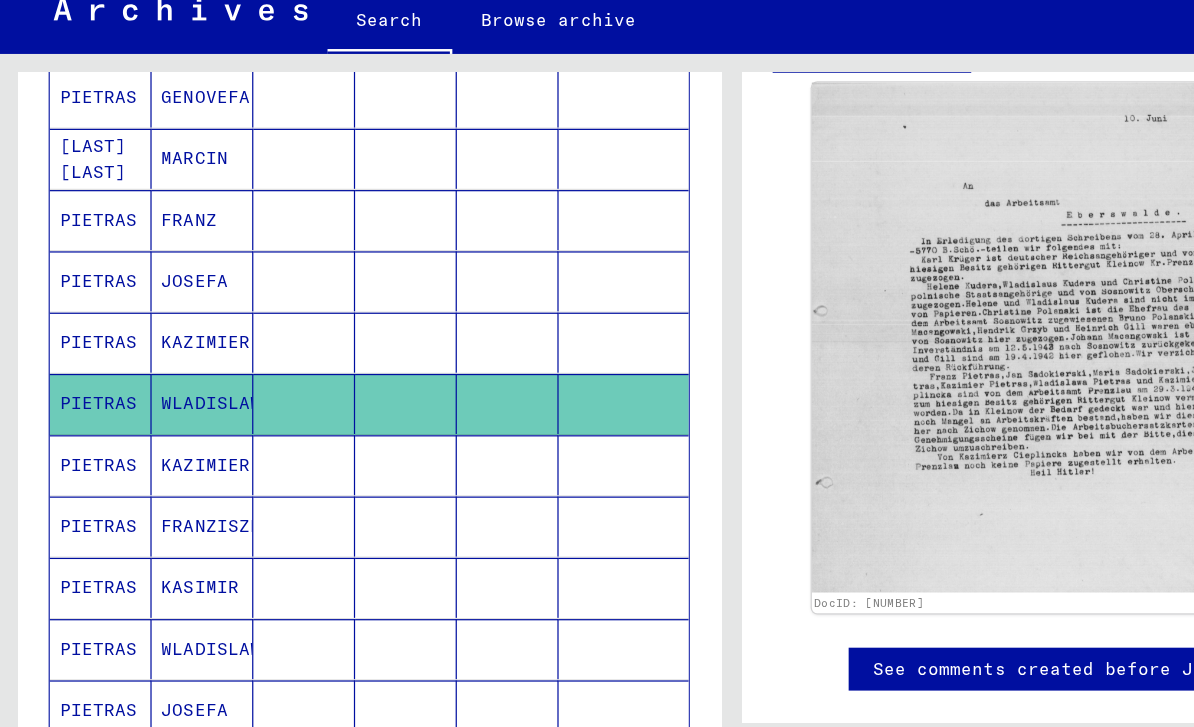 scroll, scrollTop: 654, scrollLeft: 0, axis: vertical 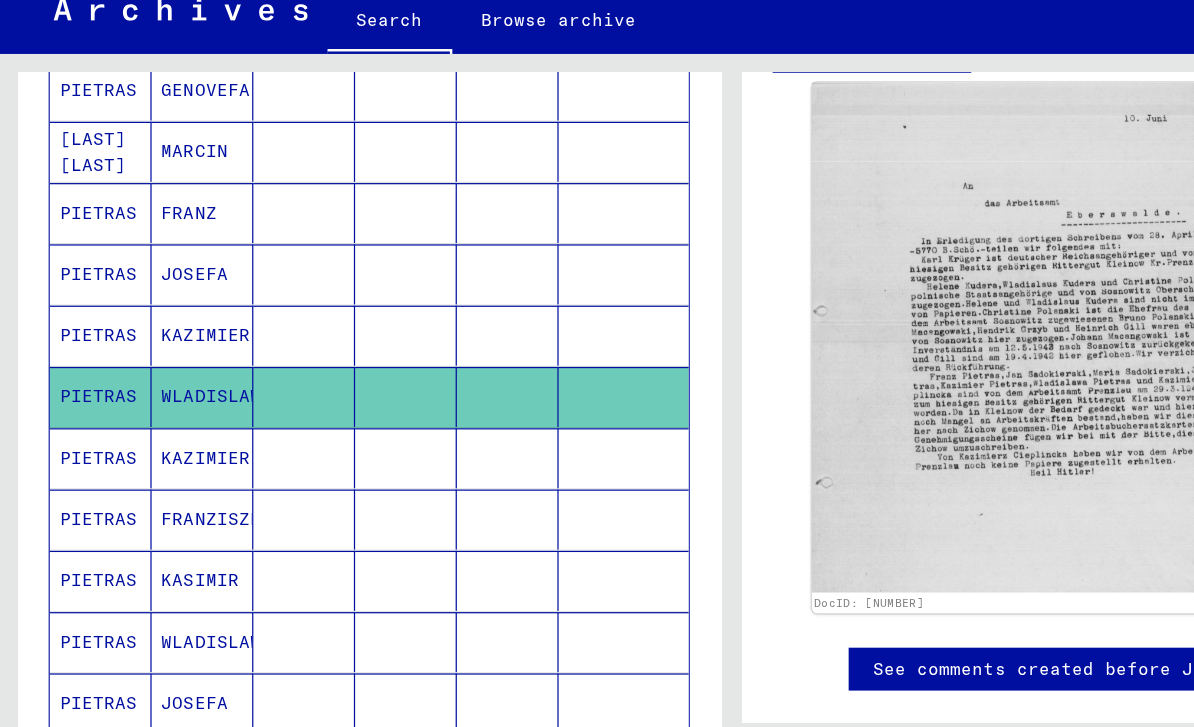 click at bounding box center [414, 525] 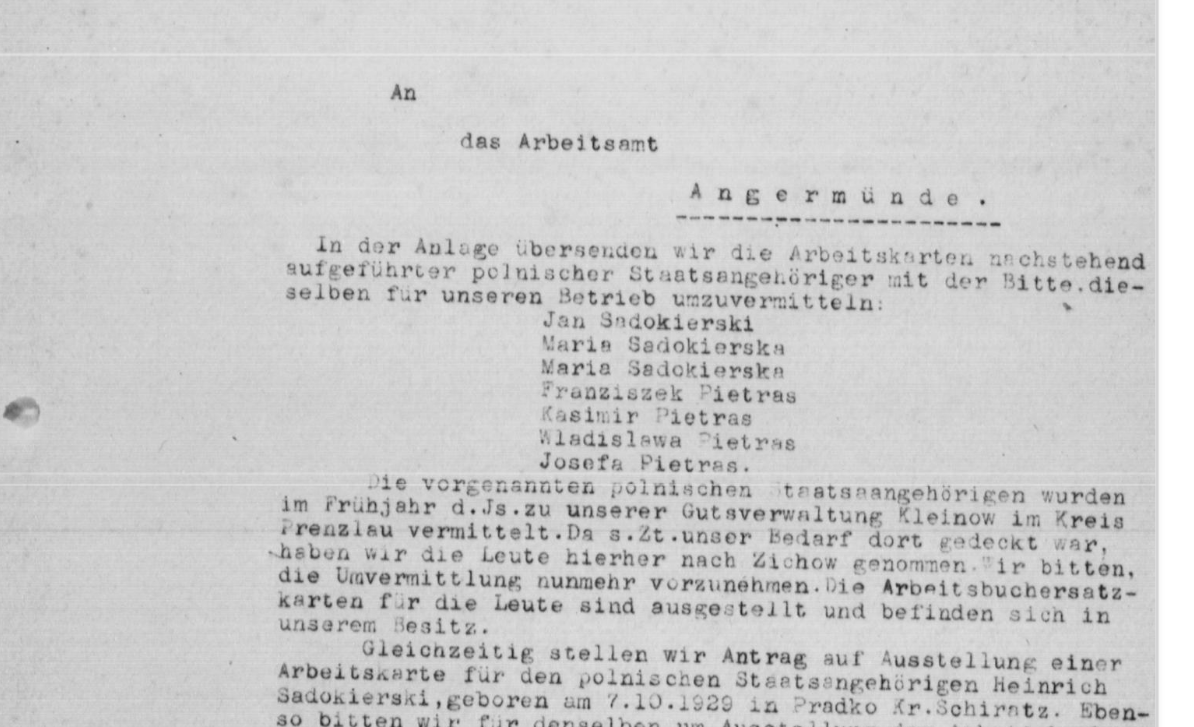 scroll, scrollTop: 596, scrollLeft: 0, axis: vertical 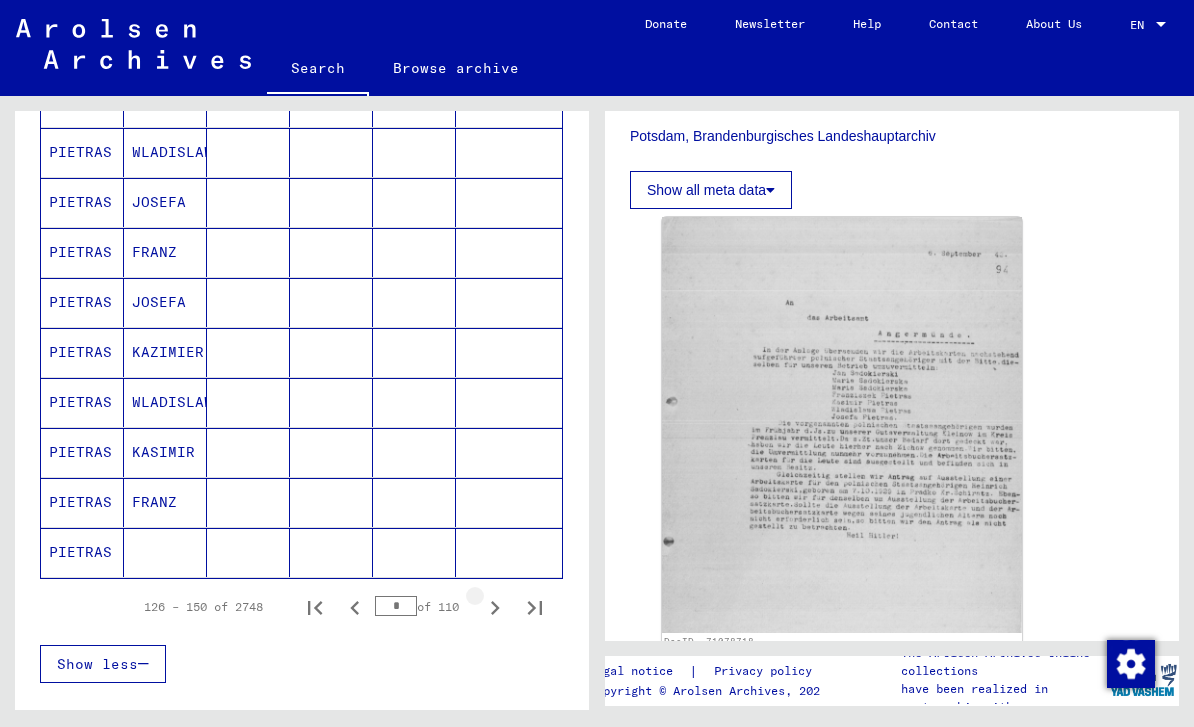 click 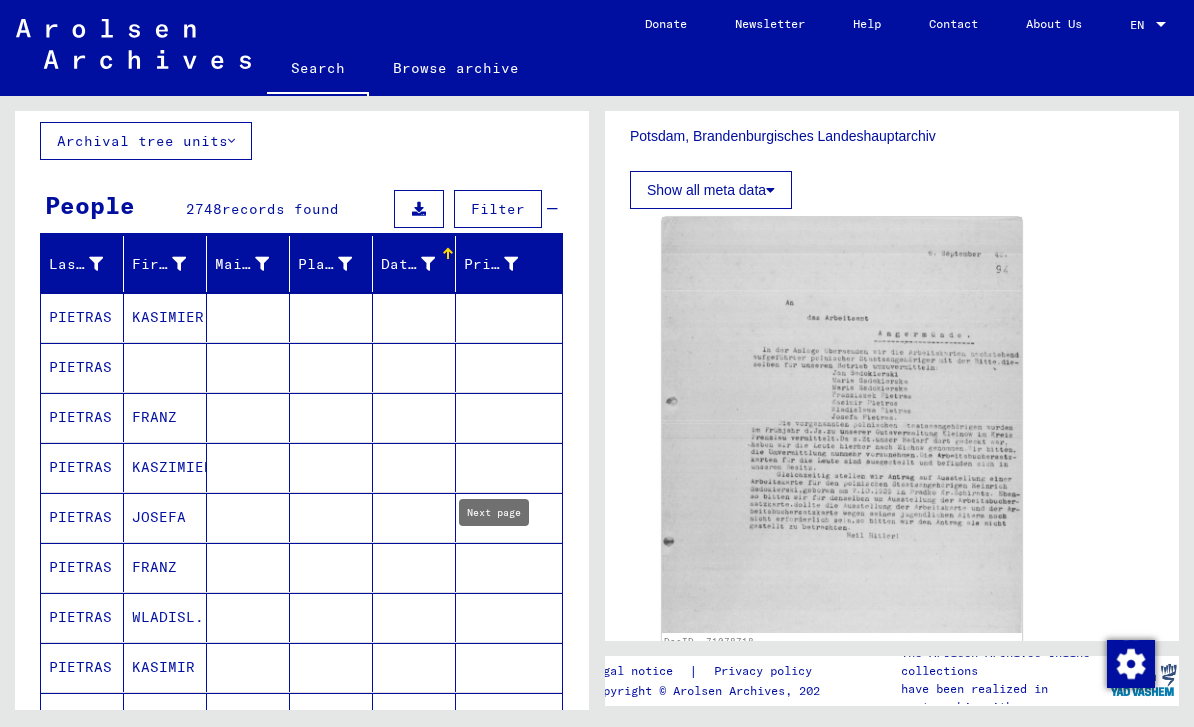 scroll, scrollTop: 106, scrollLeft: 0, axis: vertical 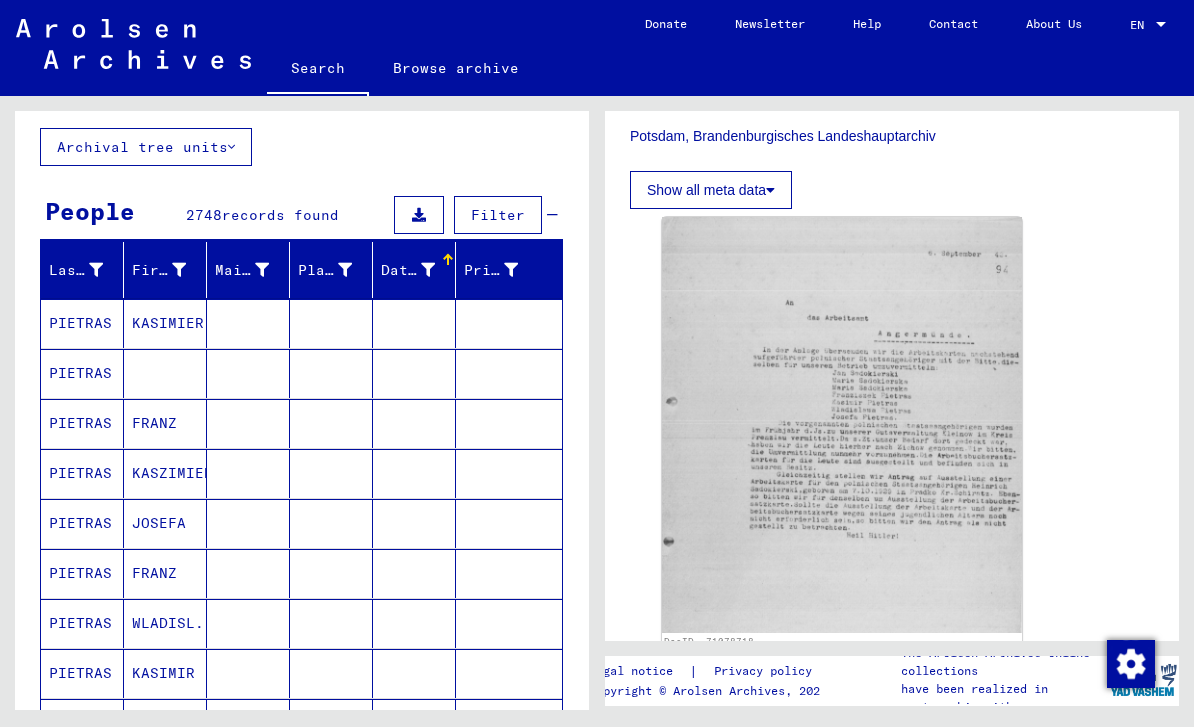 click at bounding box center [509, 423] 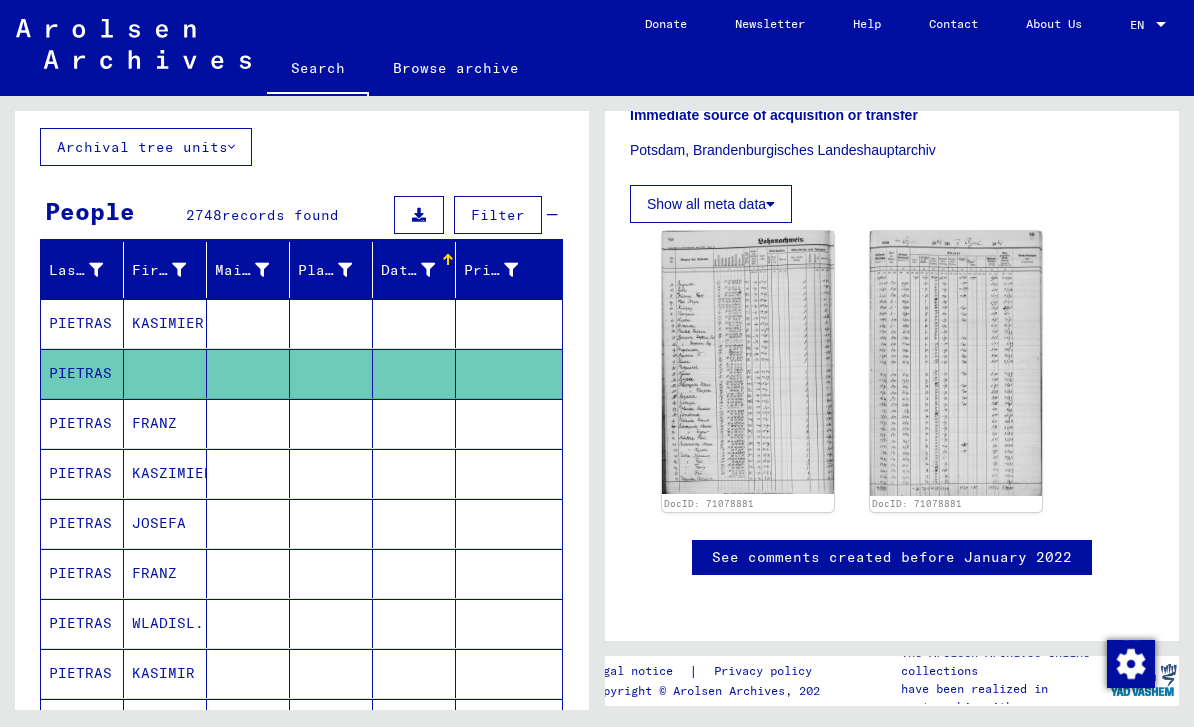 scroll, scrollTop: 621, scrollLeft: 0, axis: vertical 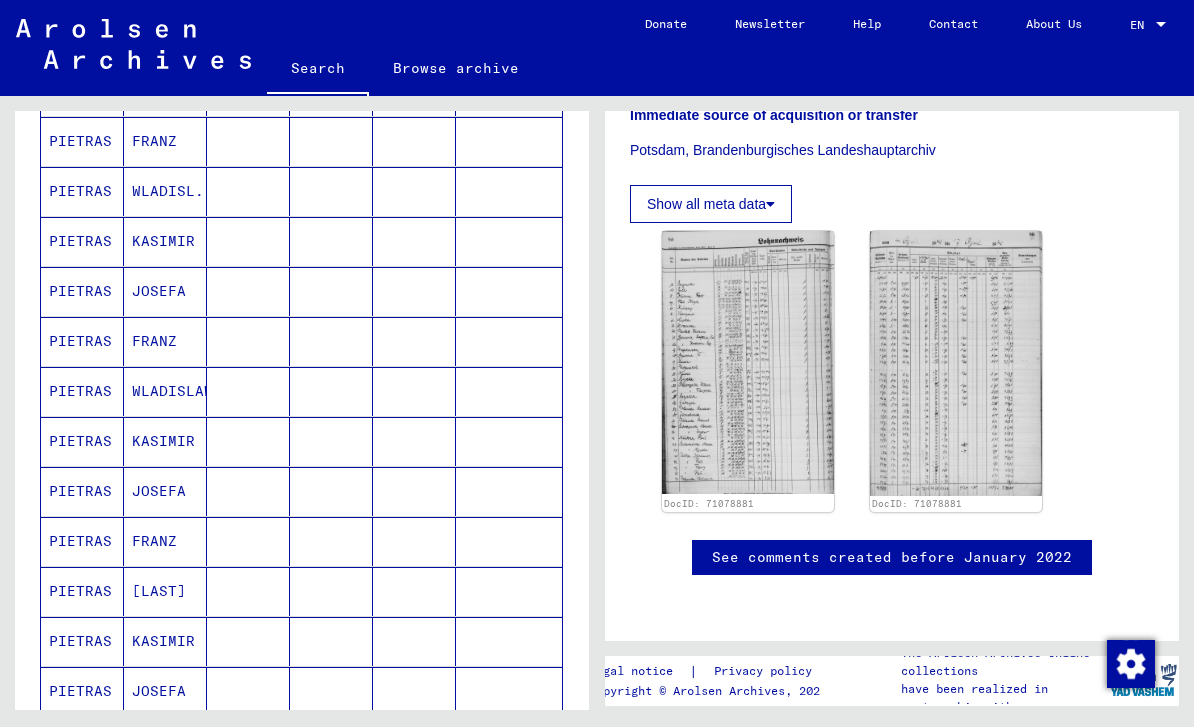 click at bounding box center (414, 391) 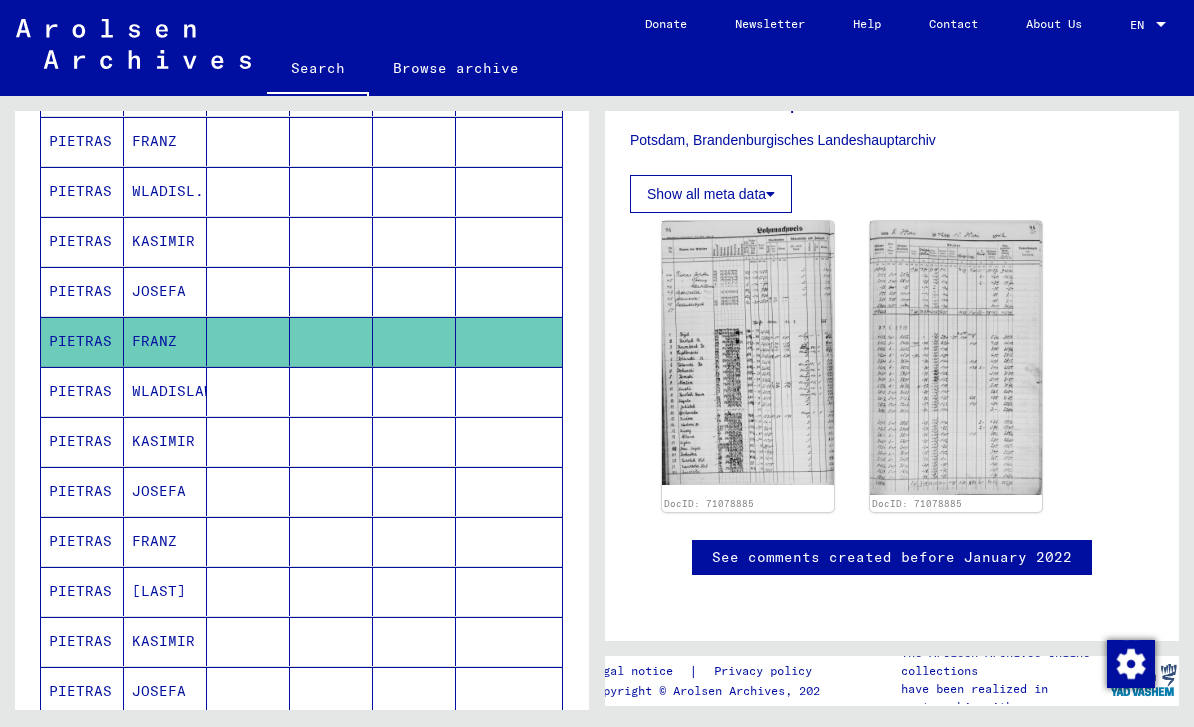 scroll, scrollTop: 679, scrollLeft: 0, axis: vertical 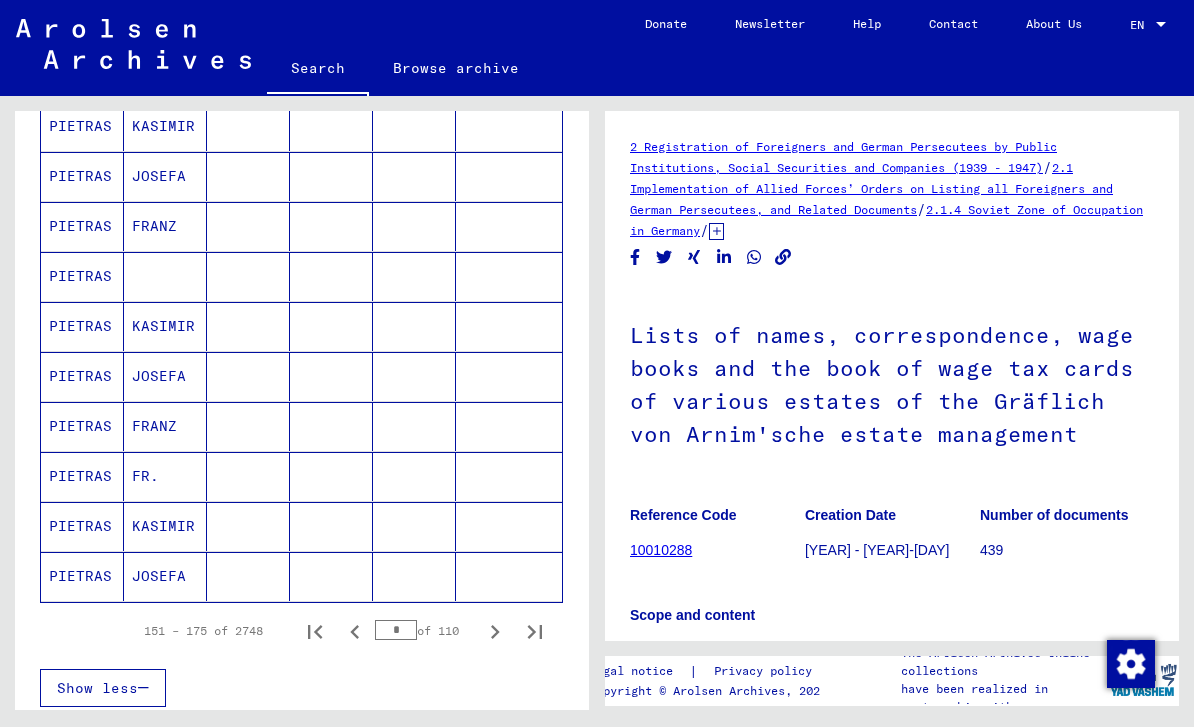 click at bounding box center [414, 526] 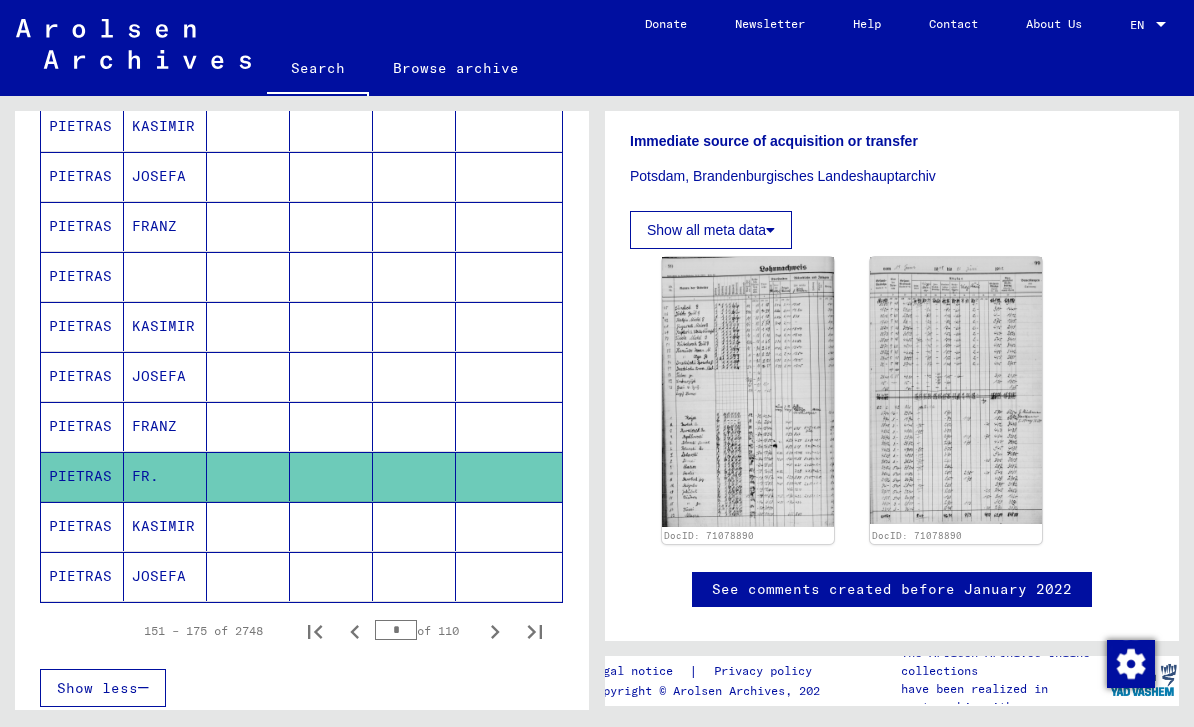 scroll, scrollTop: 589, scrollLeft: 0, axis: vertical 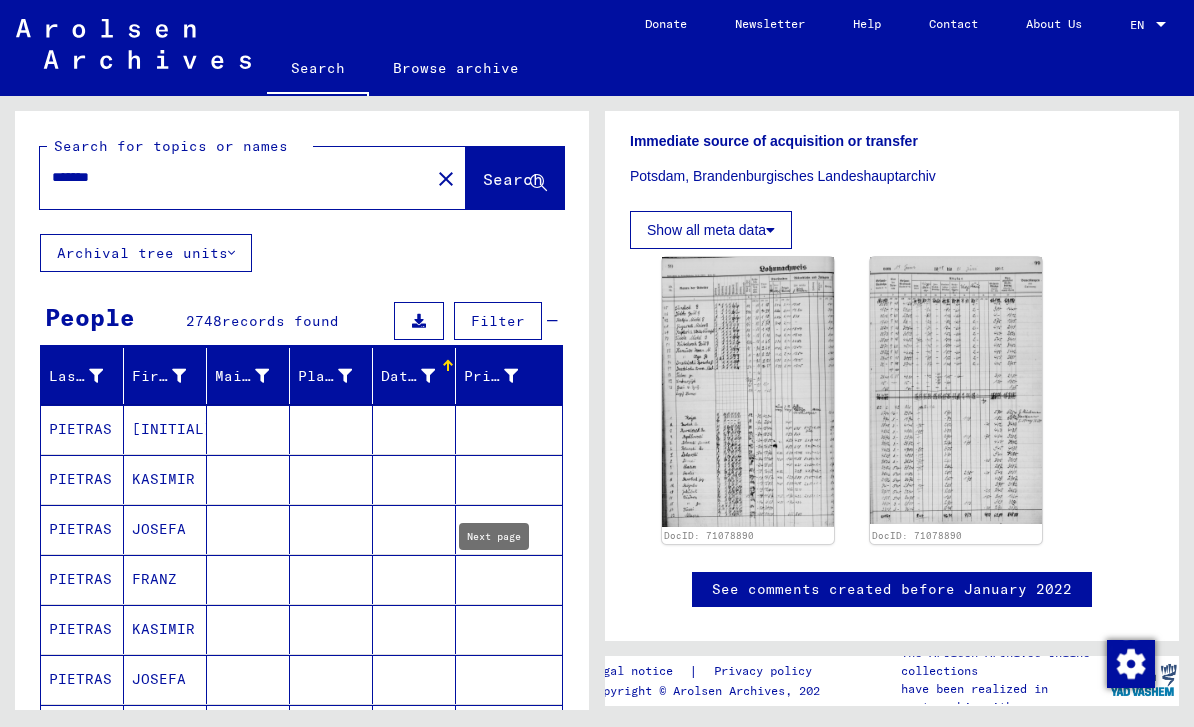click on "*******" at bounding box center [235, 177] 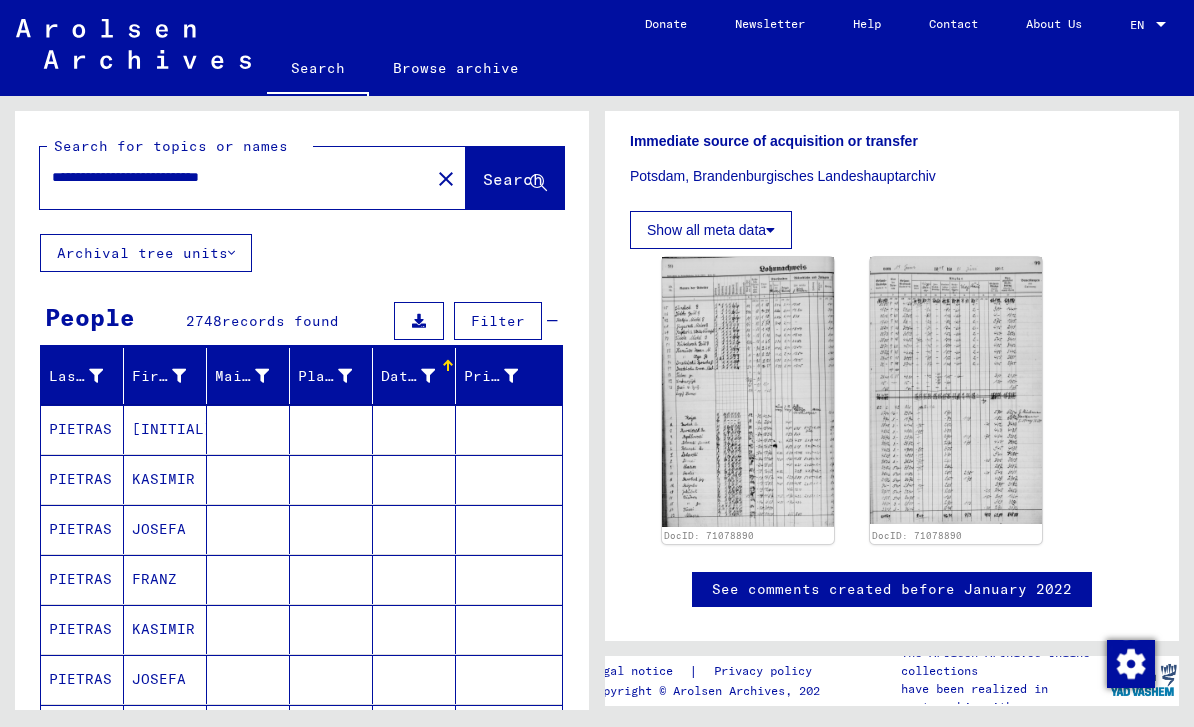 click on "Search" 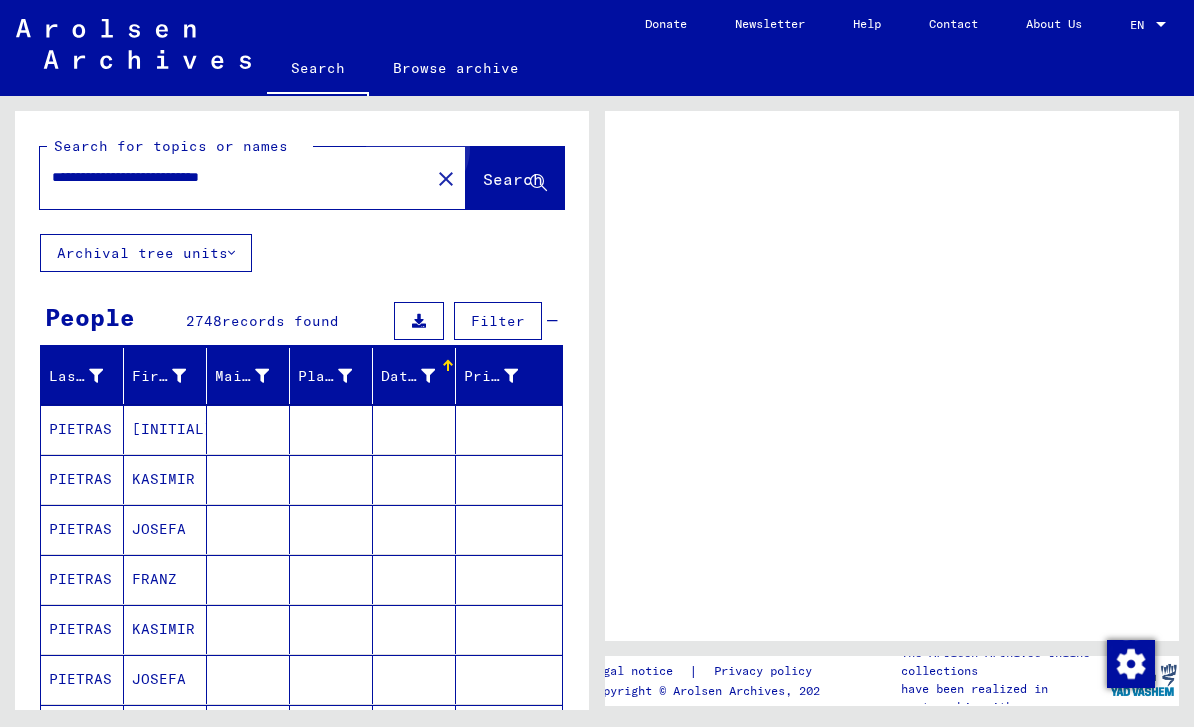 scroll, scrollTop: 0, scrollLeft: 0, axis: both 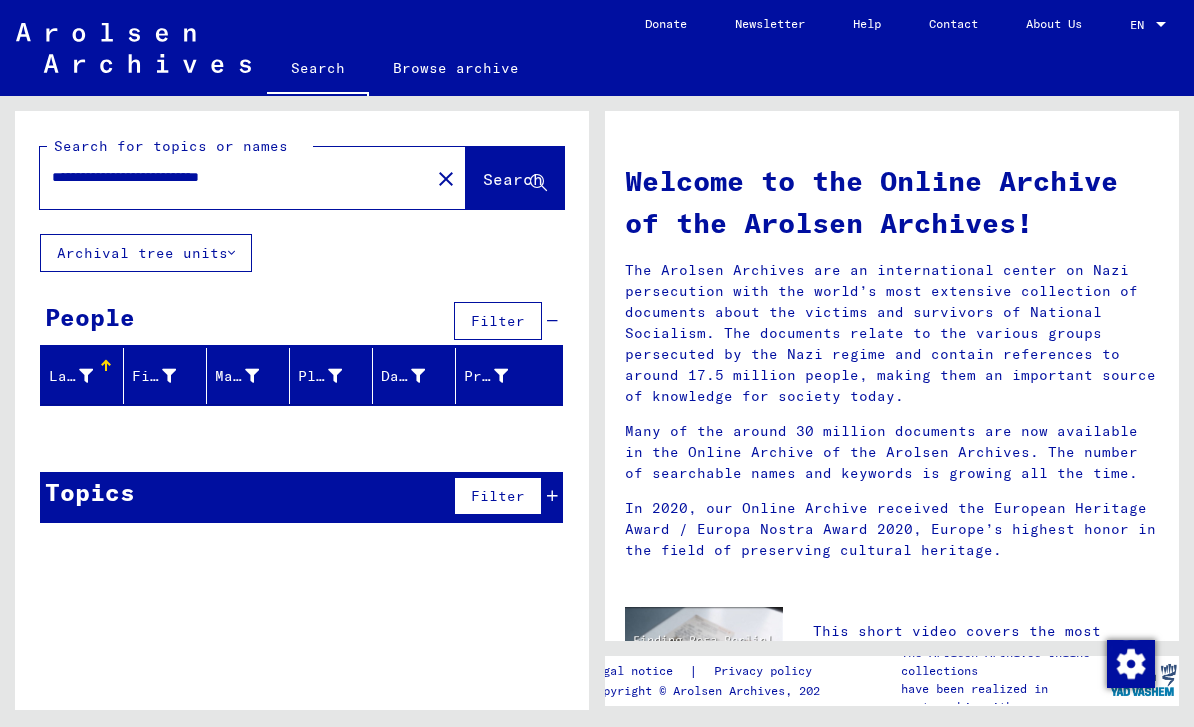 click on "**********" at bounding box center (229, 177) 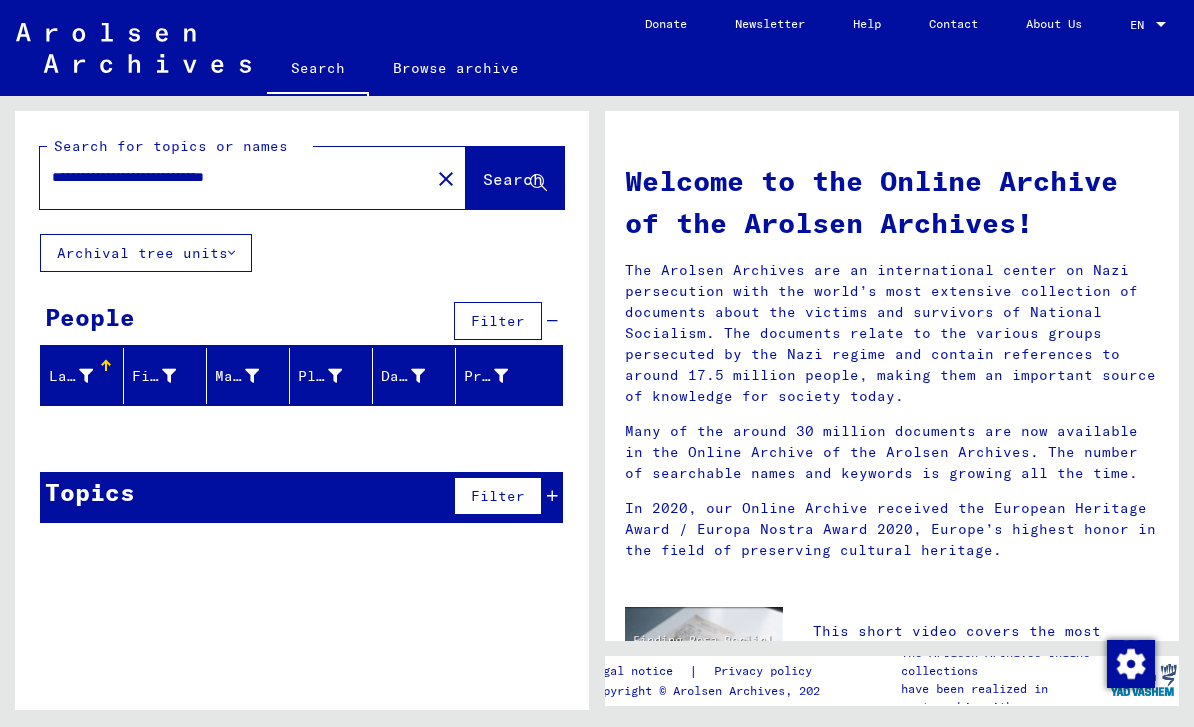 click on "Search" 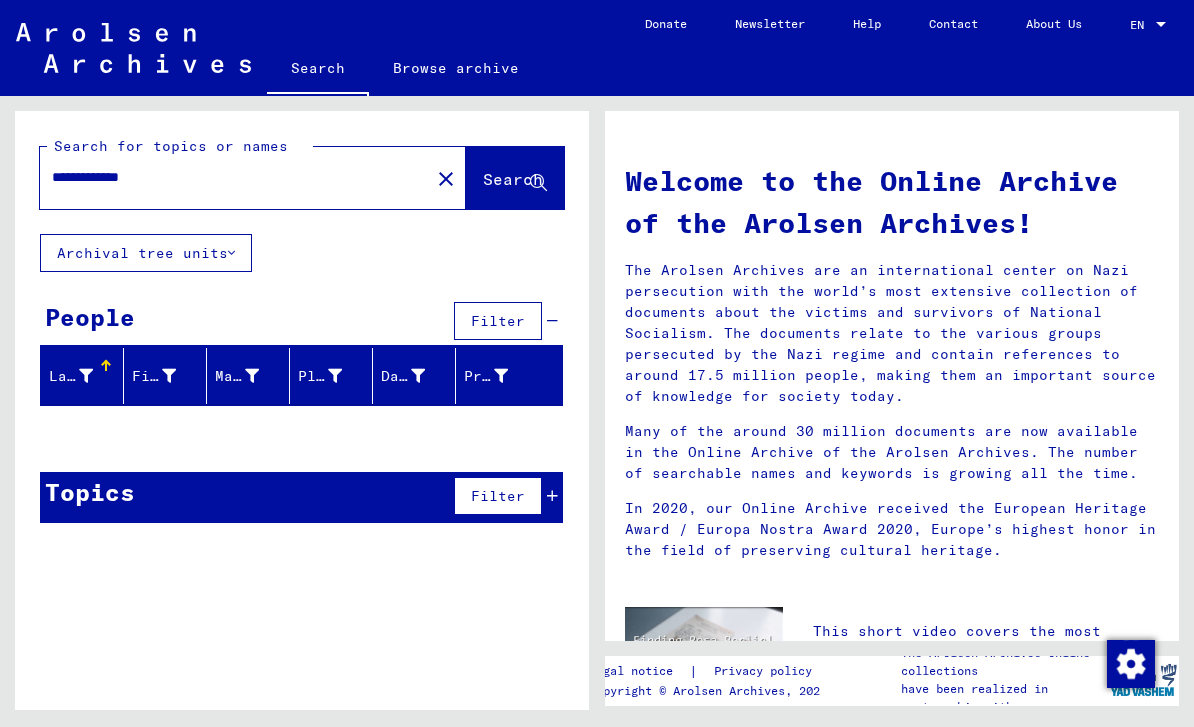 type on "**********" 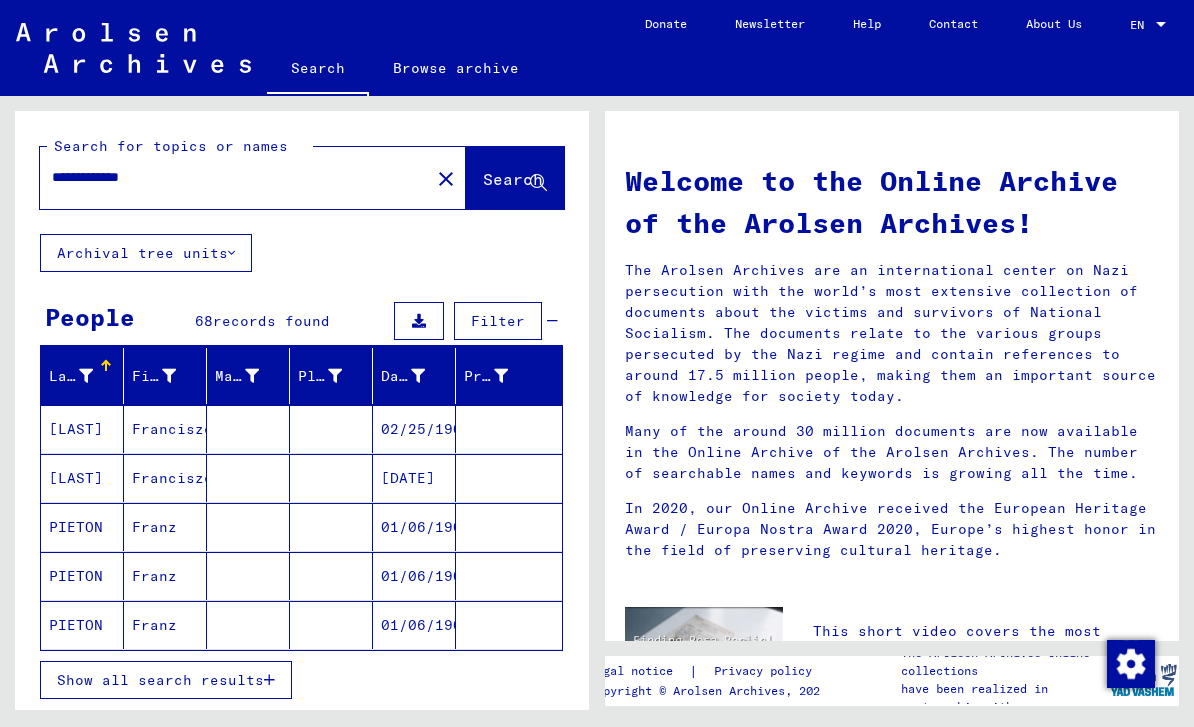 click on "Show all search results" at bounding box center (160, 680) 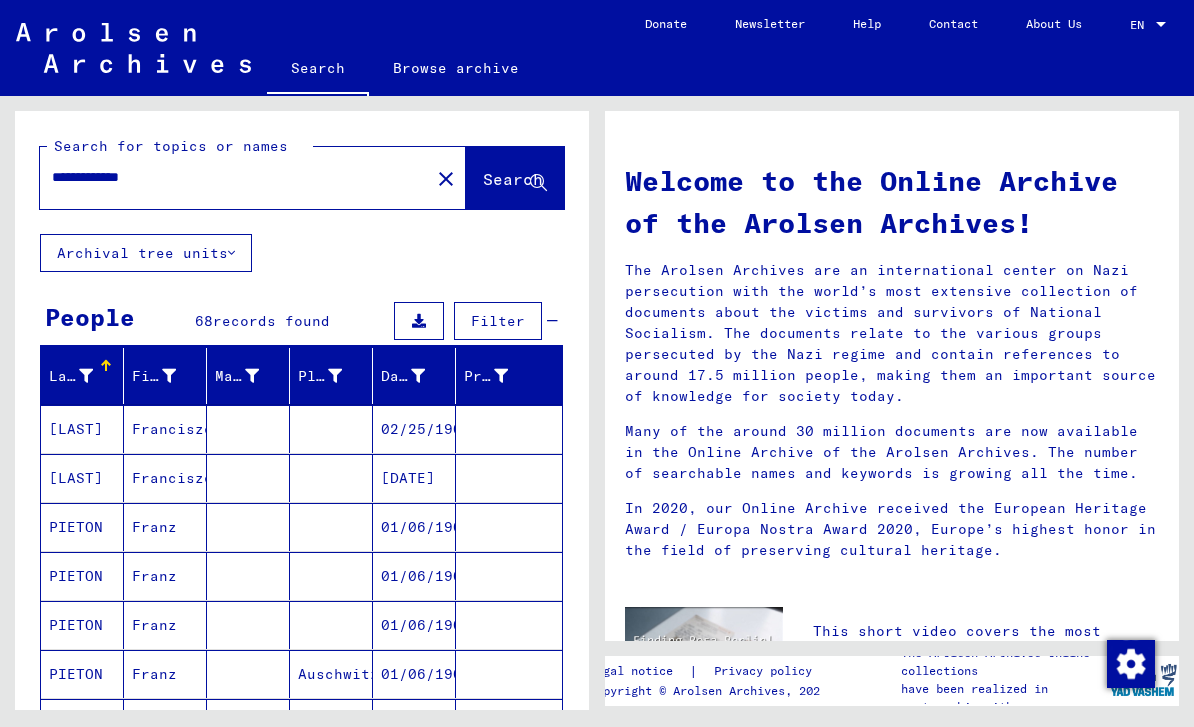 scroll, scrollTop: 0, scrollLeft: 0, axis: both 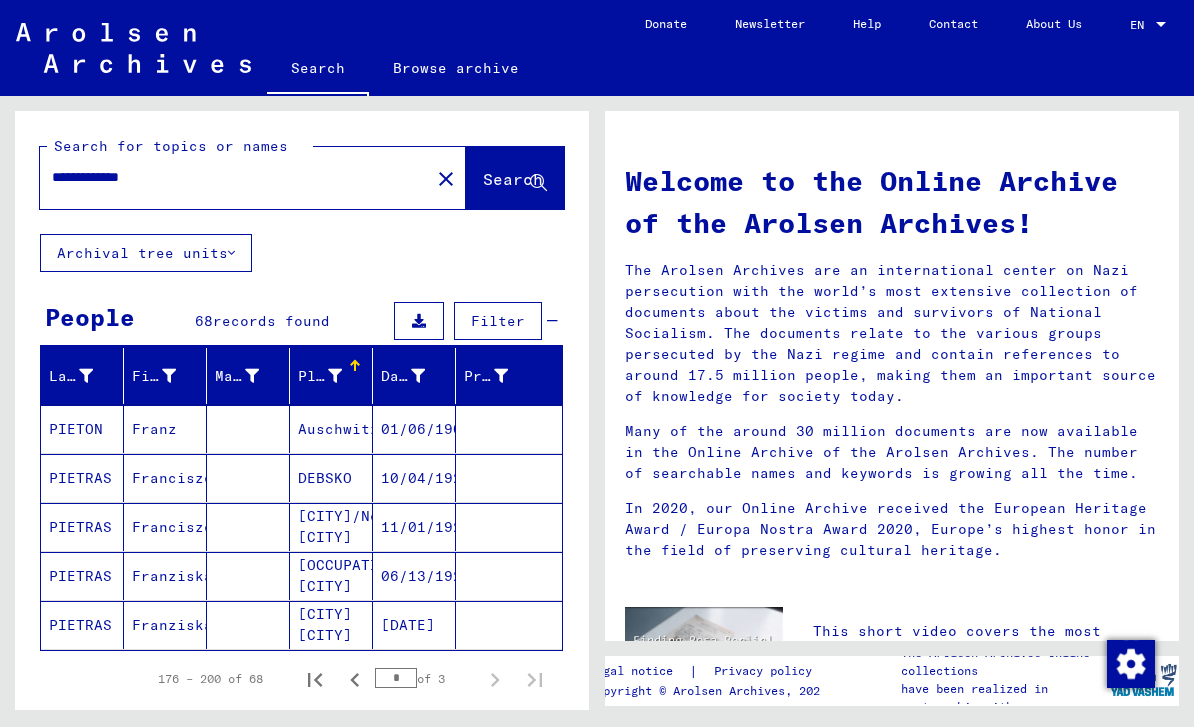 click on "Show all search results" at bounding box center [166, 736] 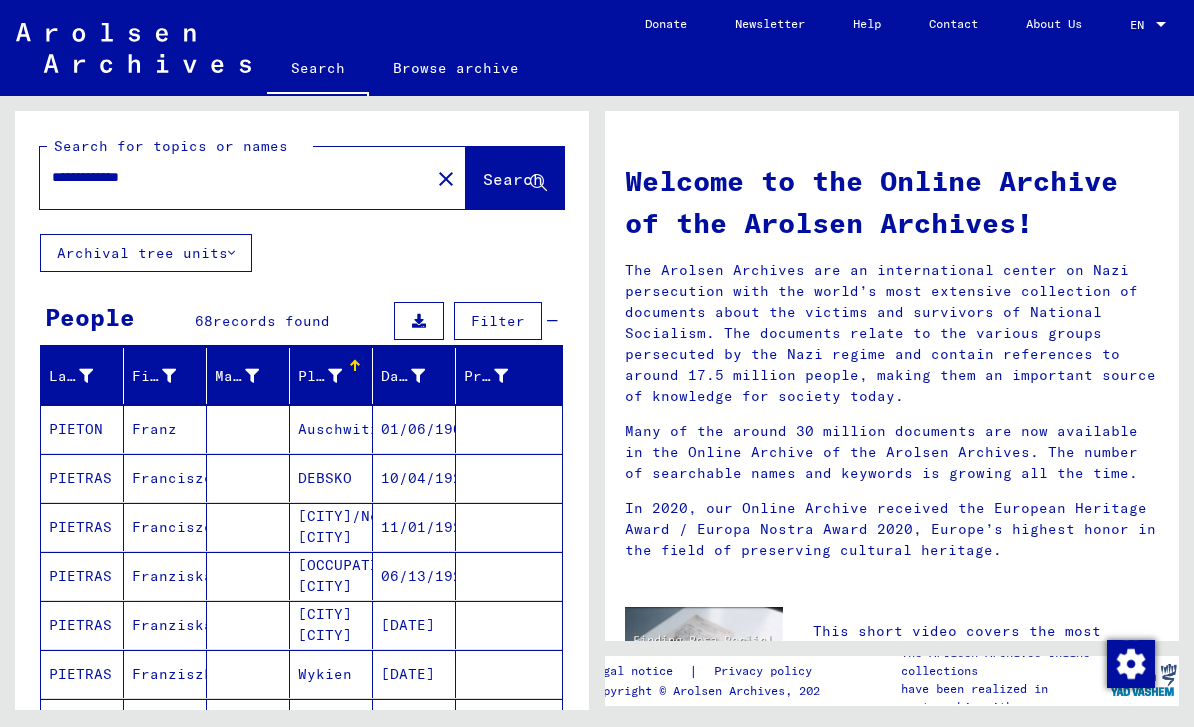 scroll, scrollTop: 0, scrollLeft: 0, axis: both 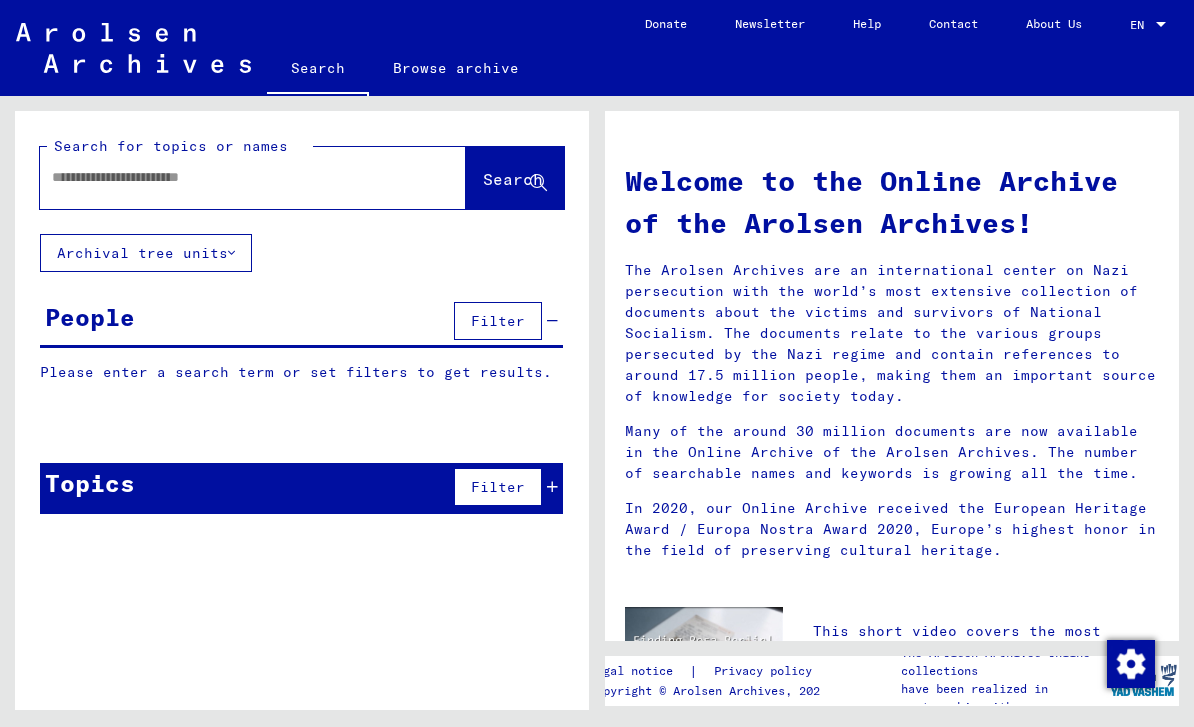 click at bounding box center [229, 177] 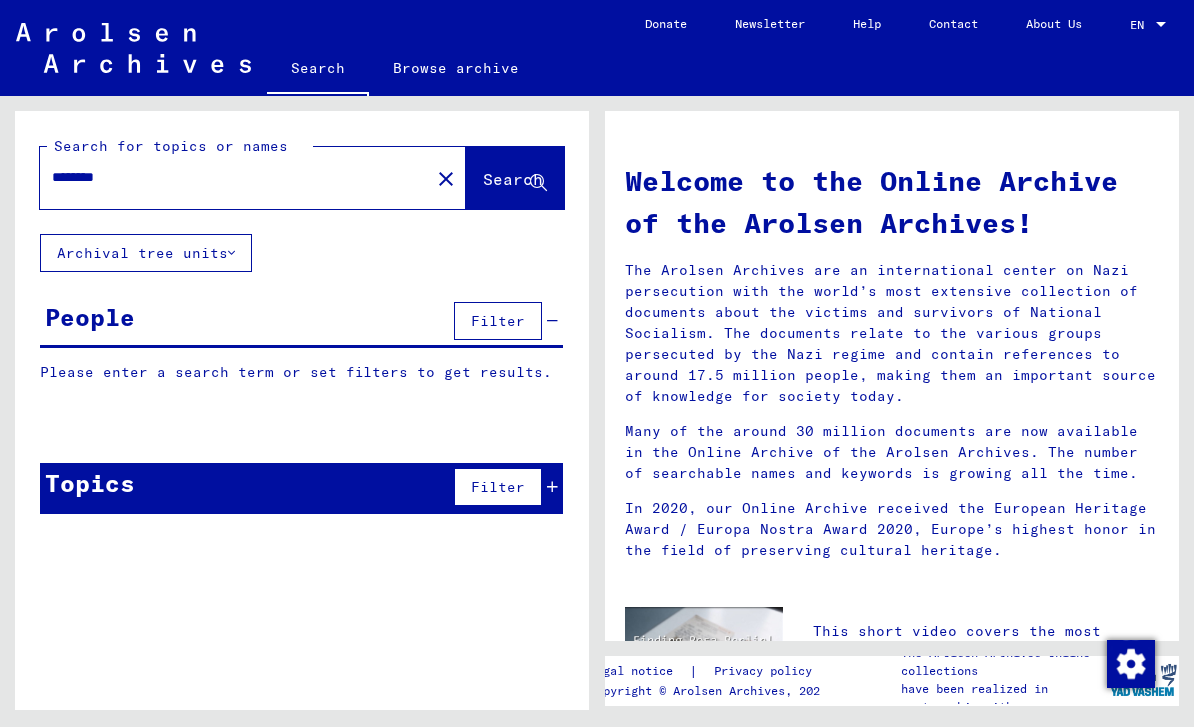 type on "********" 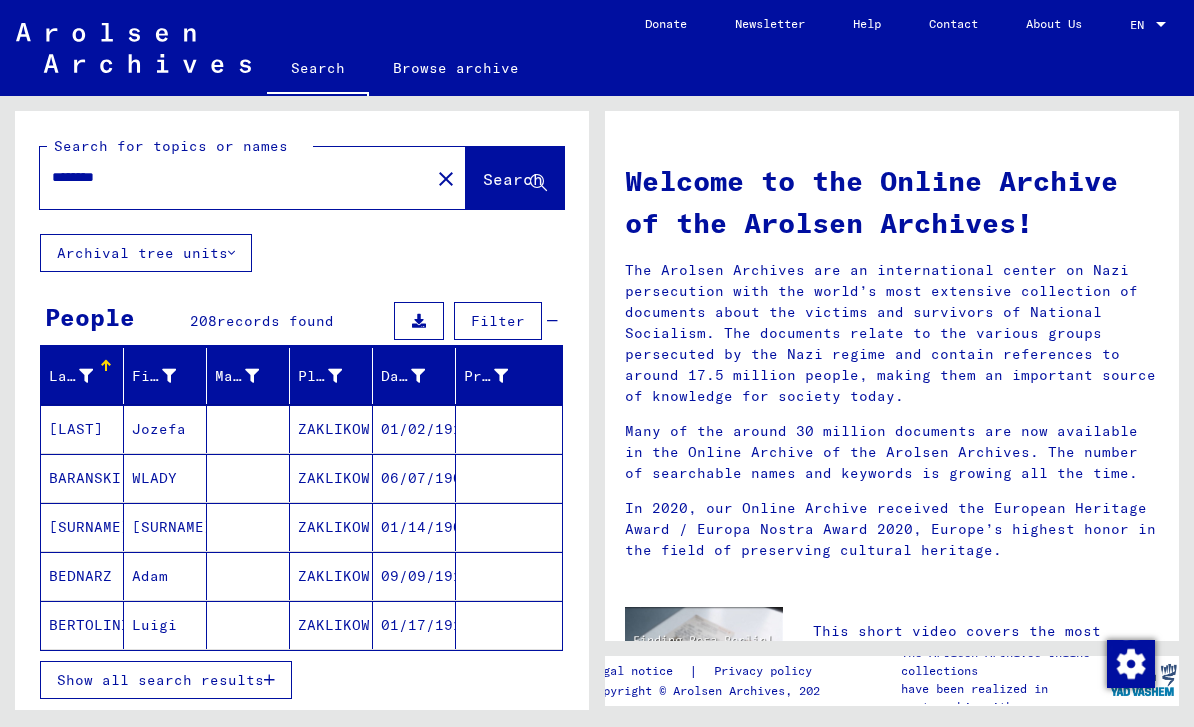 click on "Show all search results" at bounding box center (166, 680) 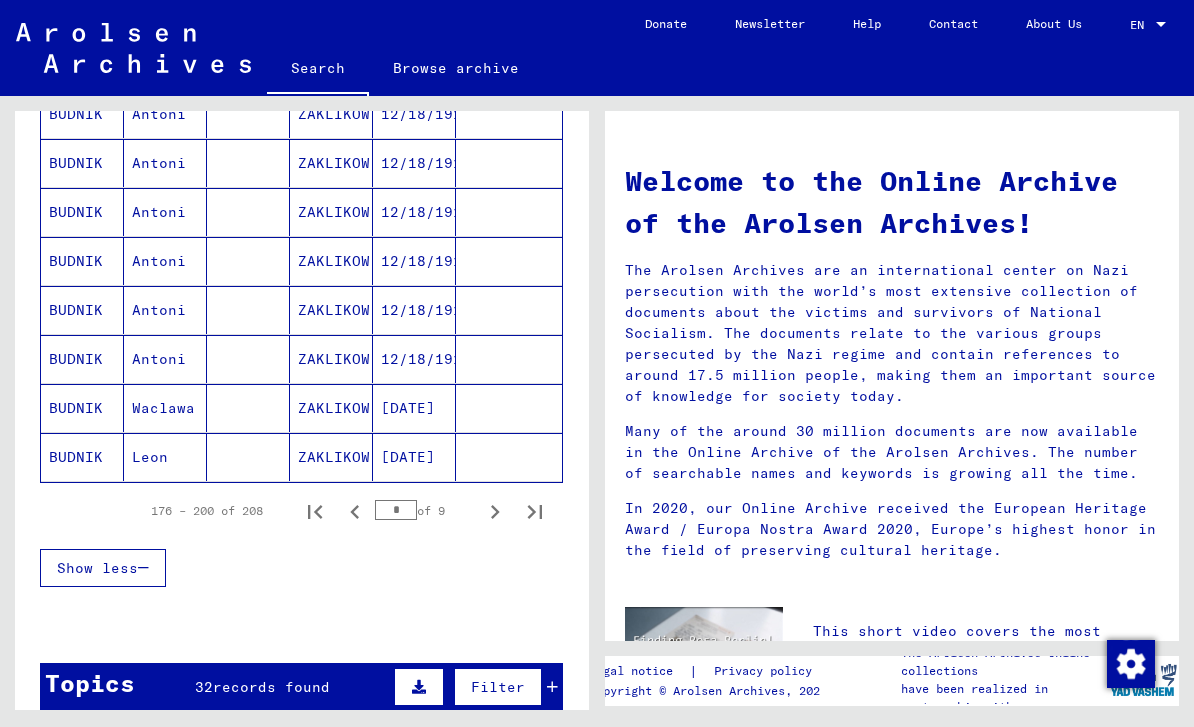 scroll, scrollTop: 1127, scrollLeft: 0, axis: vertical 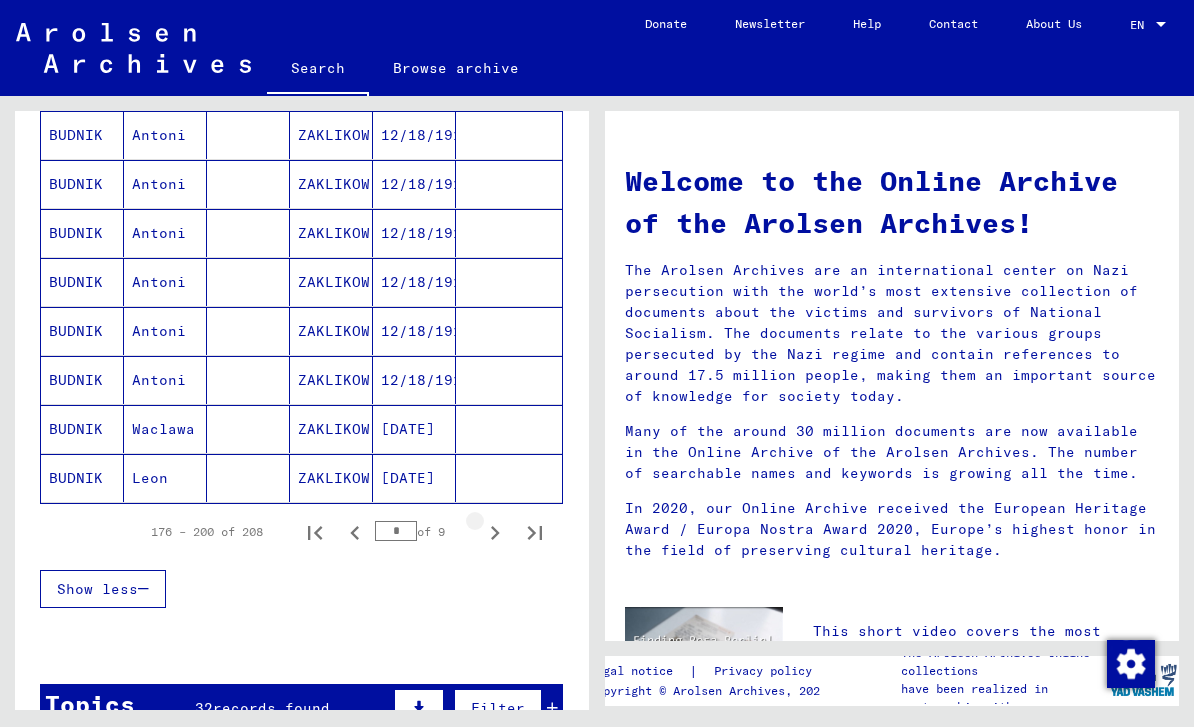 click 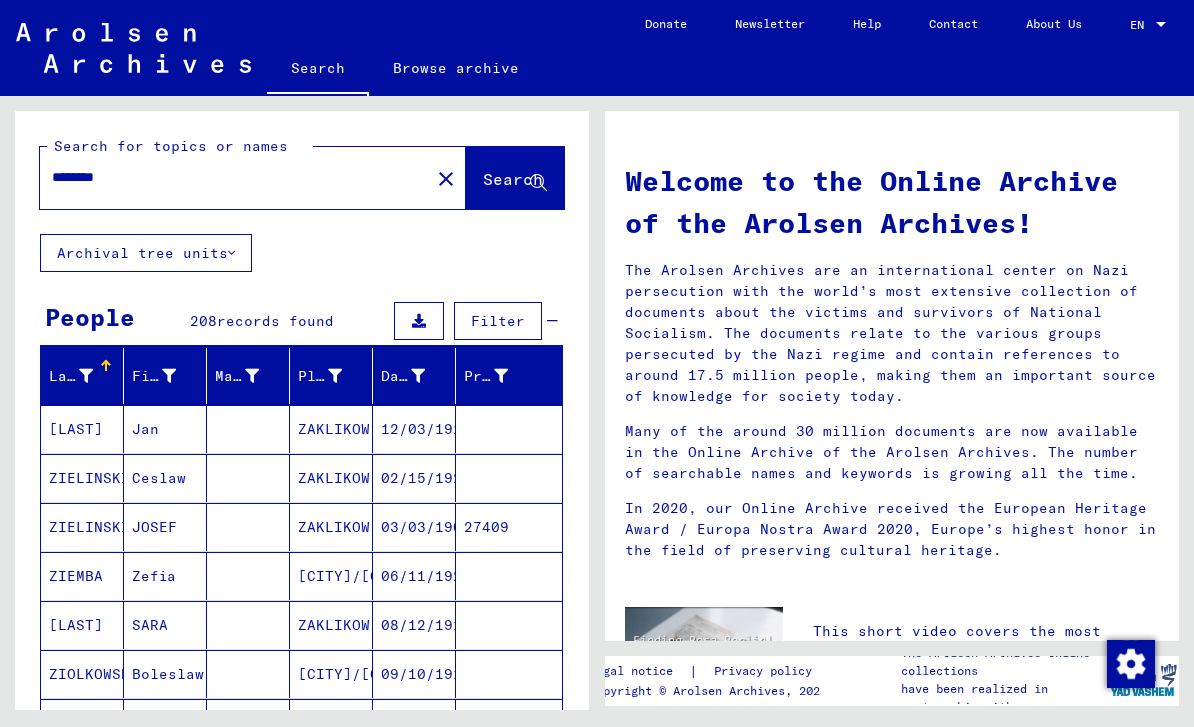 scroll, scrollTop: 0, scrollLeft: 0, axis: both 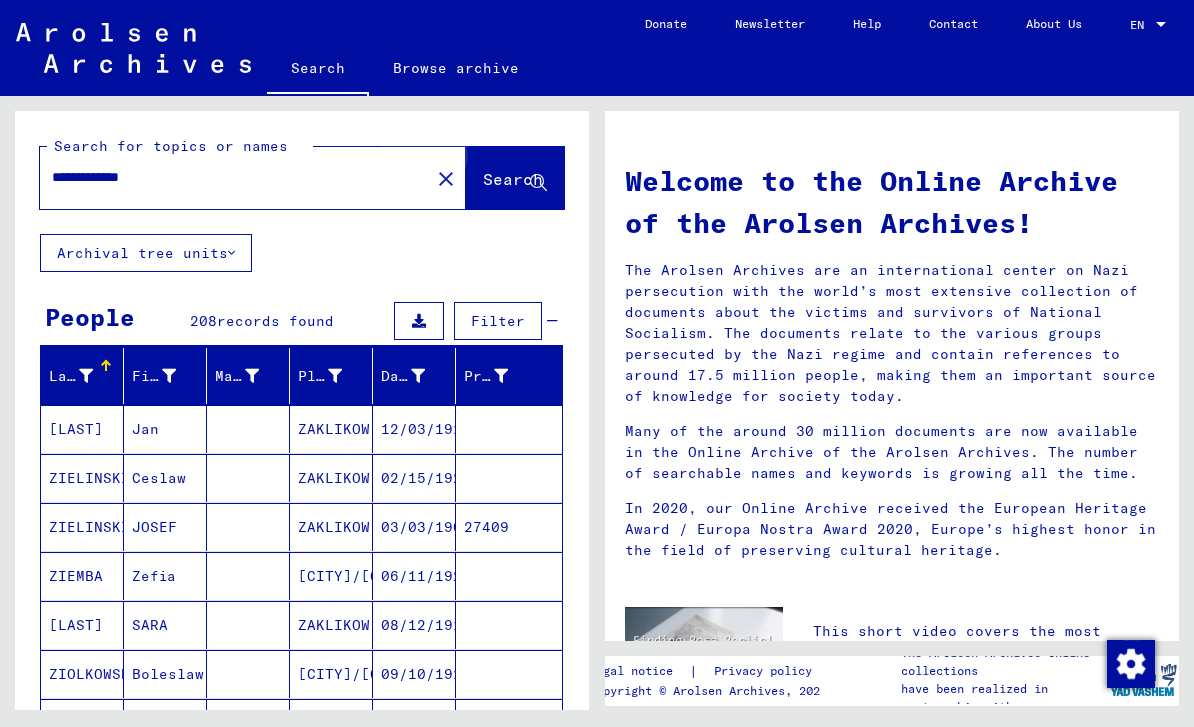 click on "Search" 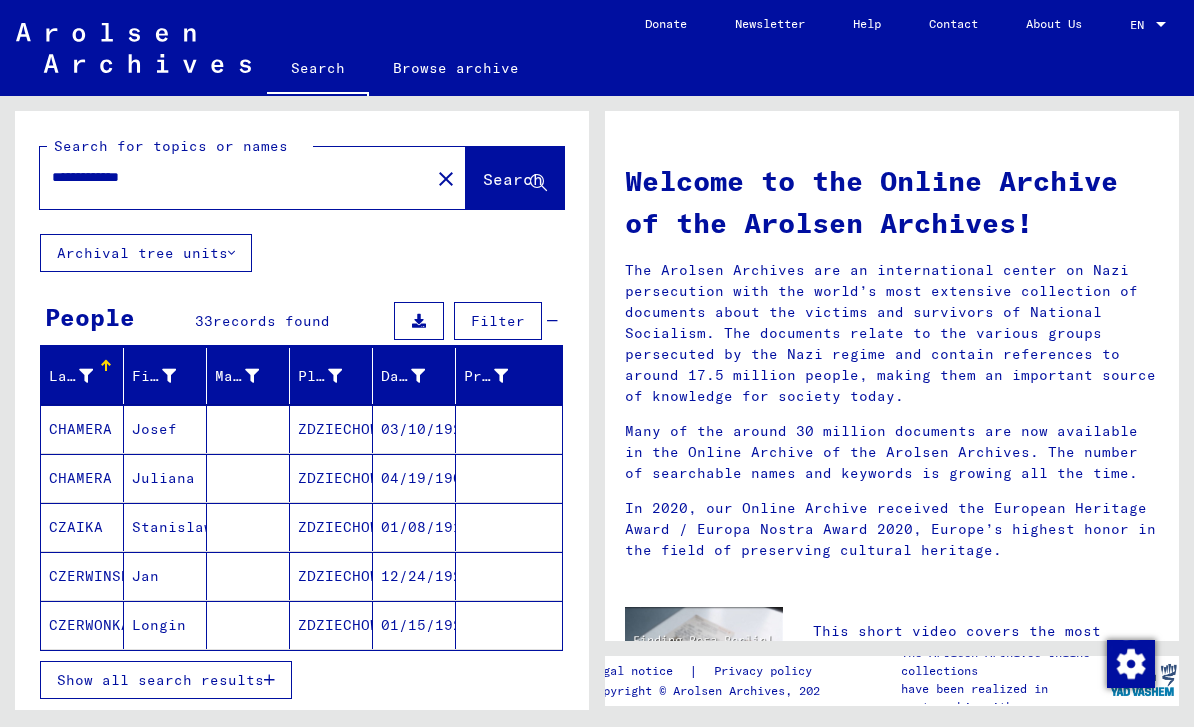 click on "Show all search results" at bounding box center (160, 680) 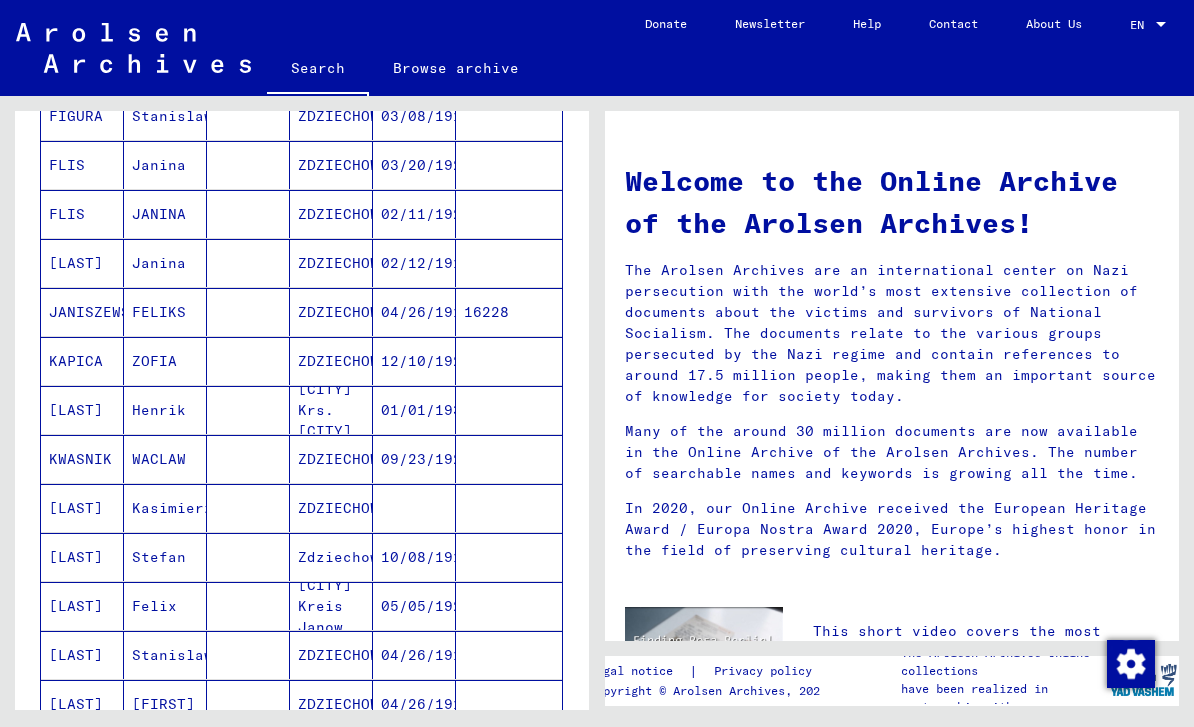scroll, scrollTop: 804, scrollLeft: 0, axis: vertical 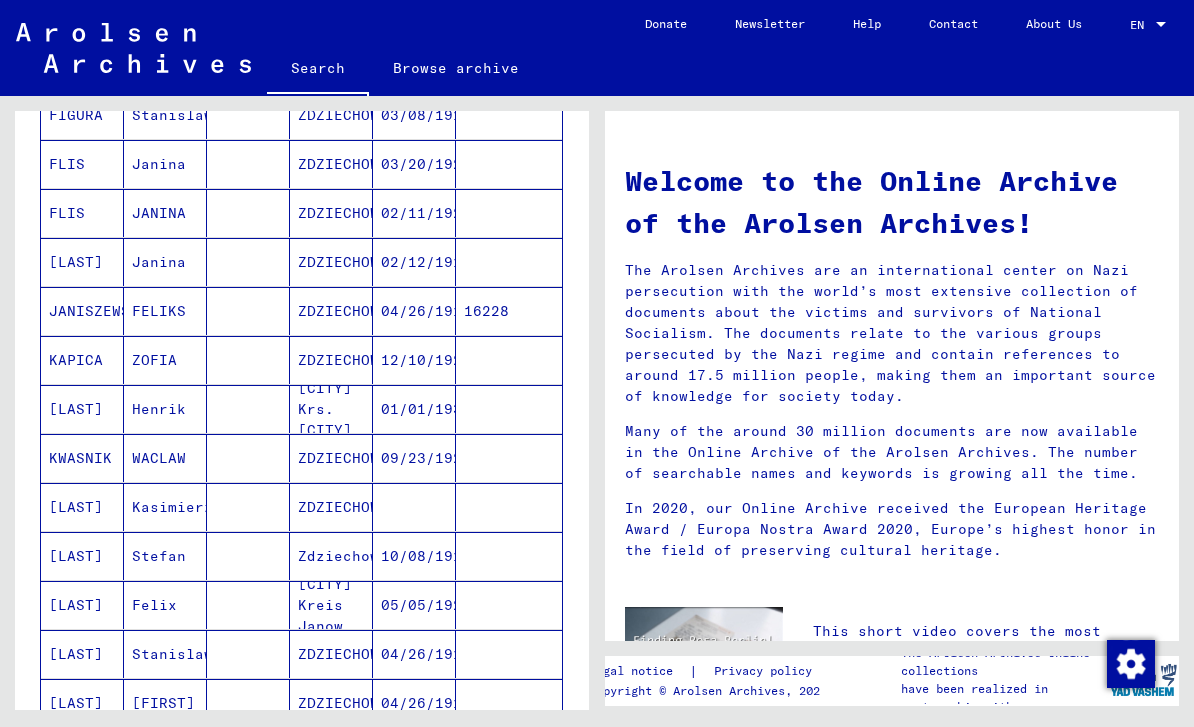 click on "04/26/1911" at bounding box center [414, 360] 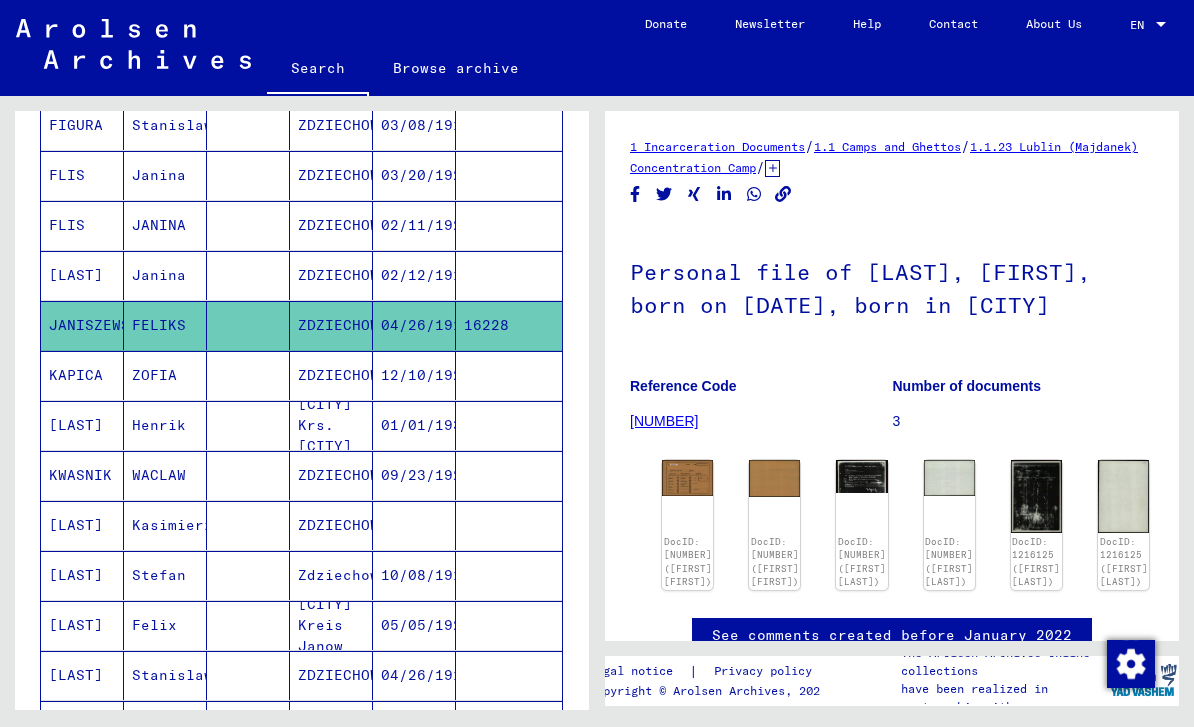 click 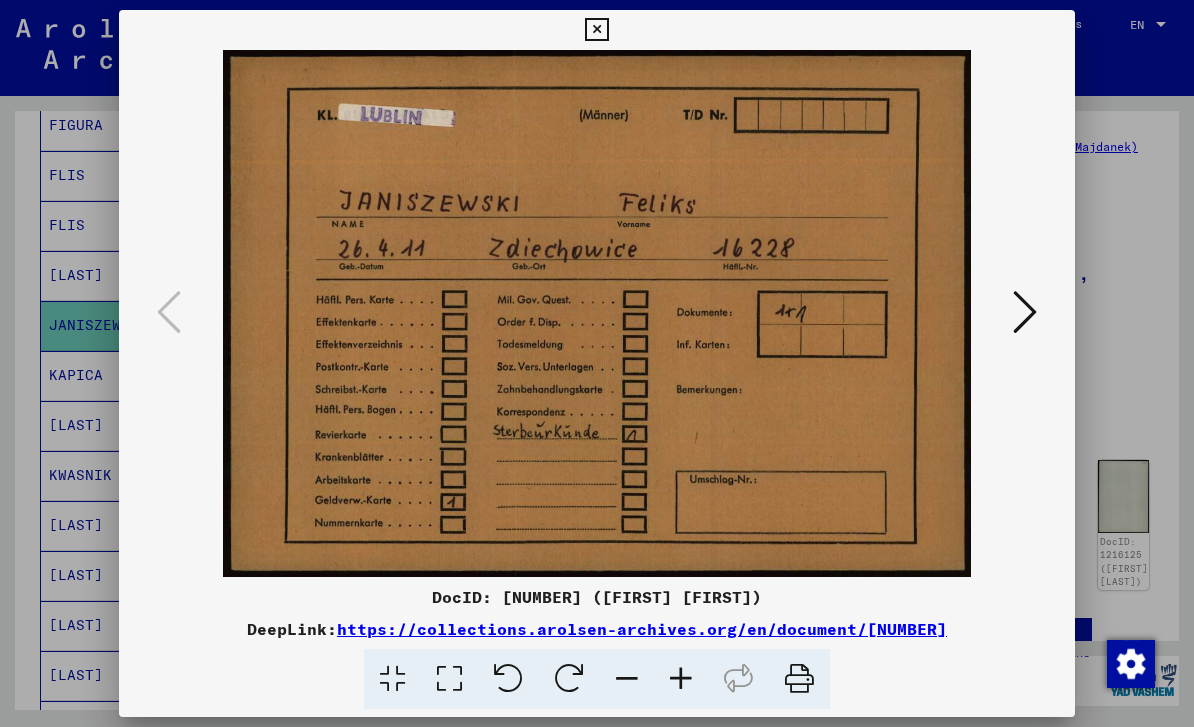 click at bounding box center [596, 30] 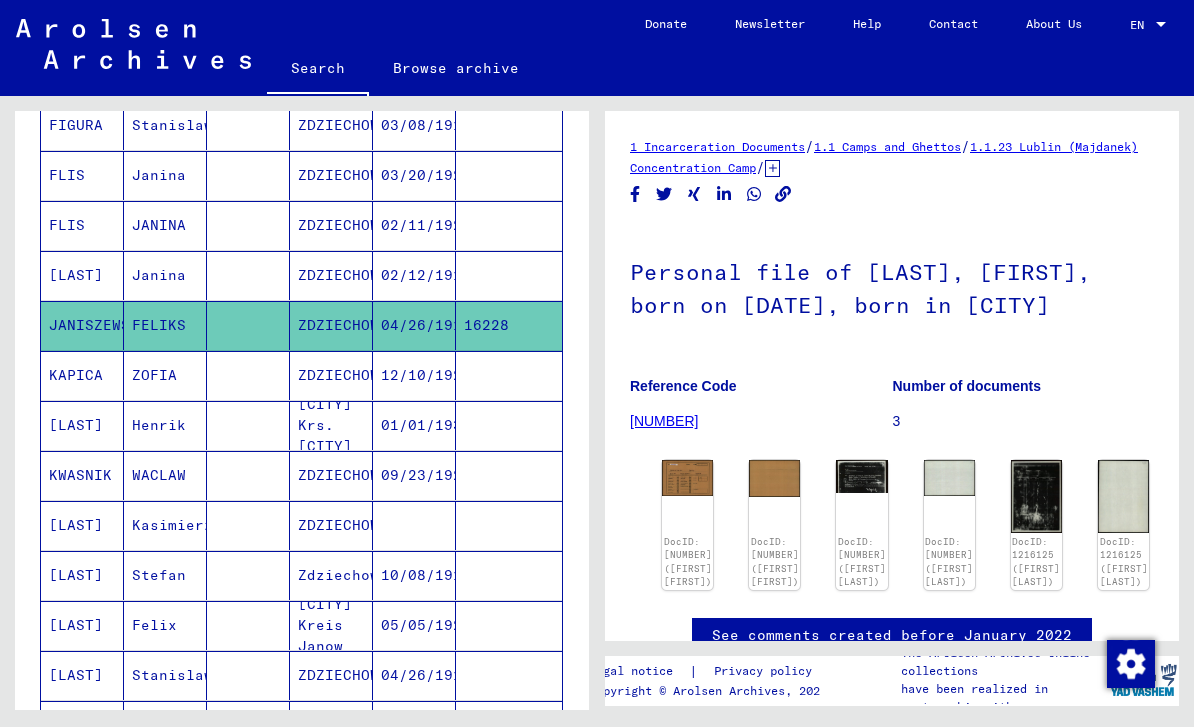 click 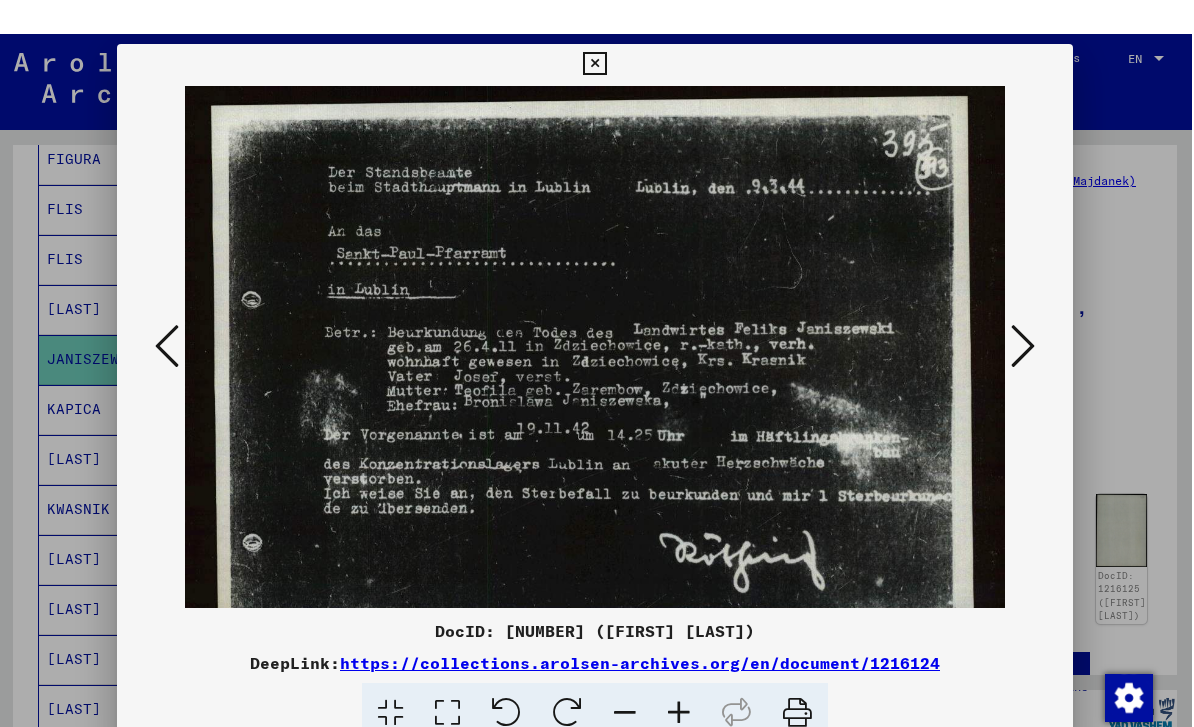 scroll, scrollTop: 46, scrollLeft: 0, axis: vertical 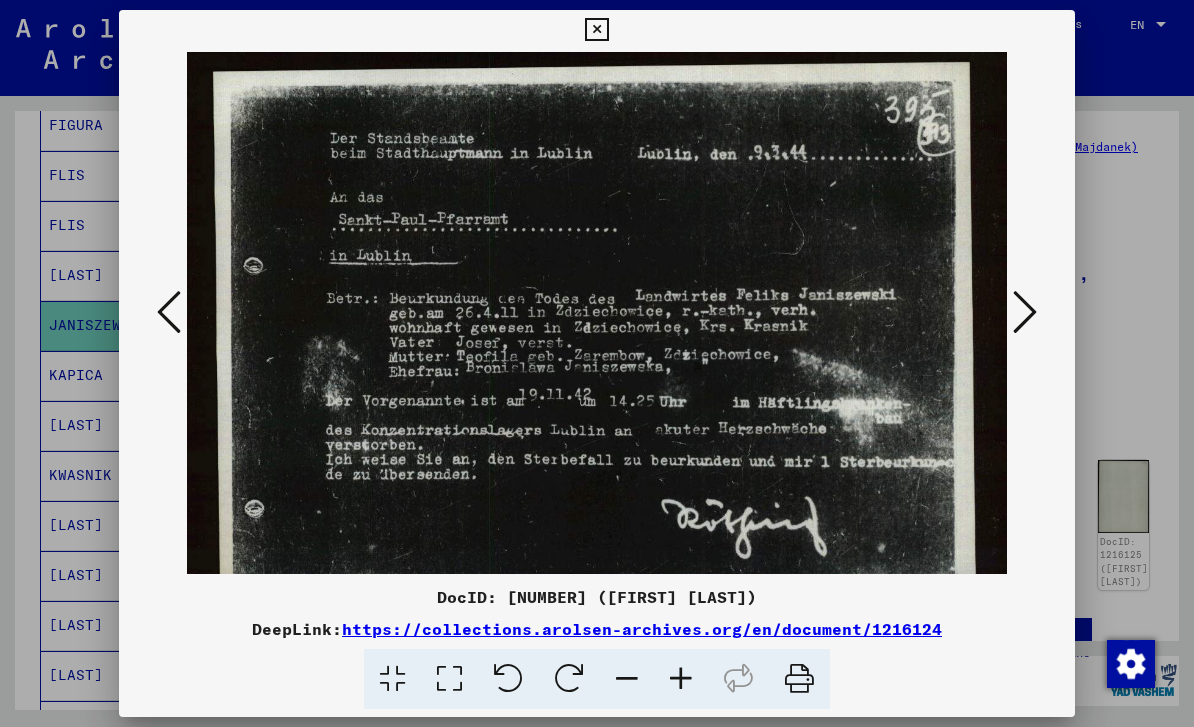click at bounding box center (596, 30) 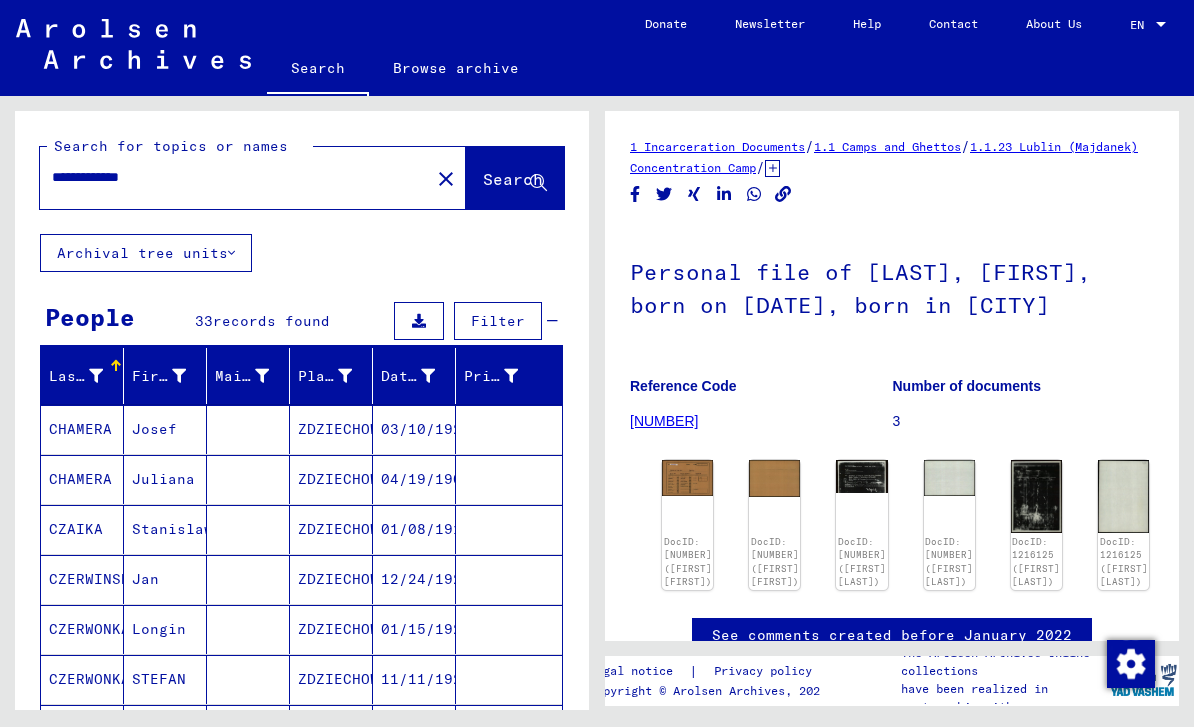 scroll, scrollTop: 0, scrollLeft: 0, axis: both 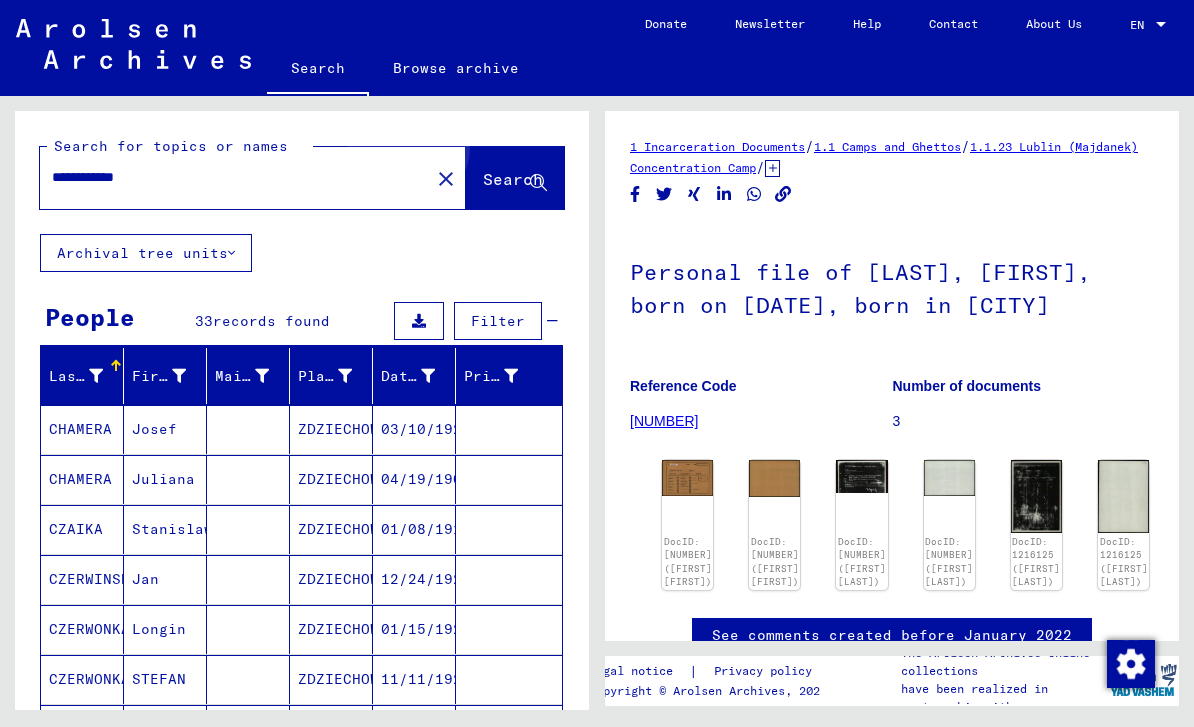 type on "**********" 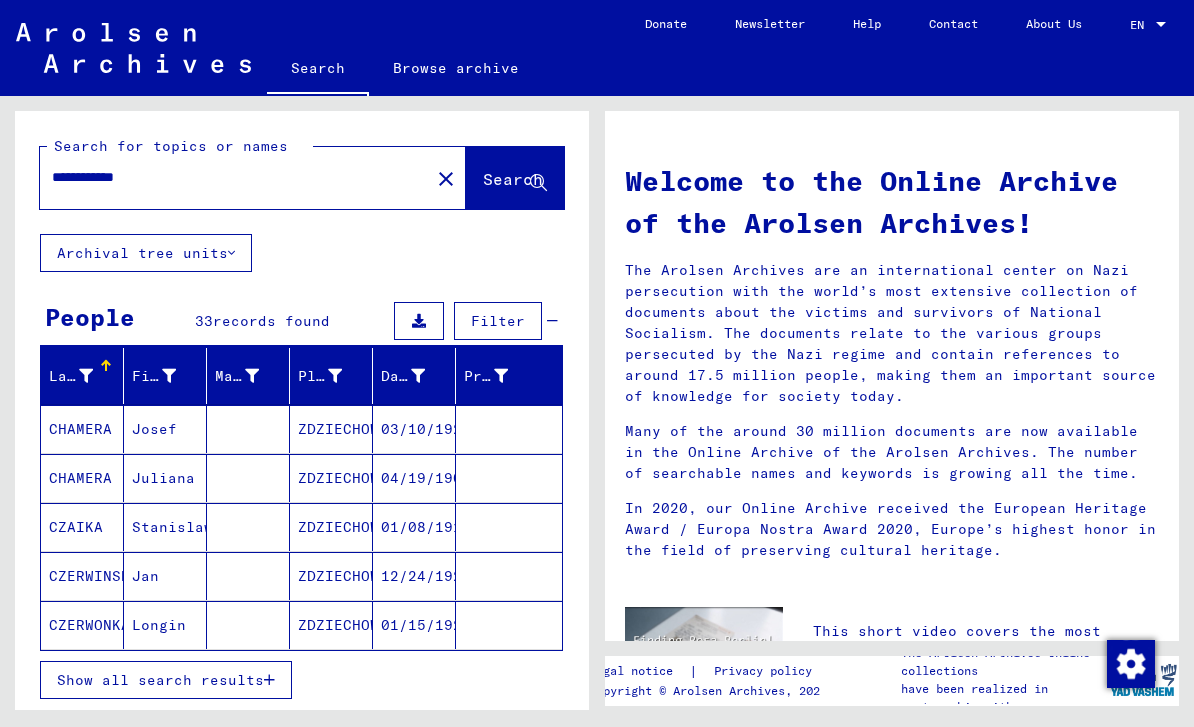 click on "Show all search results" at bounding box center [166, 680] 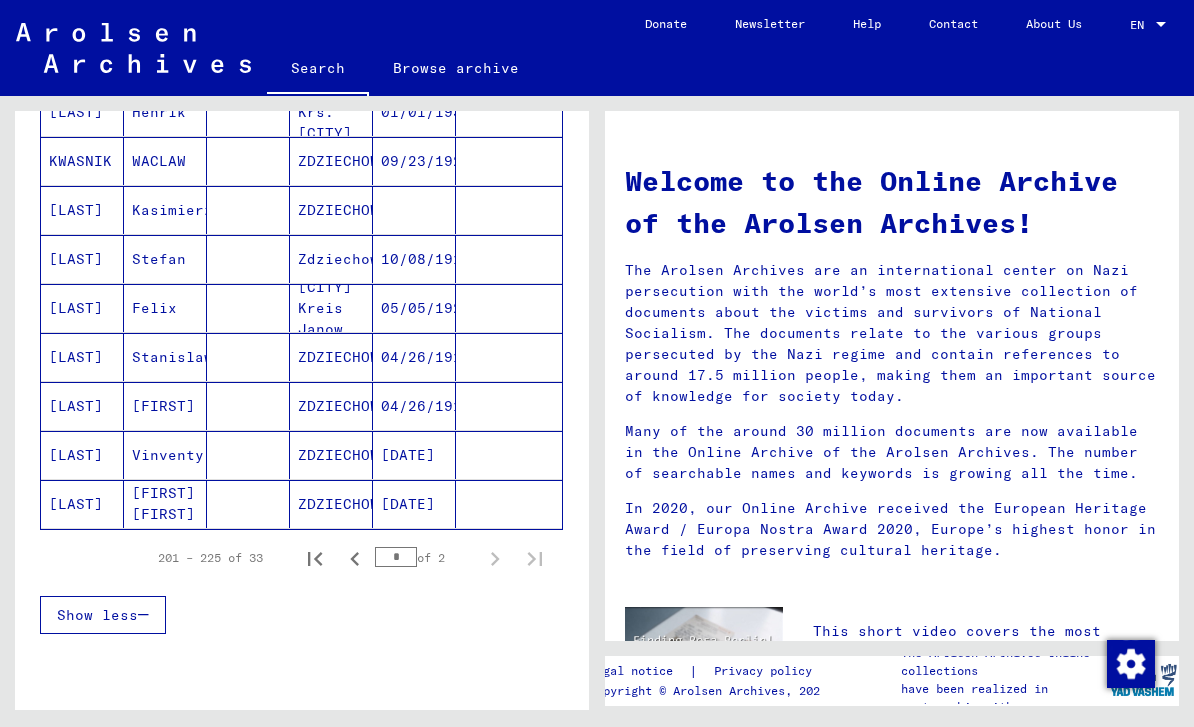scroll, scrollTop: 1102, scrollLeft: 0, axis: vertical 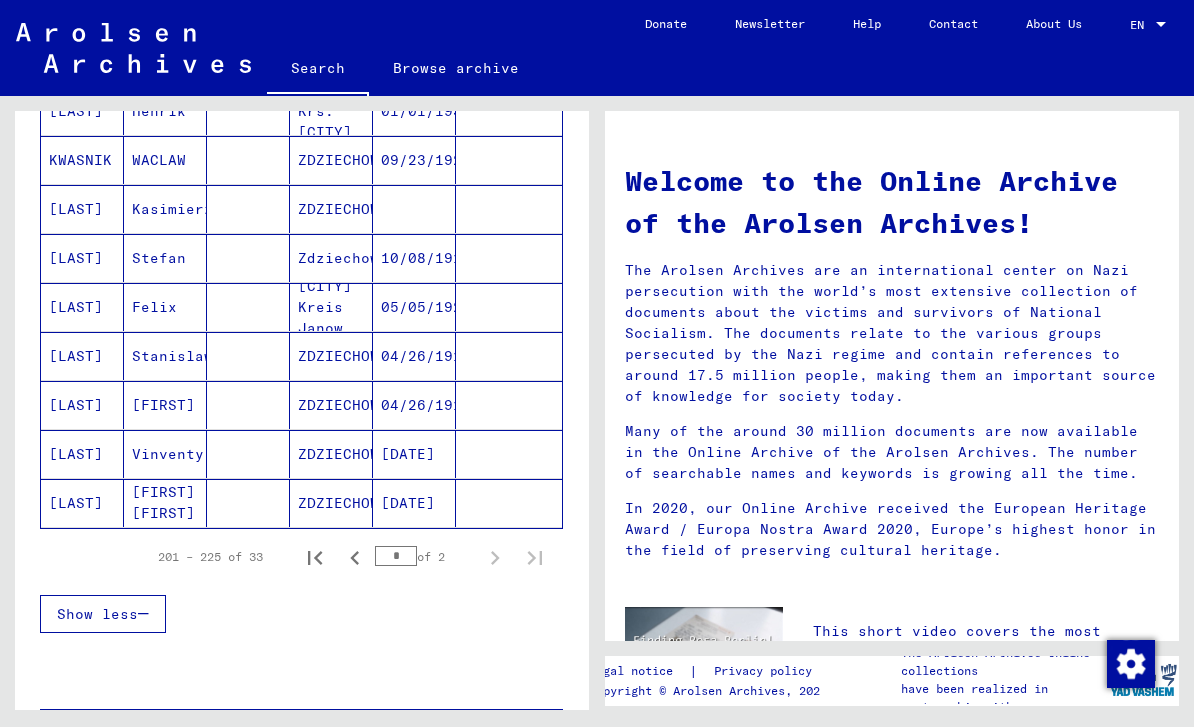 click 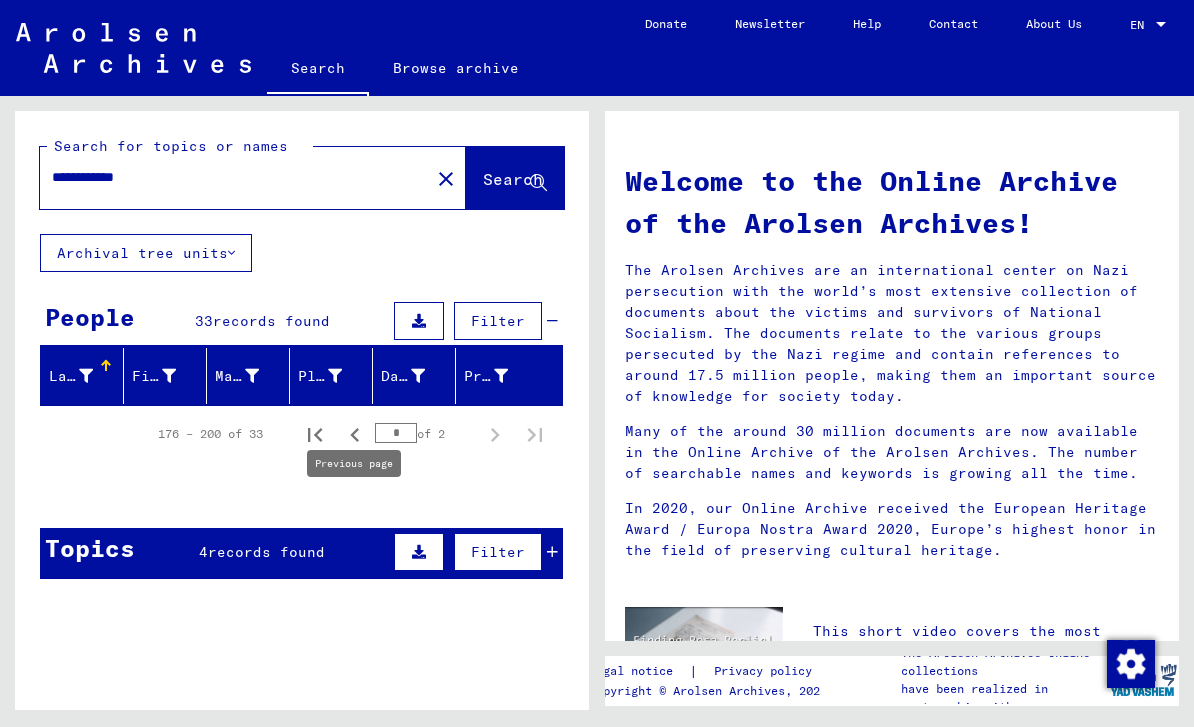 scroll, scrollTop: 0, scrollLeft: 0, axis: both 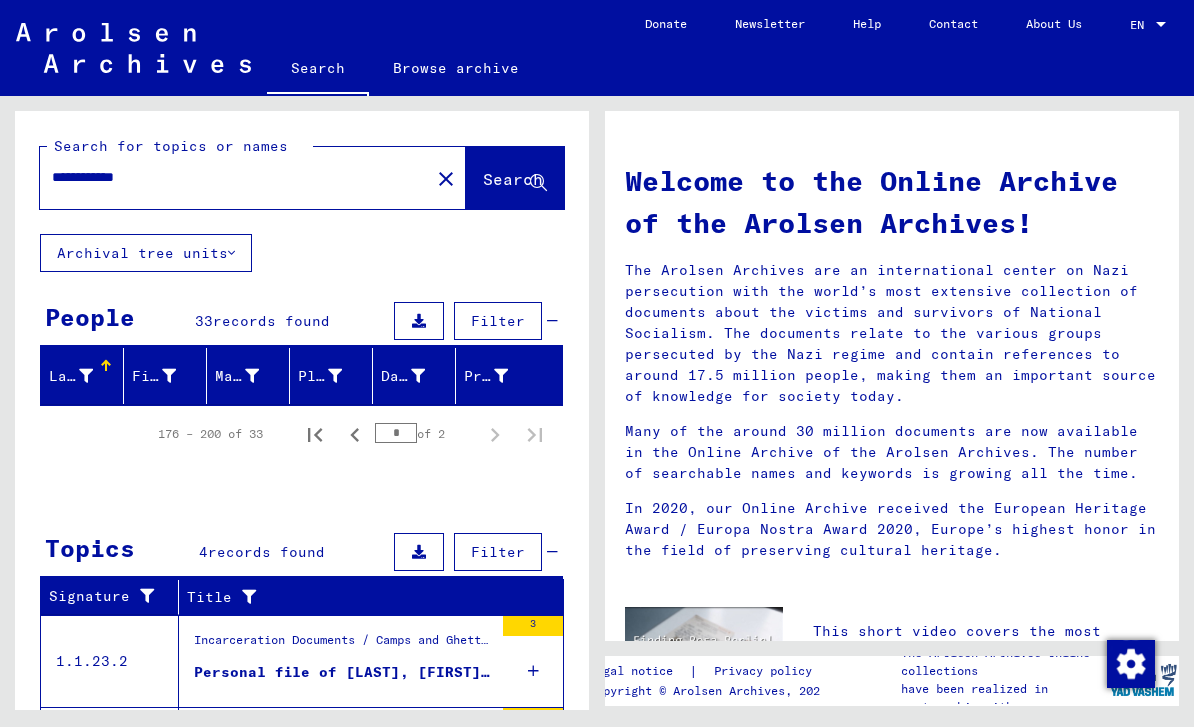click on "Archival tree units" 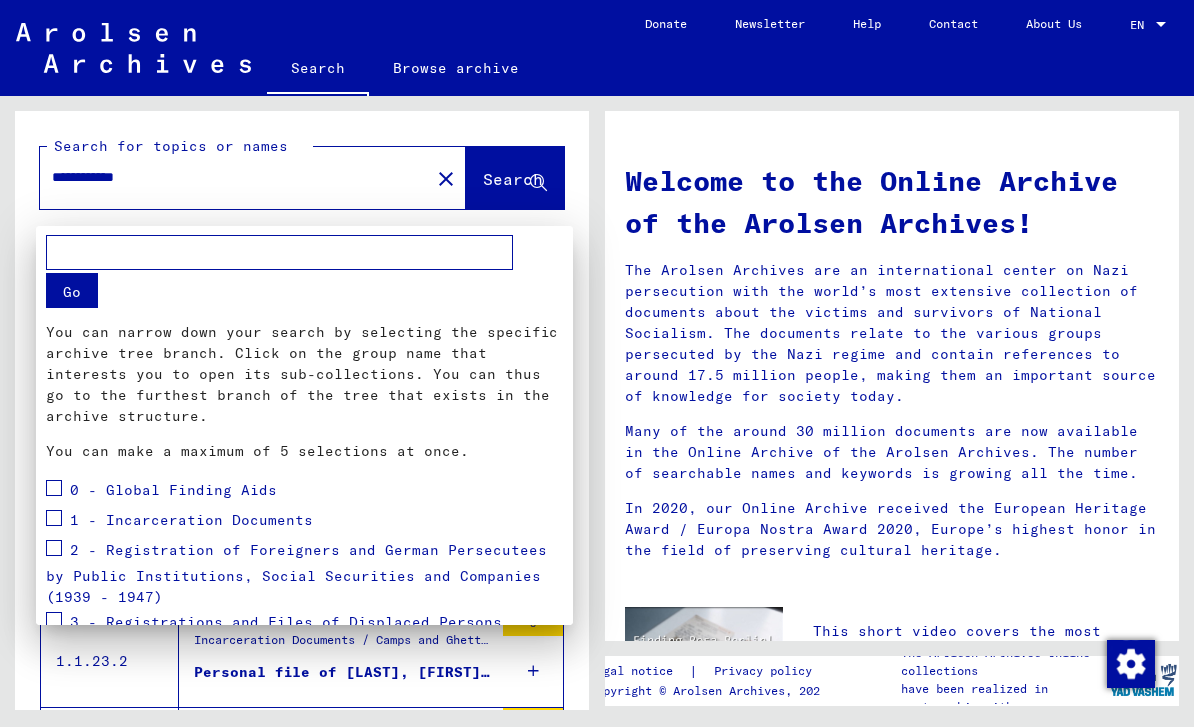 click at bounding box center (597, 363) 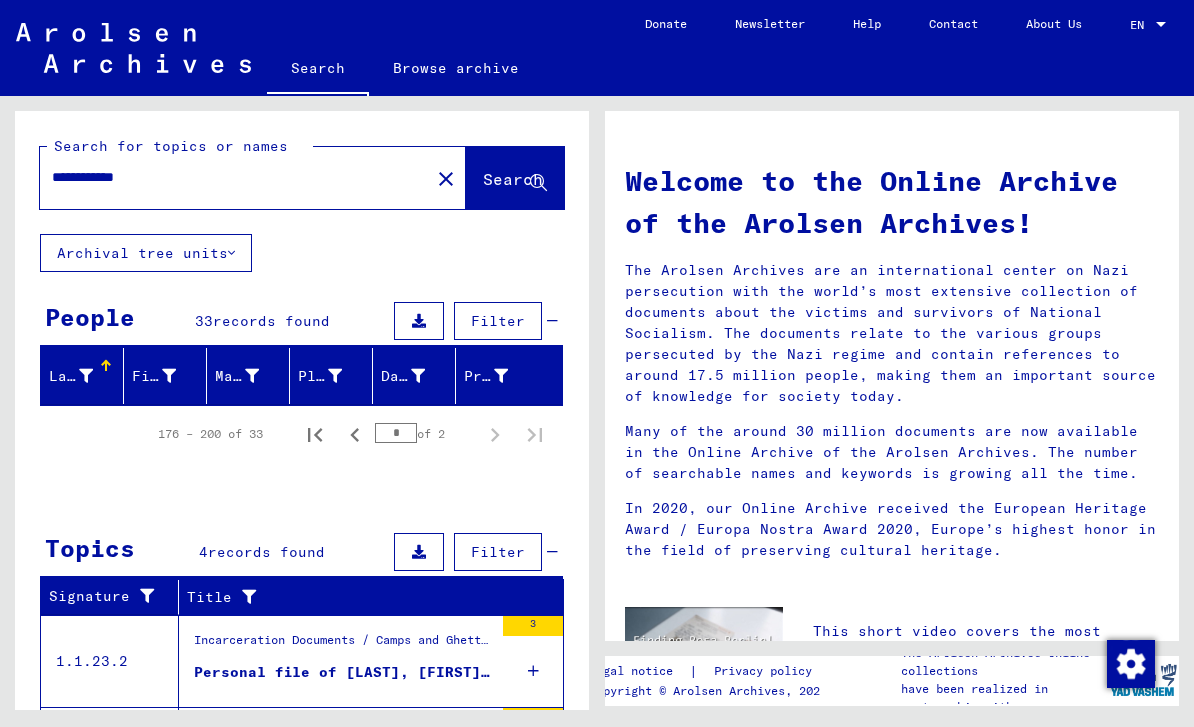 scroll, scrollTop: 0, scrollLeft: 0, axis: both 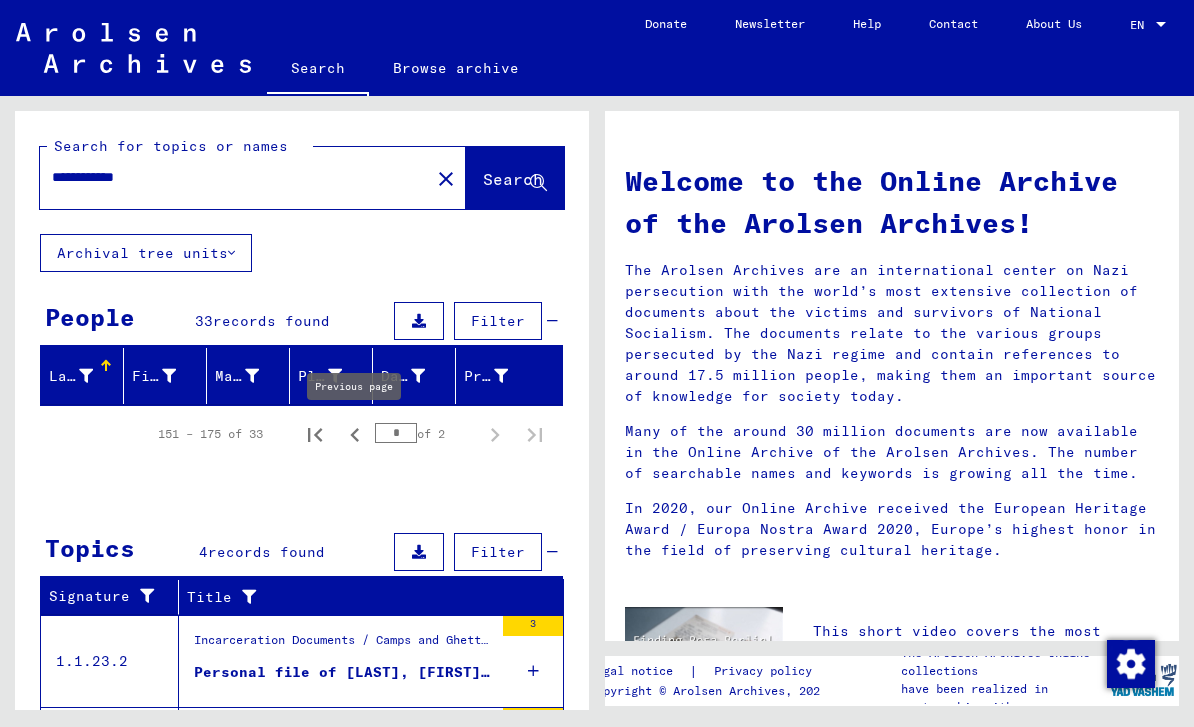 click 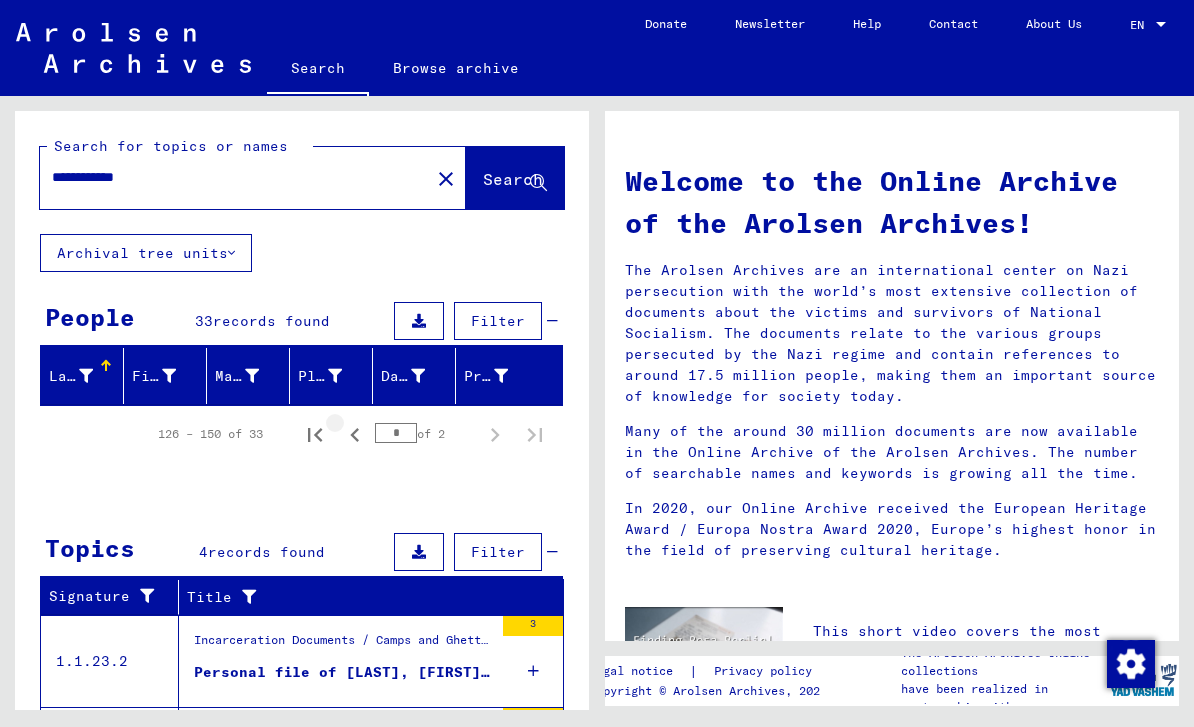 click at bounding box center [355, 434] 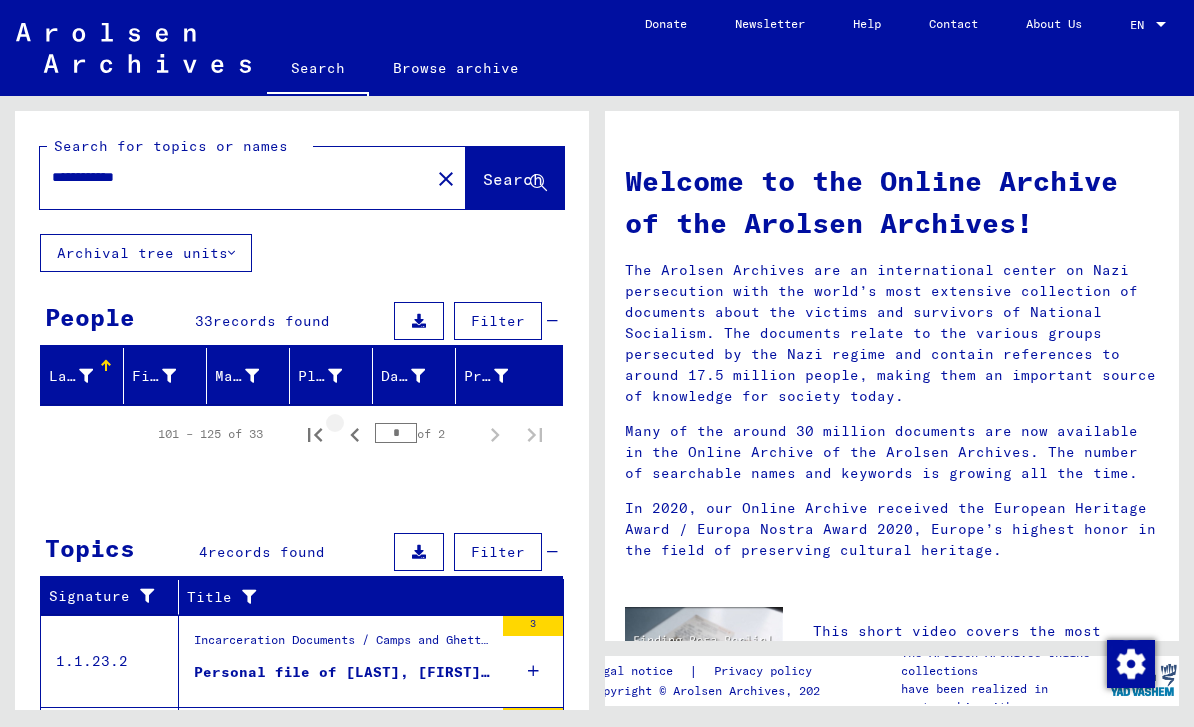 click at bounding box center [355, 434] 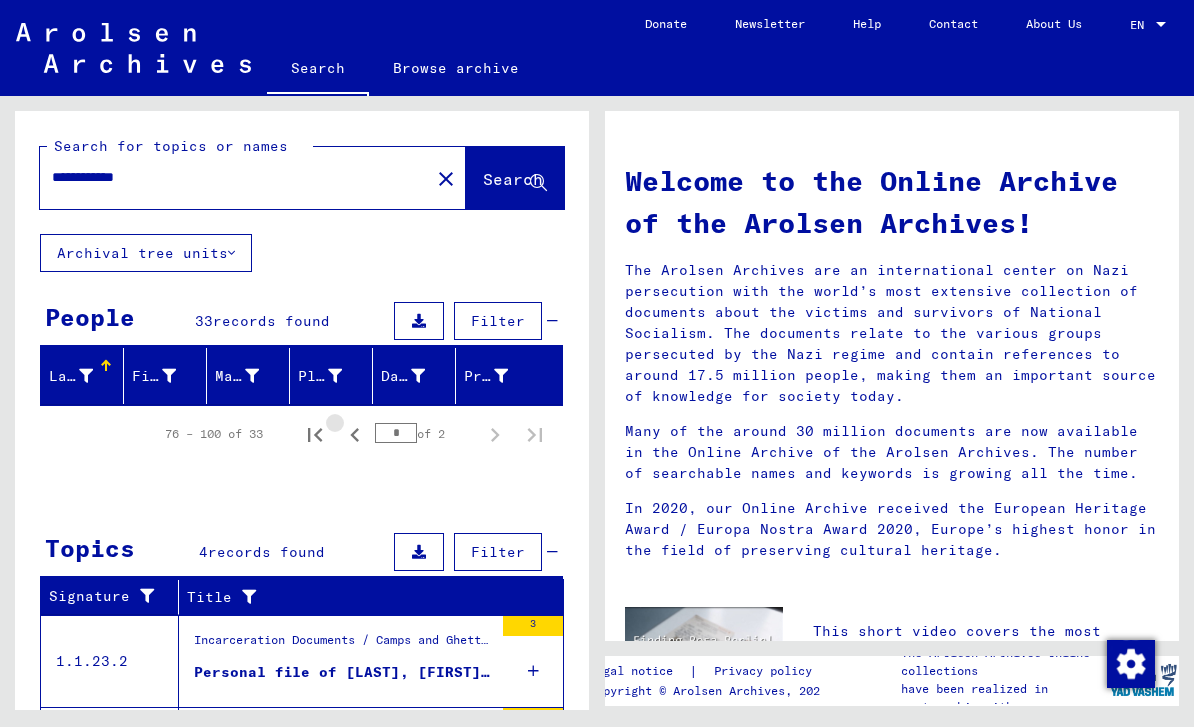 click at bounding box center [355, 434] 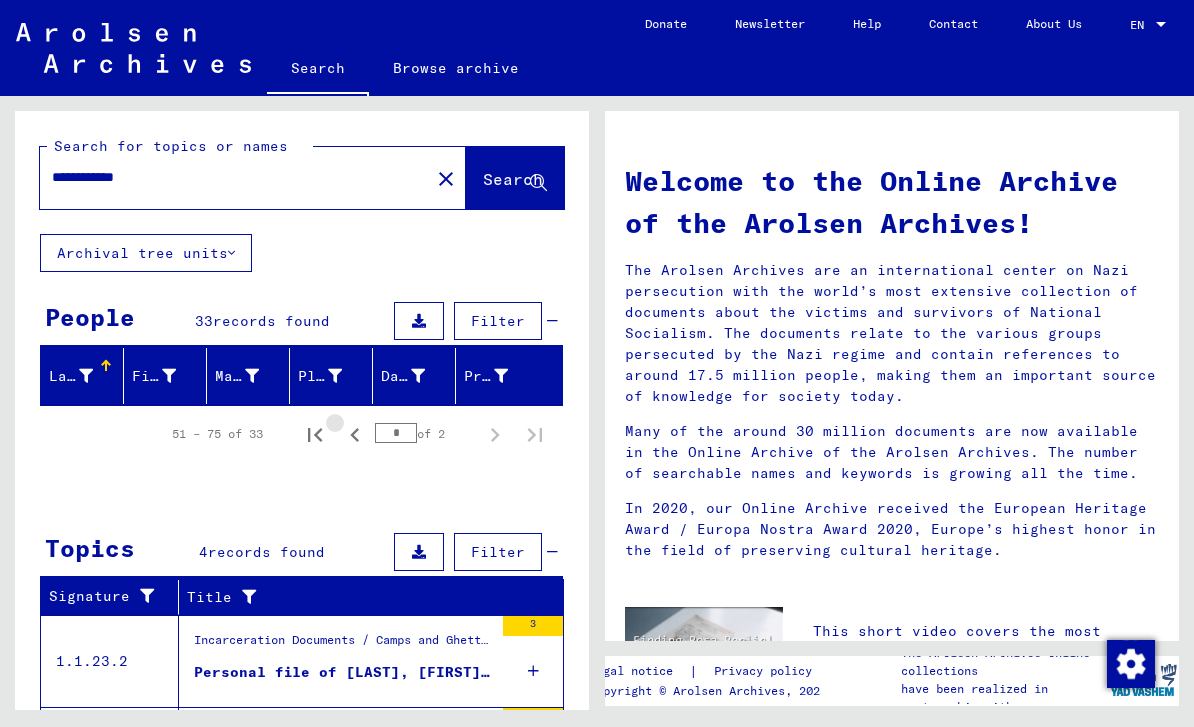 click at bounding box center (355, 434) 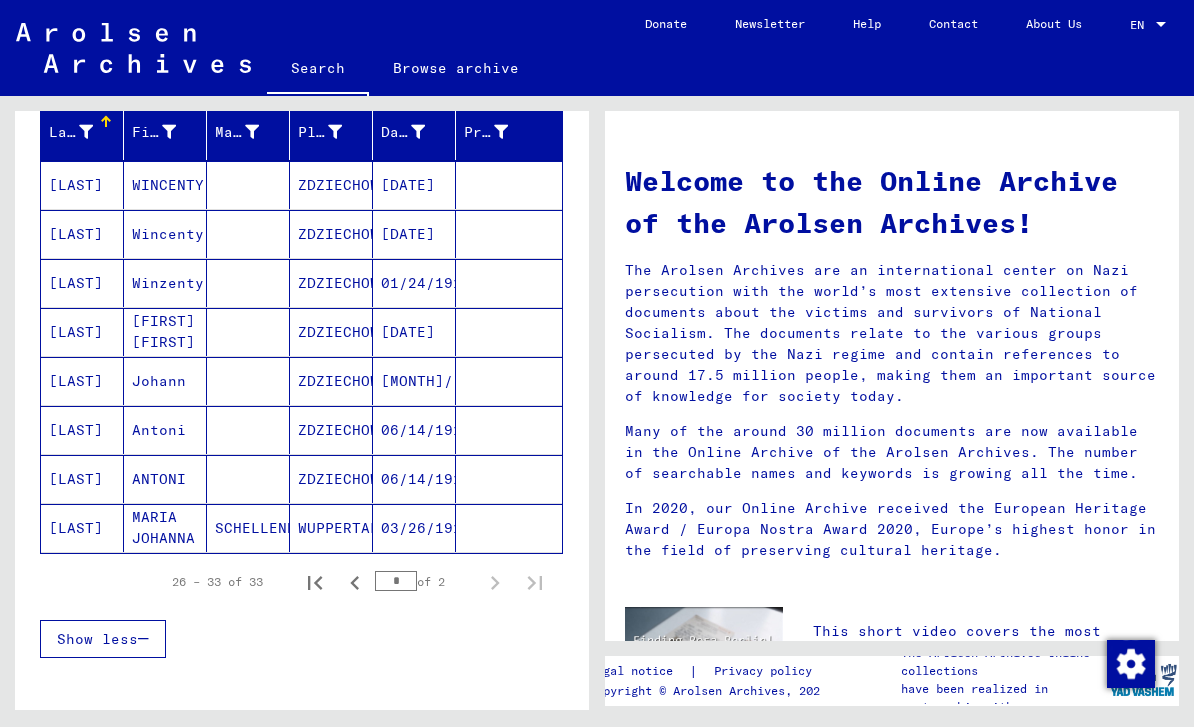 scroll, scrollTop: 249, scrollLeft: 0, axis: vertical 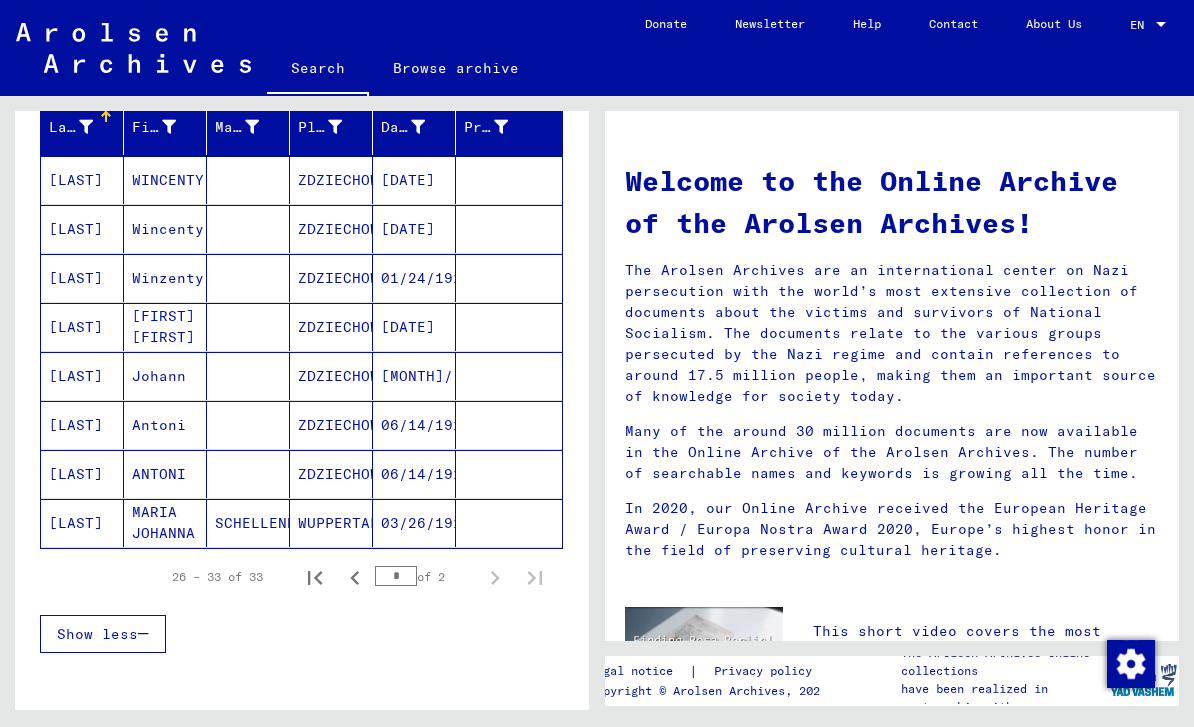 click 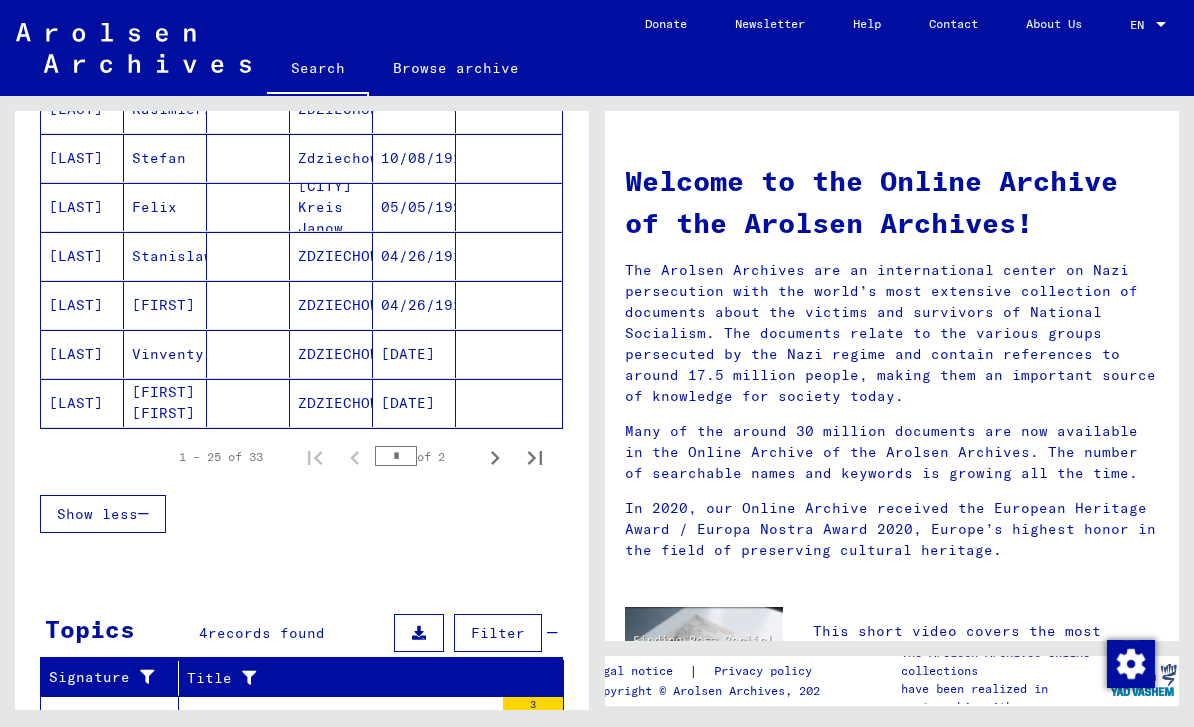 scroll, scrollTop: 1203, scrollLeft: 0, axis: vertical 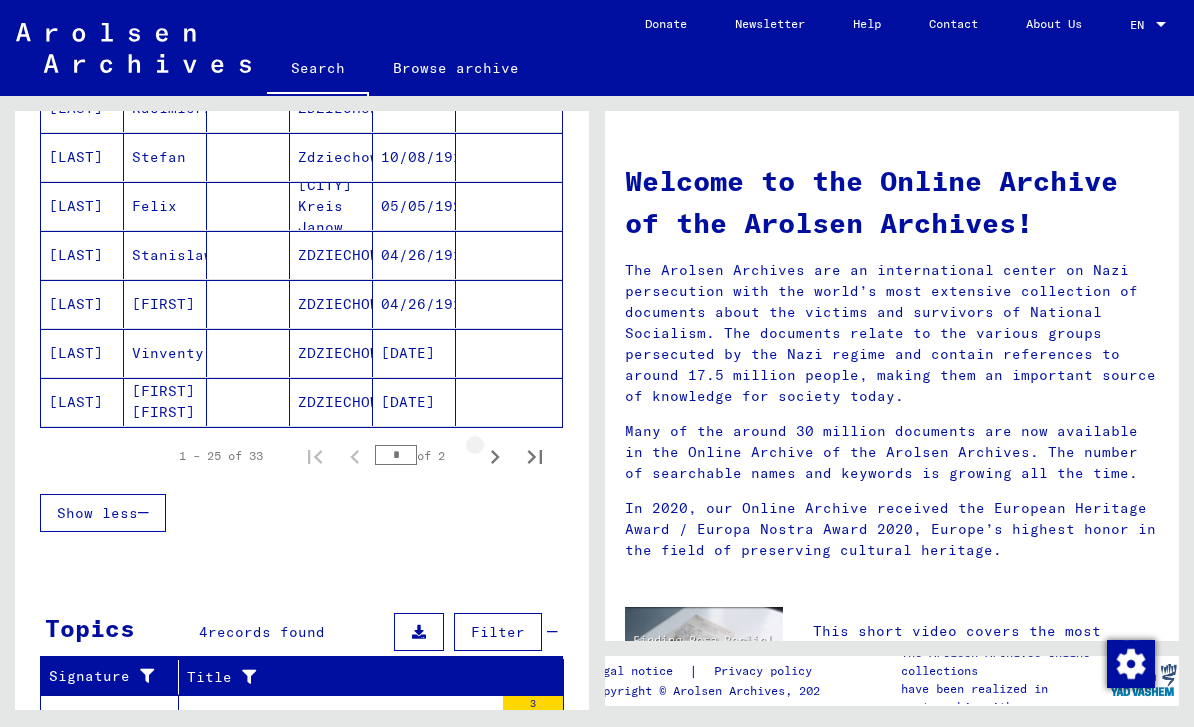 click 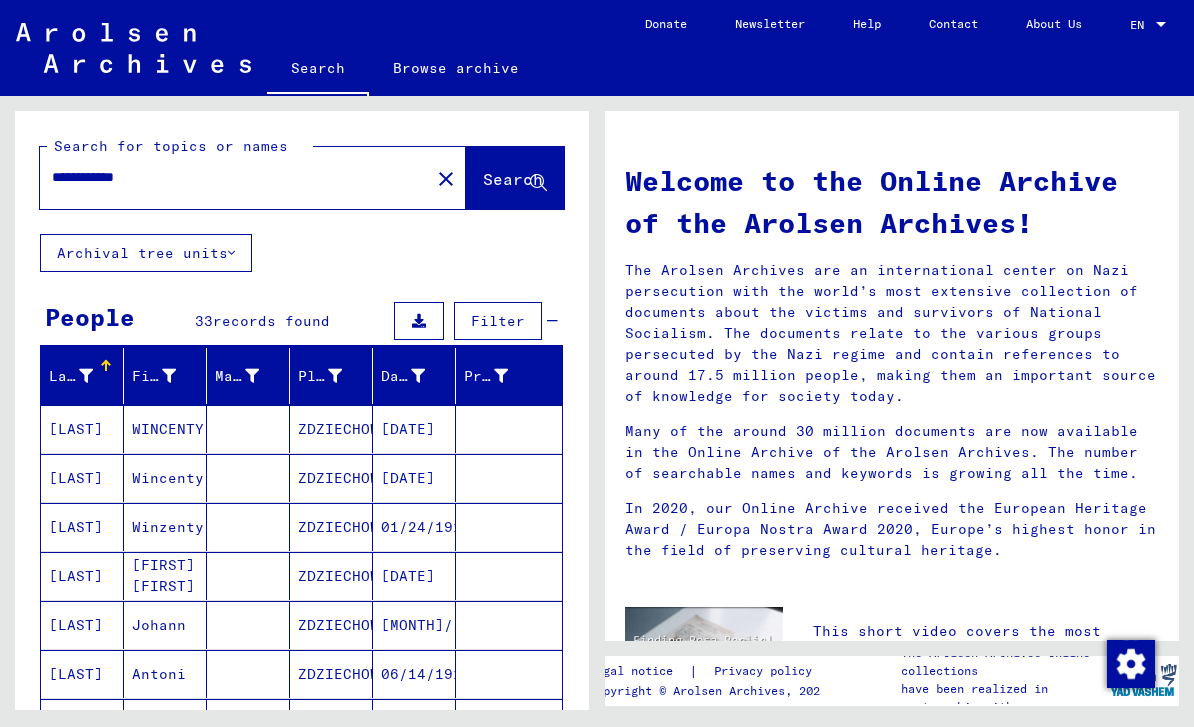 scroll, scrollTop: 0, scrollLeft: 0, axis: both 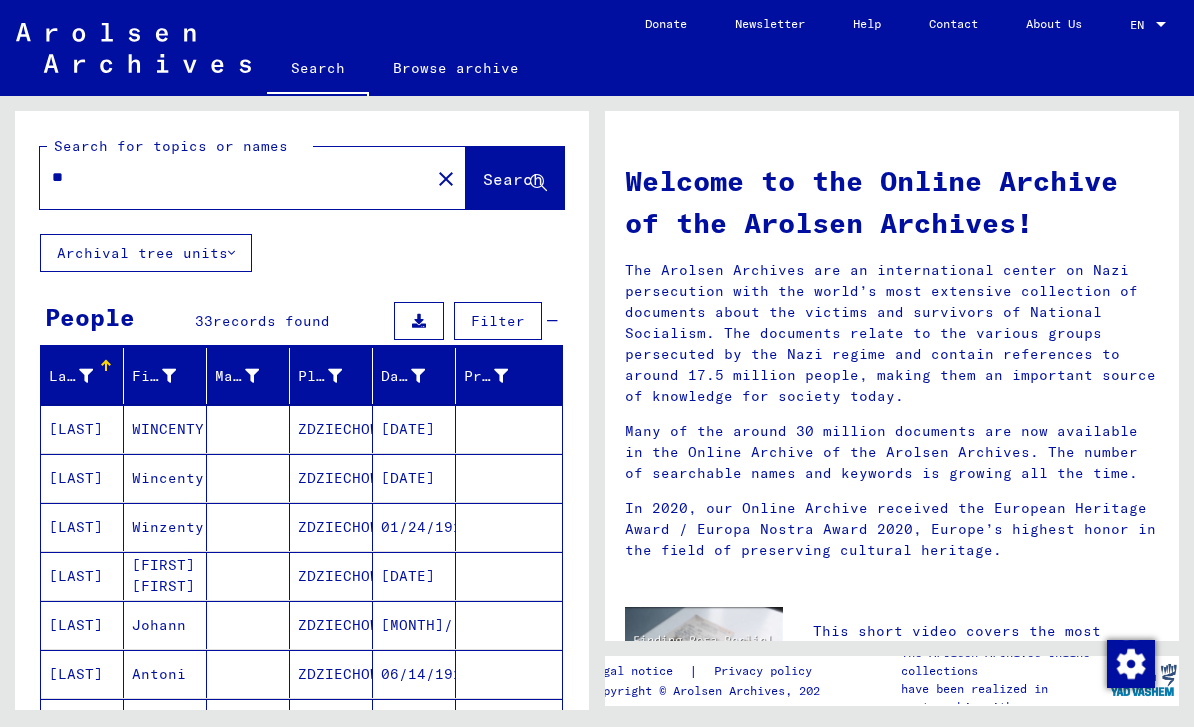 type on "*" 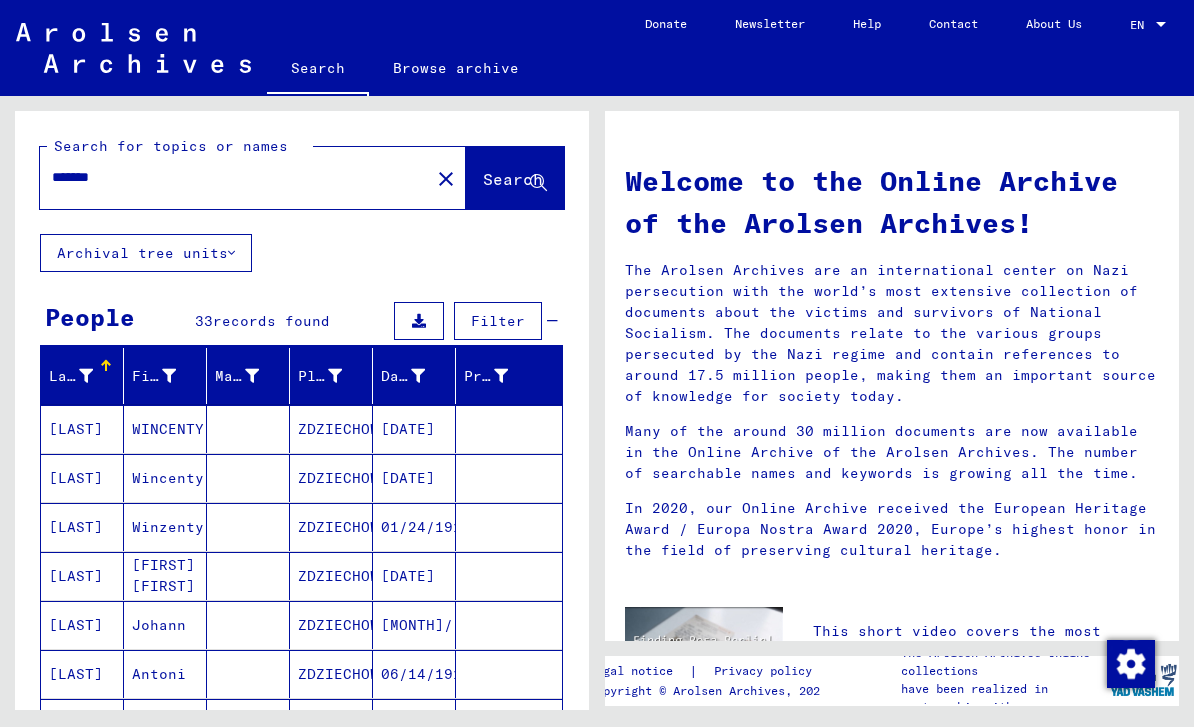 type on "*******" 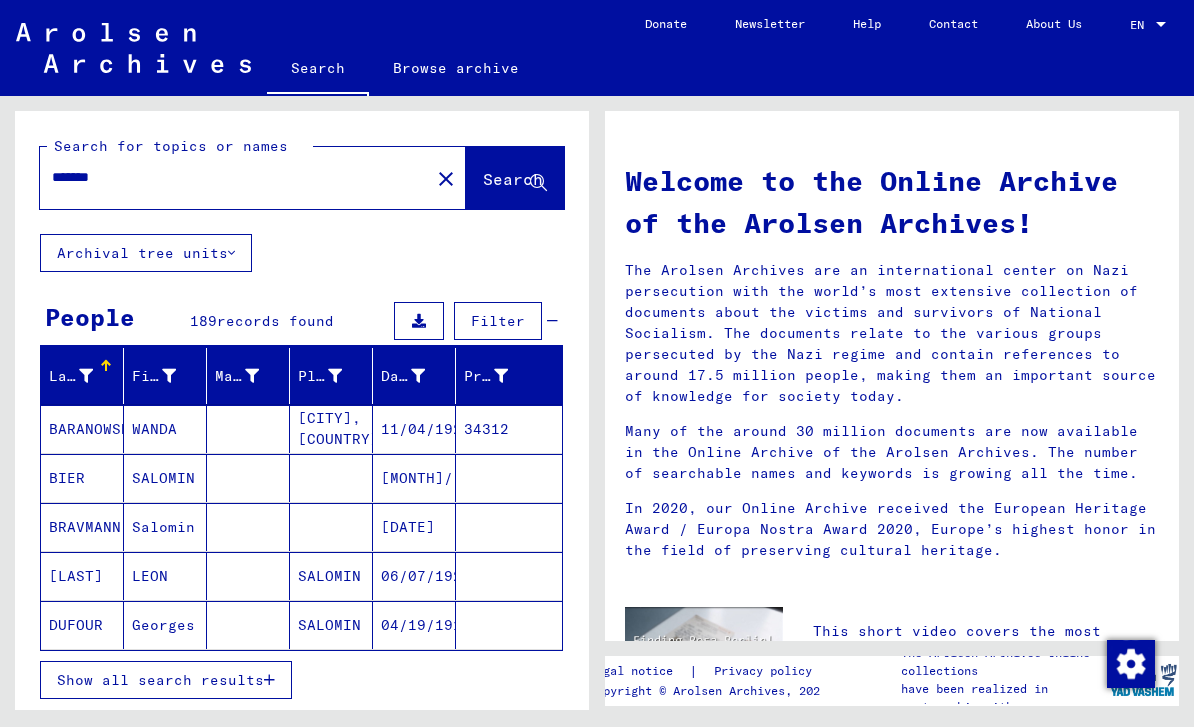 click on "Show all search results" at bounding box center (160, 680) 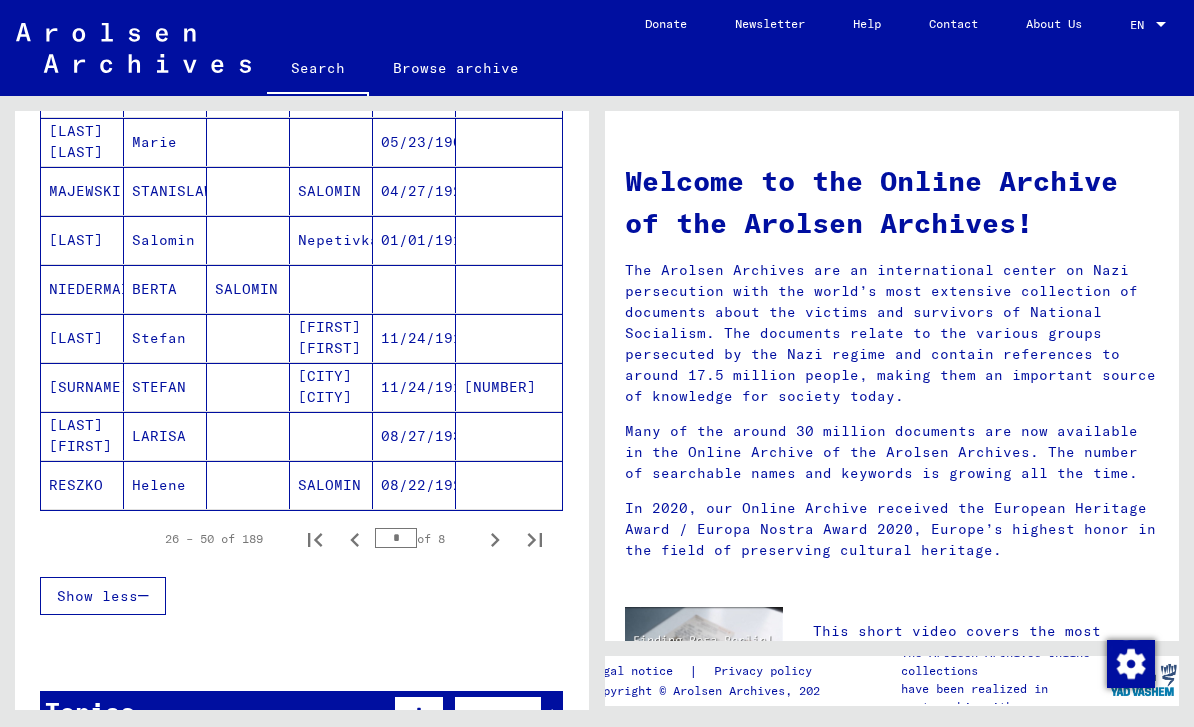 scroll, scrollTop: 1121, scrollLeft: 0, axis: vertical 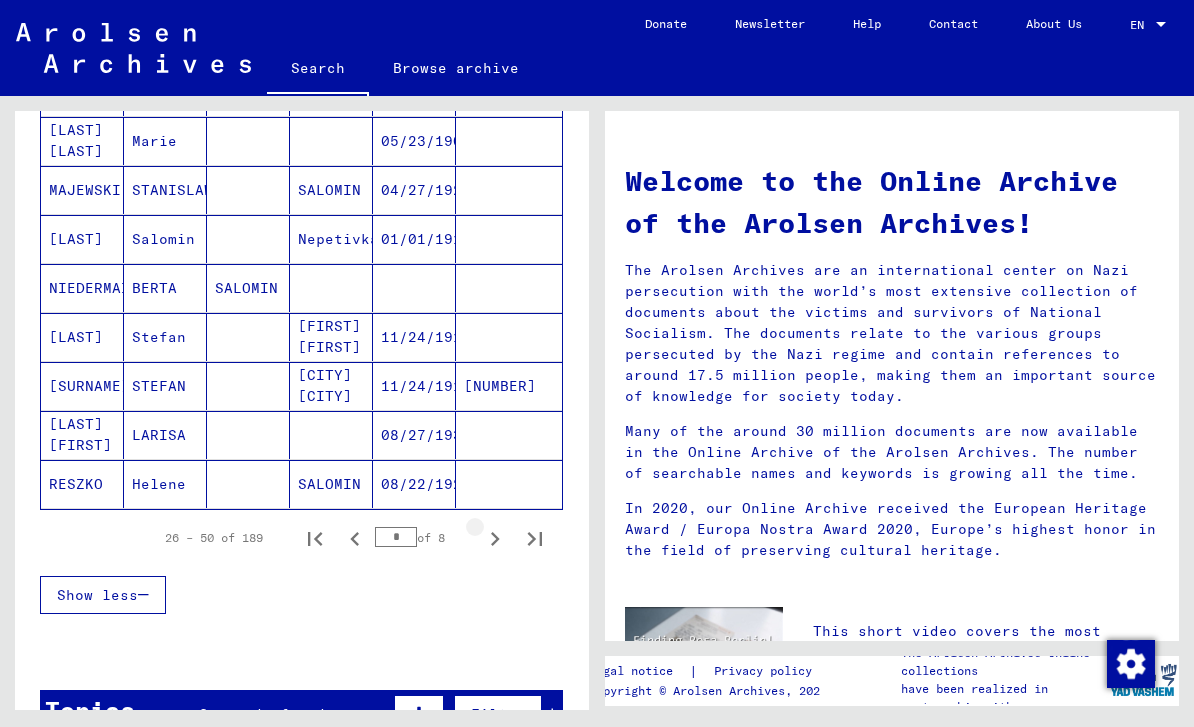 click 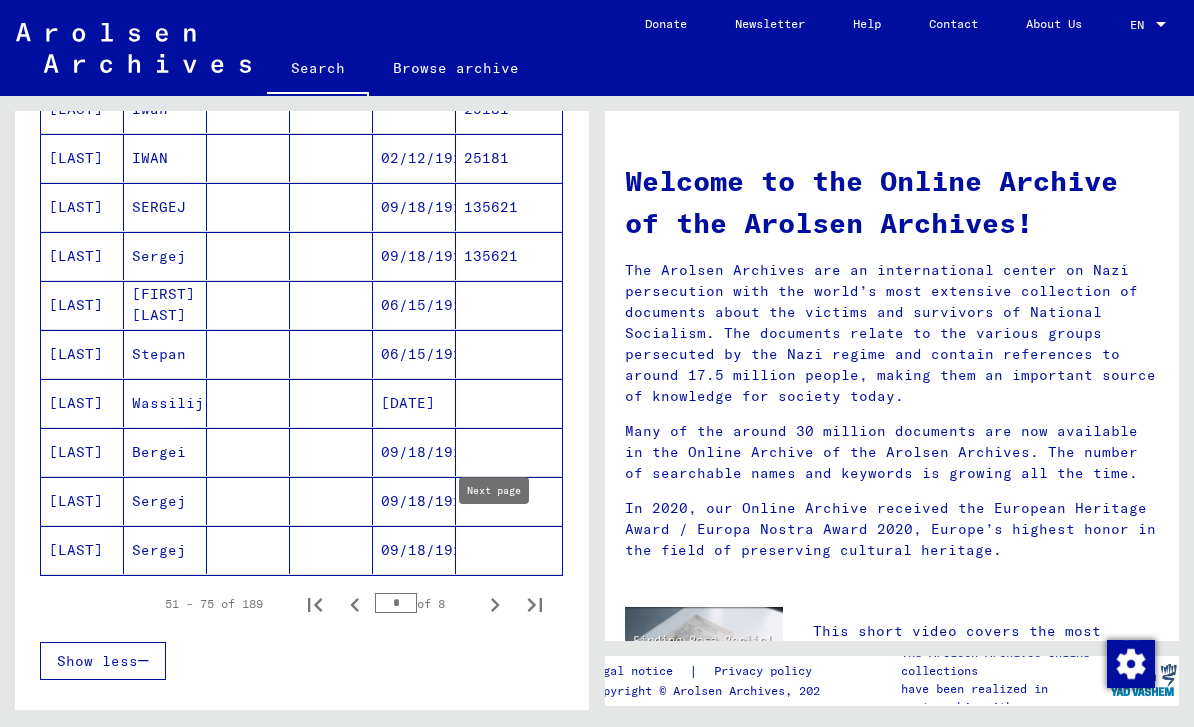 scroll, scrollTop: 1056, scrollLeft: 0, axis: vertical 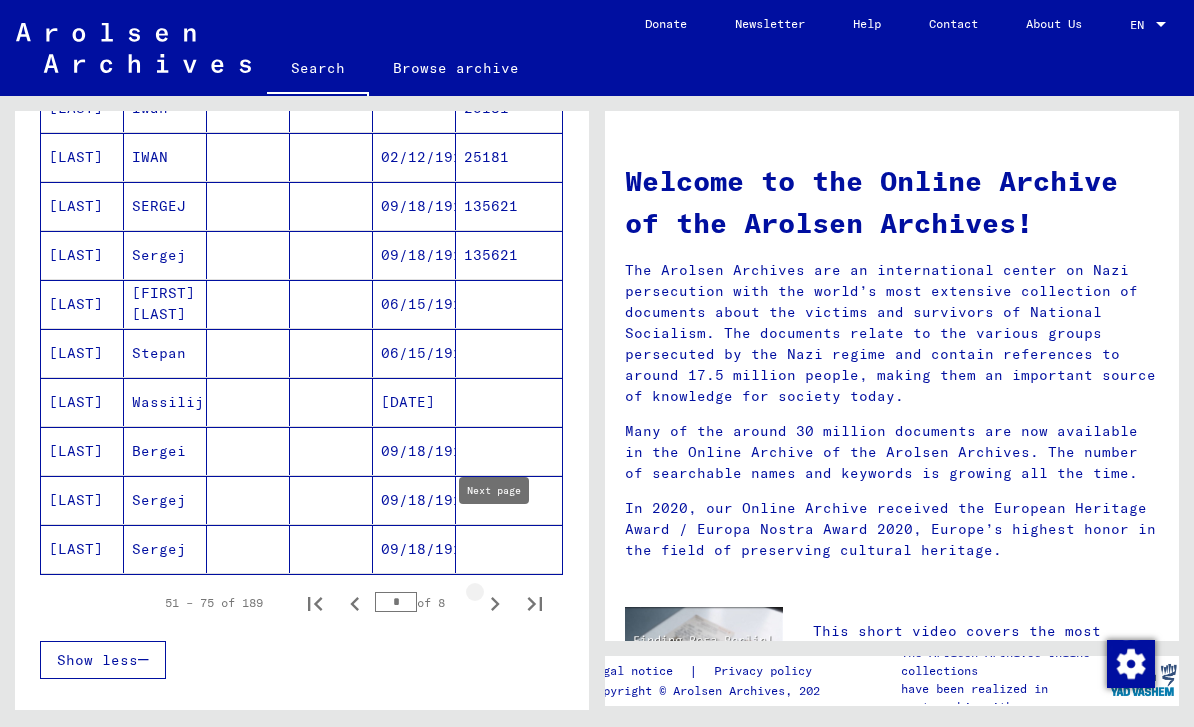 click 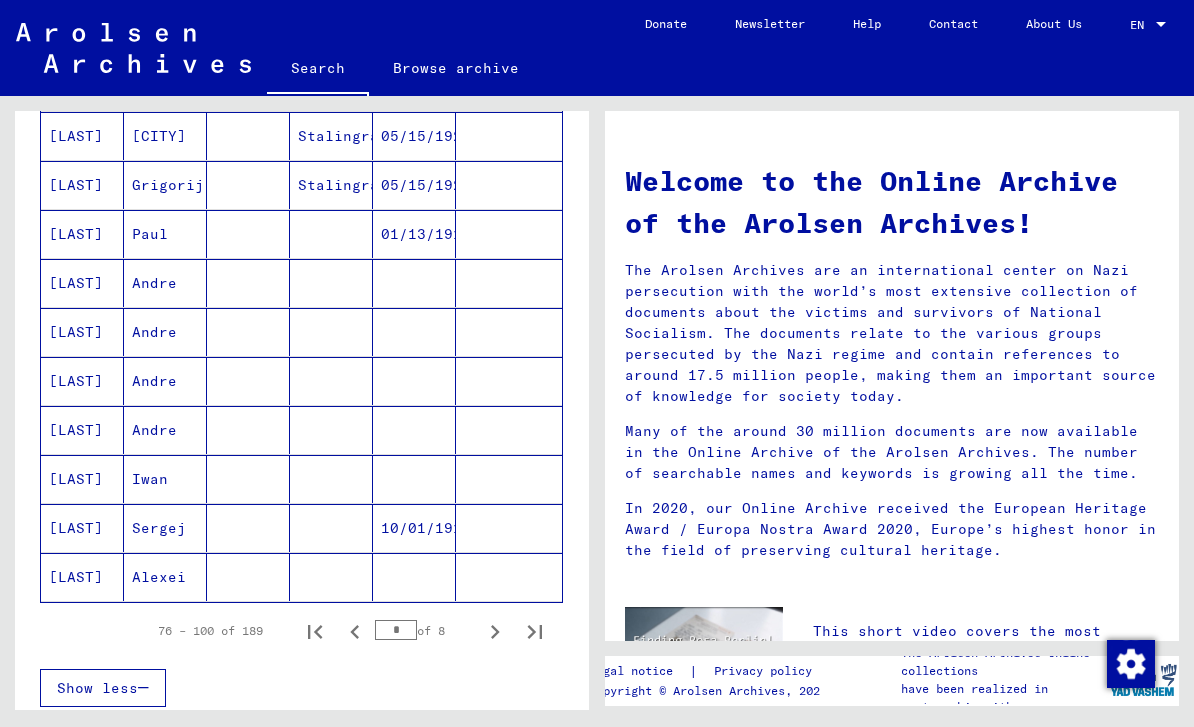 scroll, scrollTop: 1050, scrollLeft: 0, axis: vertical 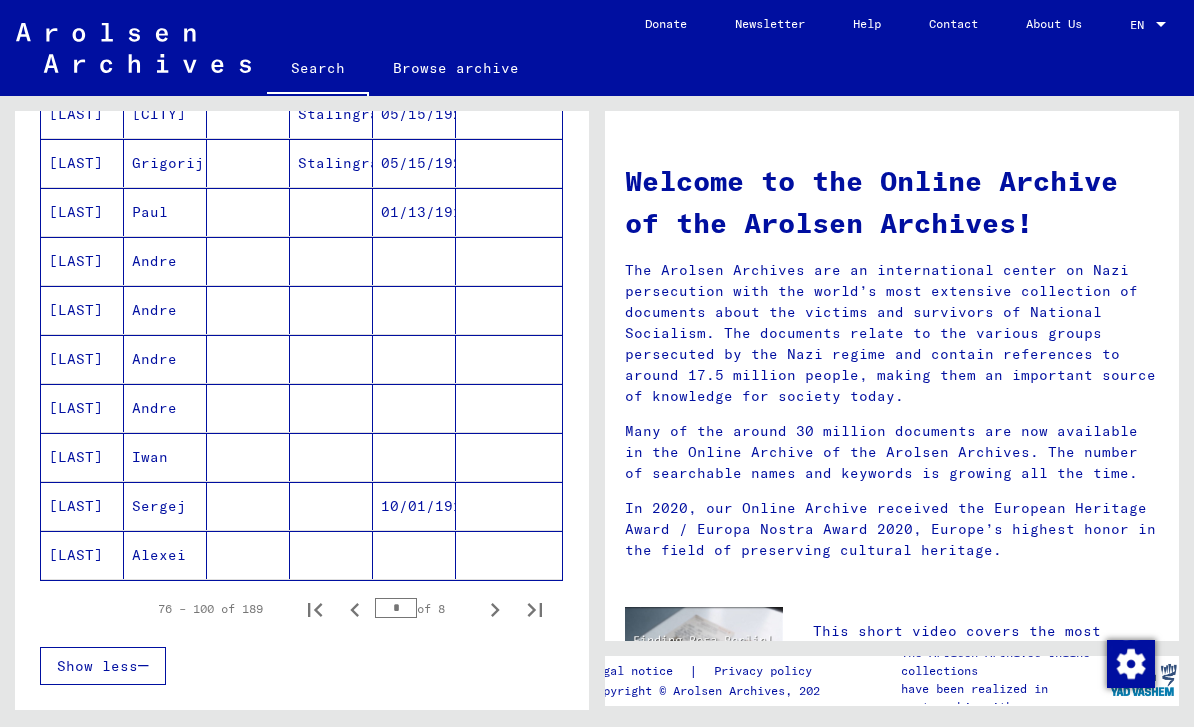 click 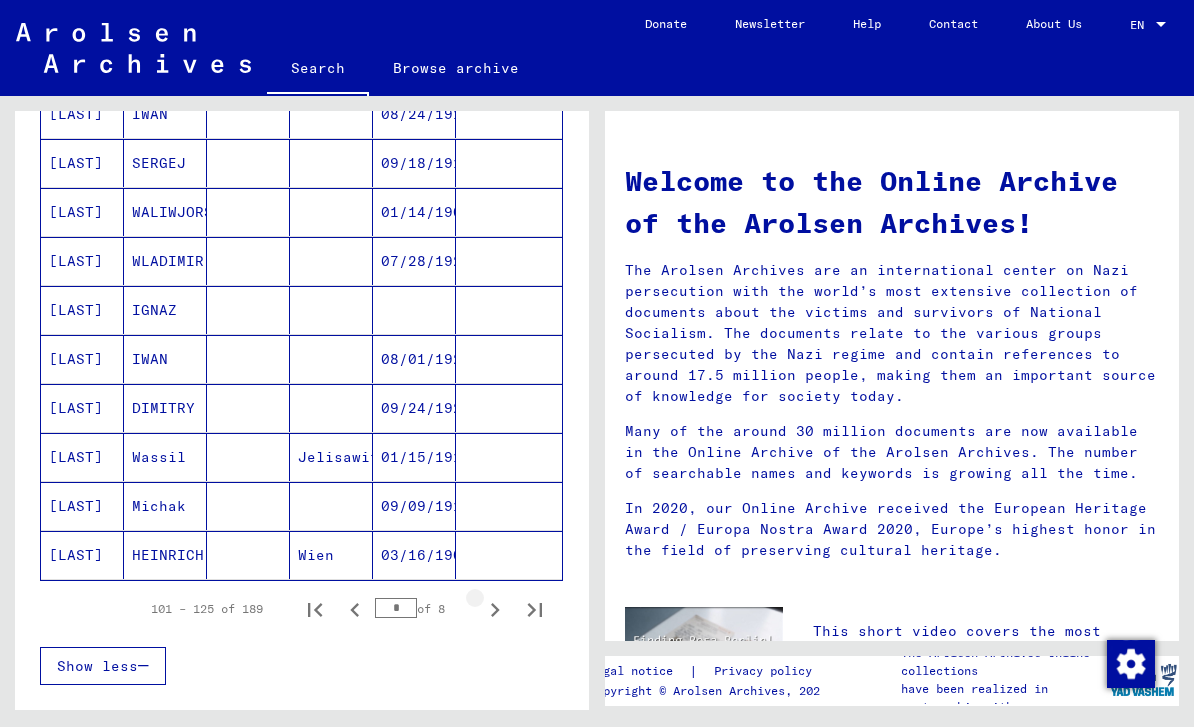 click 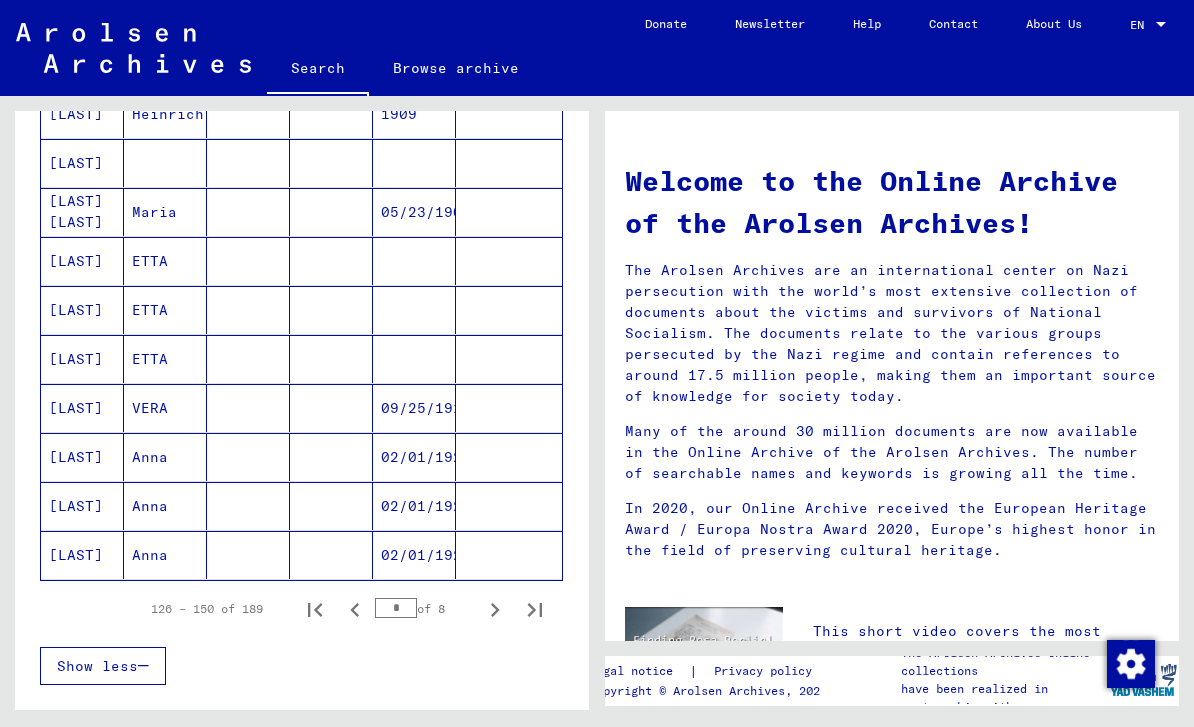 click 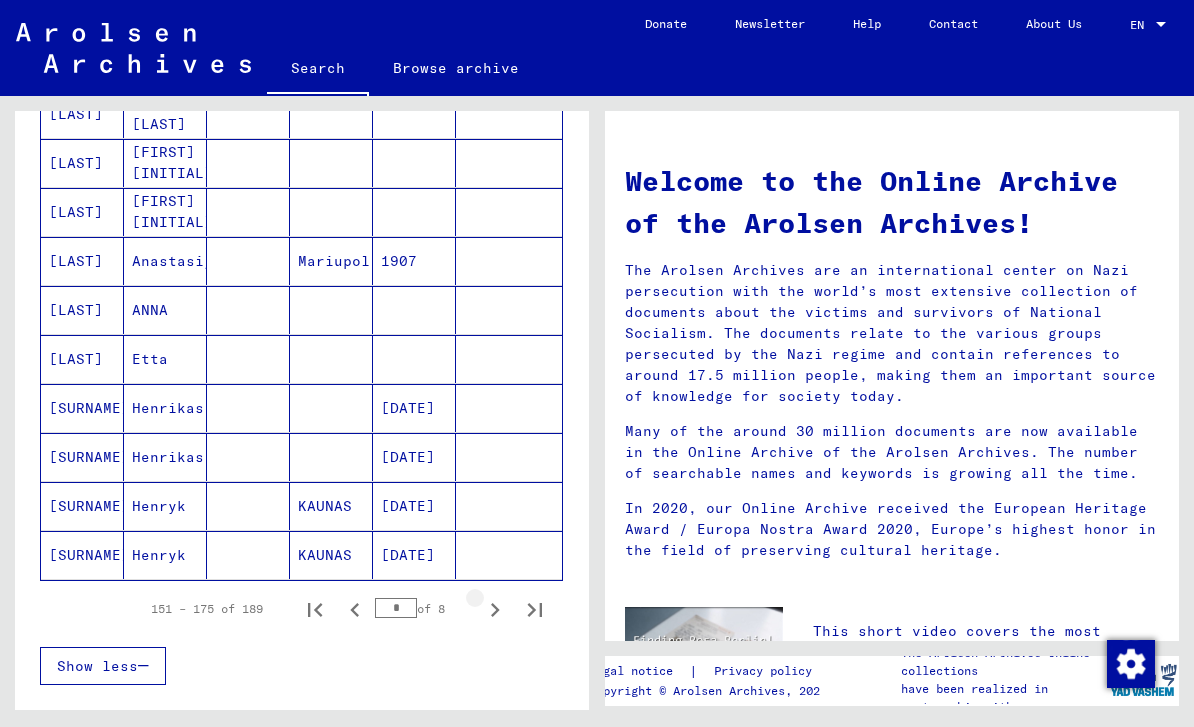 click 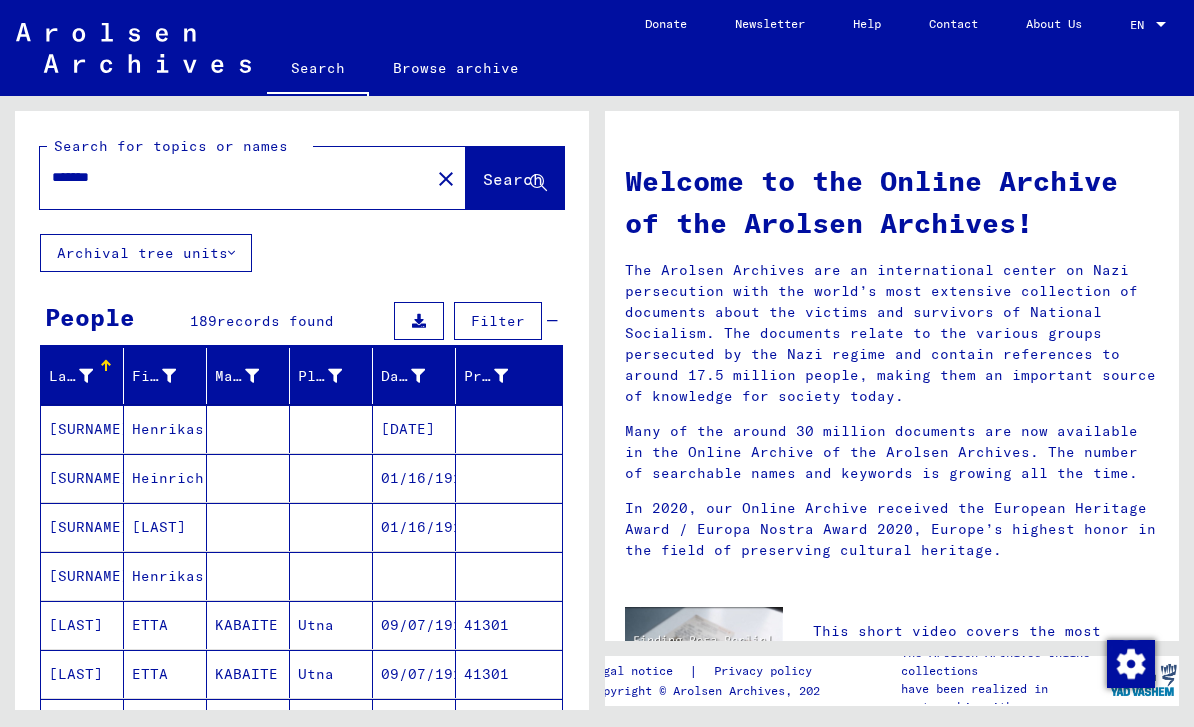 scroll, scrollTop: 0, scrollLeft: 0, axis: both 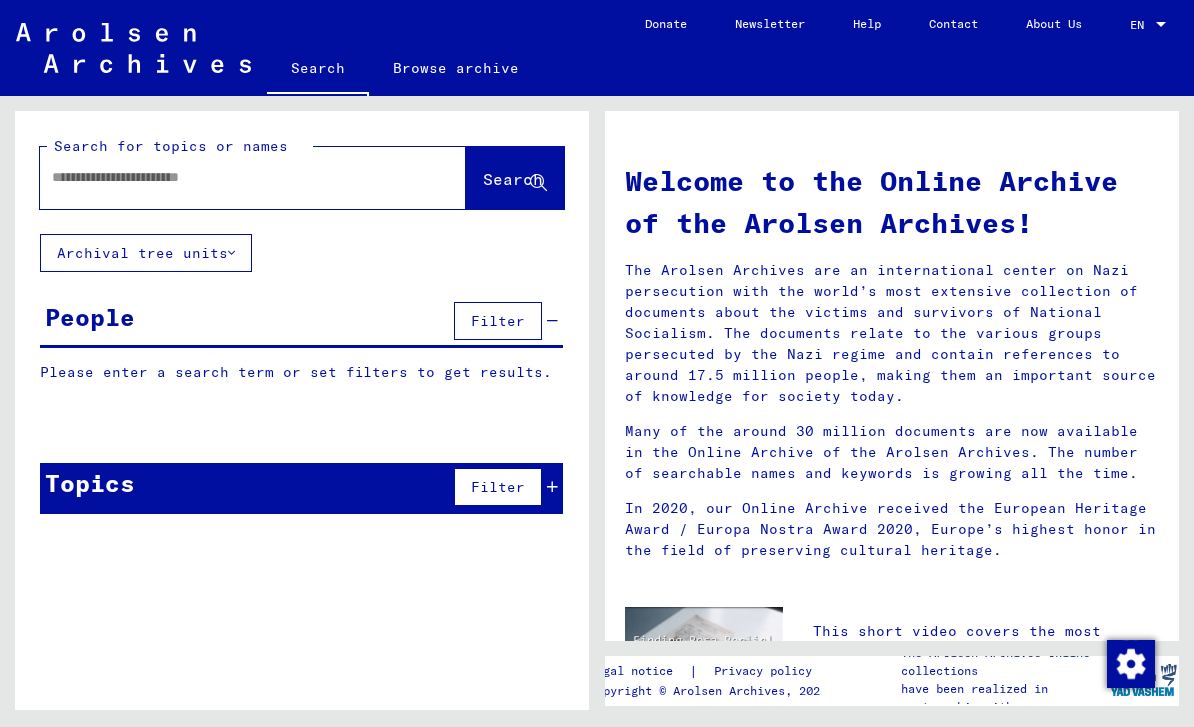 click at bounding box center [229, 177] 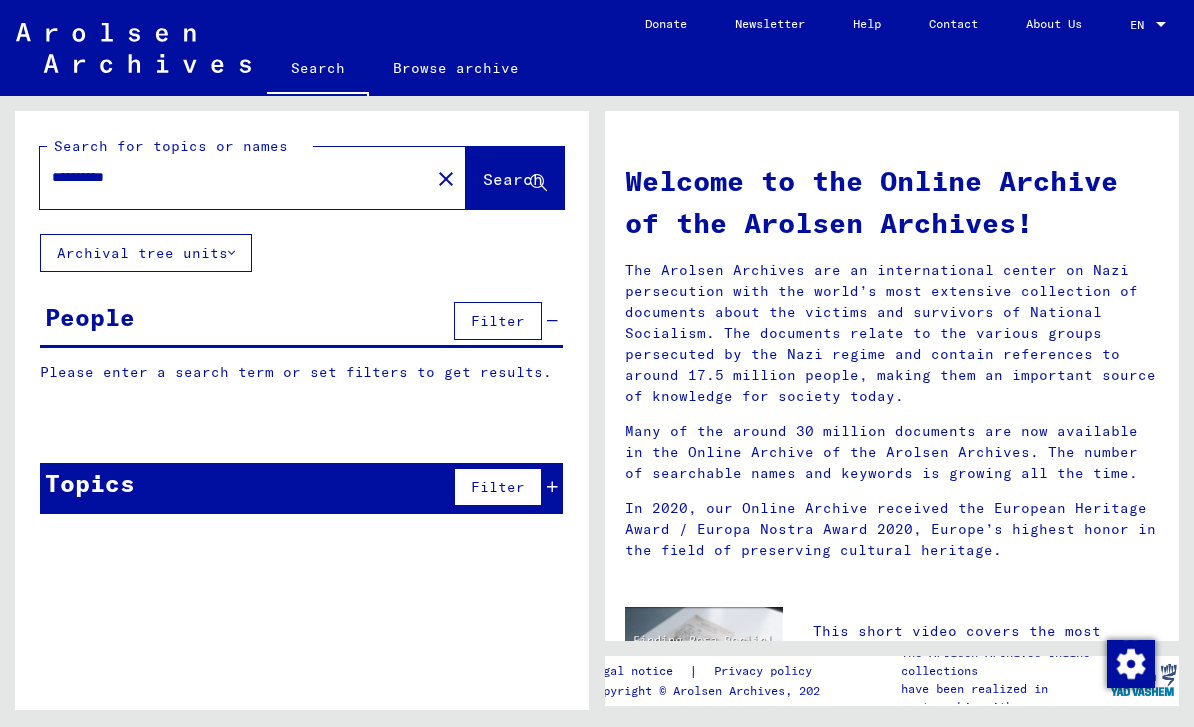 type on "*********" 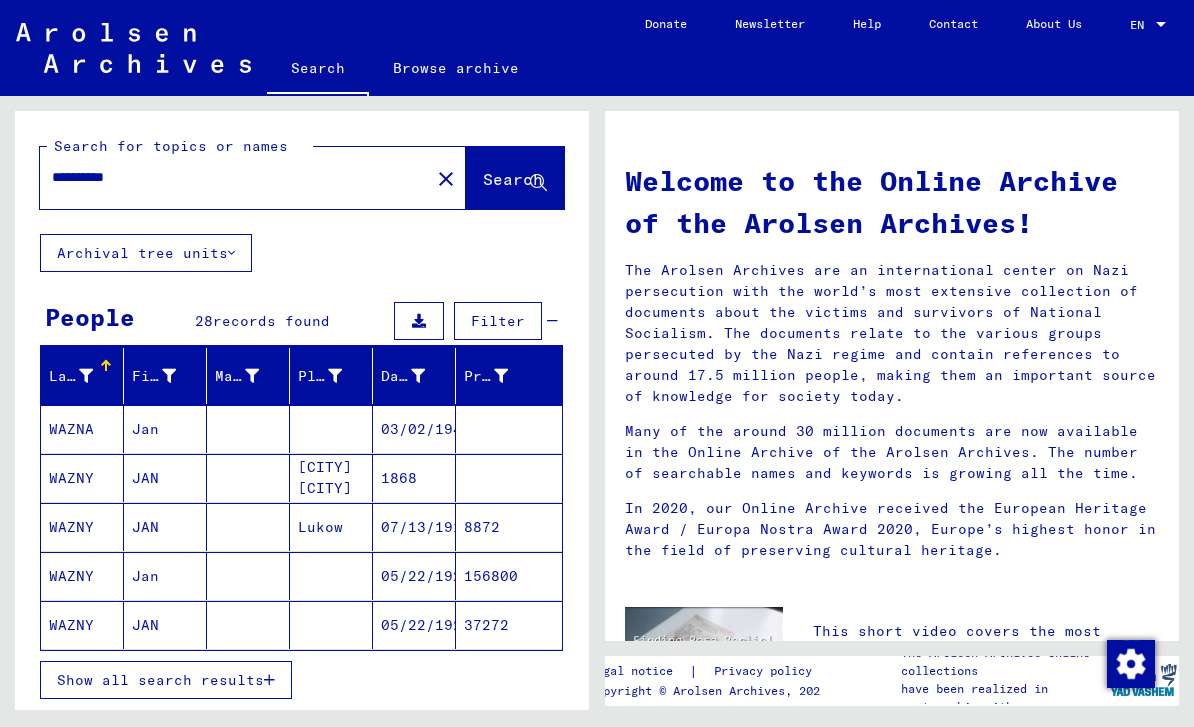 click on "Show all search results" at bounding box center [160, 680] 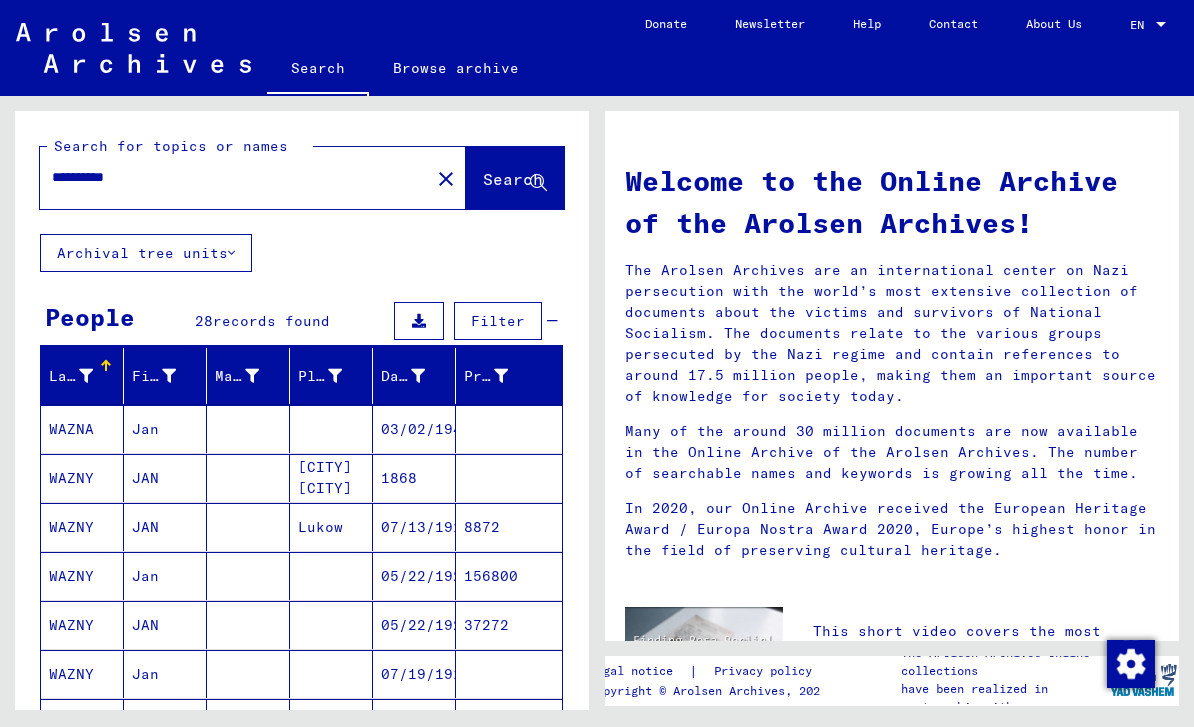 scroll, scrollTop: 0, scrollLeft: 0, axis: both 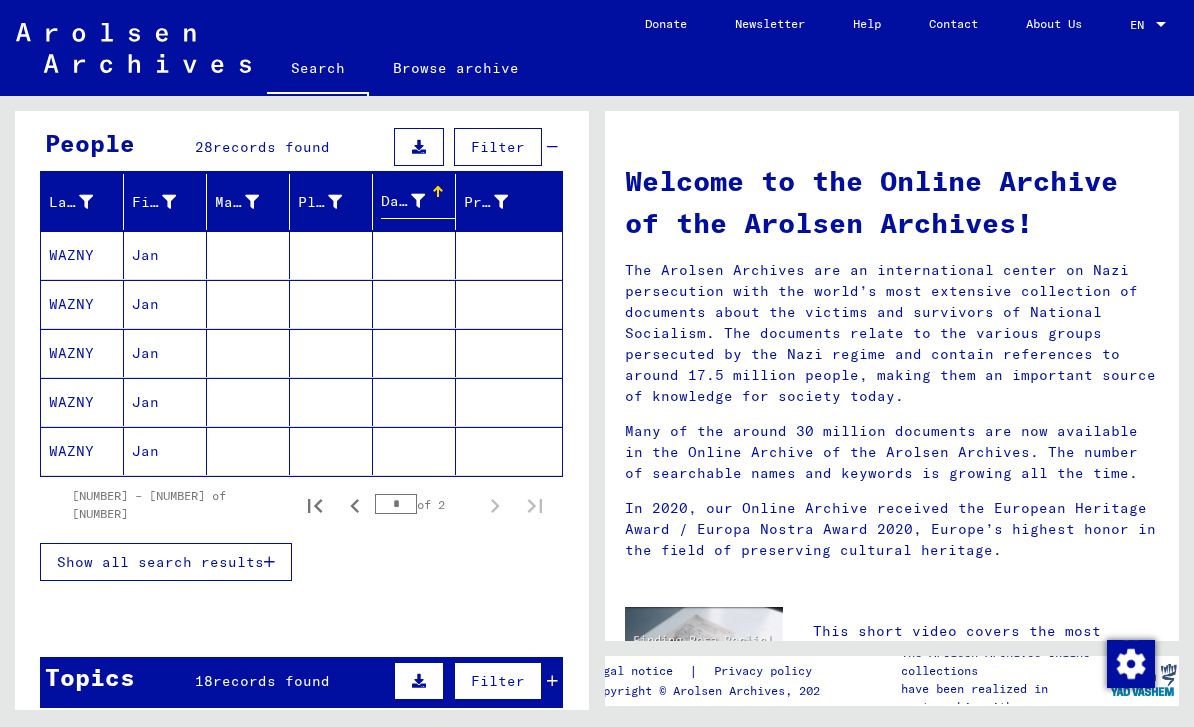 click at bounding box center [269, 562] 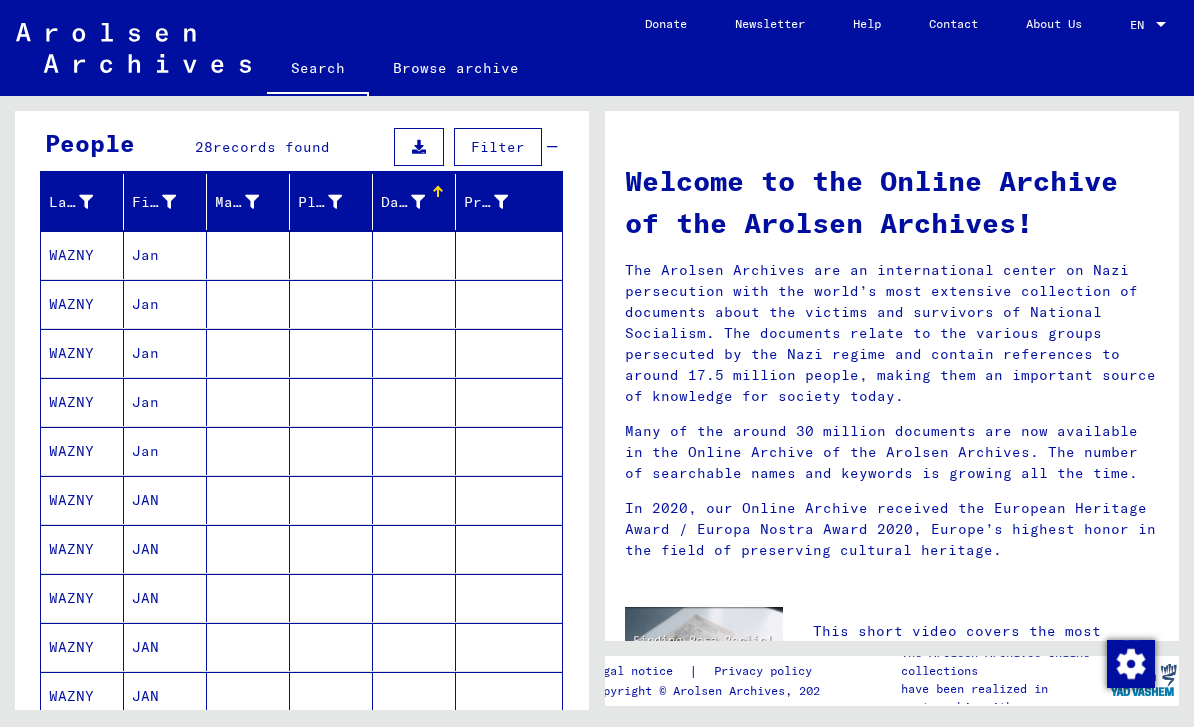 click at bounding box center (509, 353) 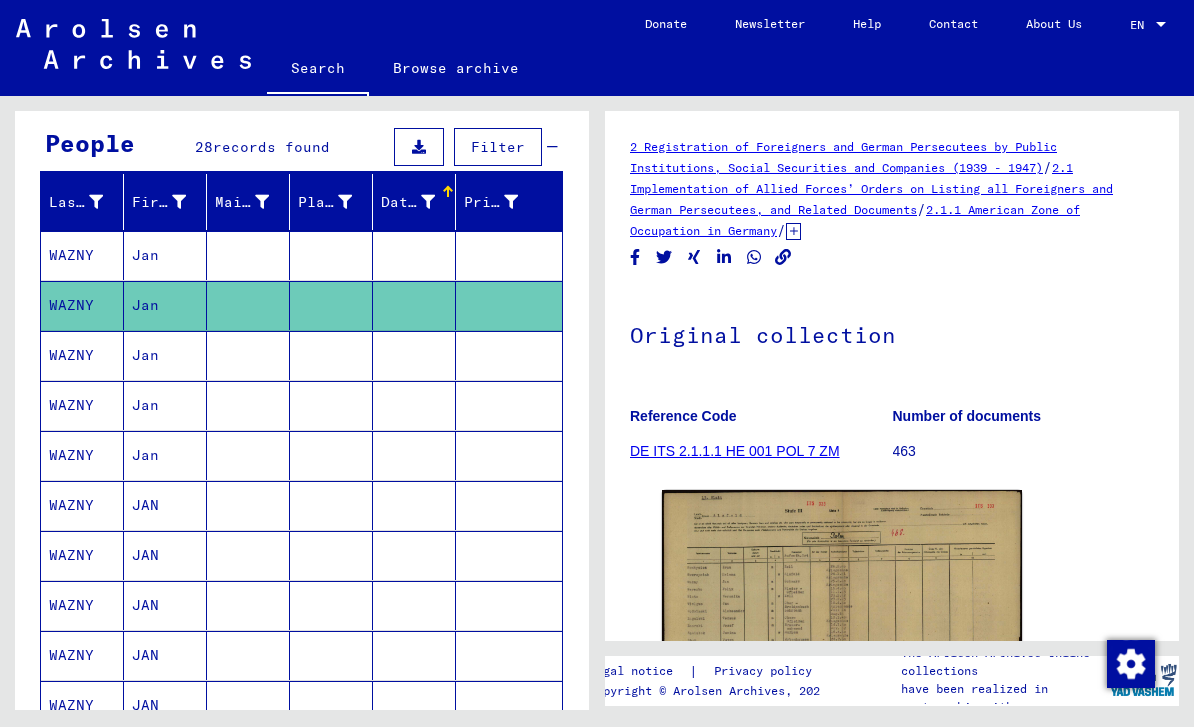 click at bounding box center [509, 305] 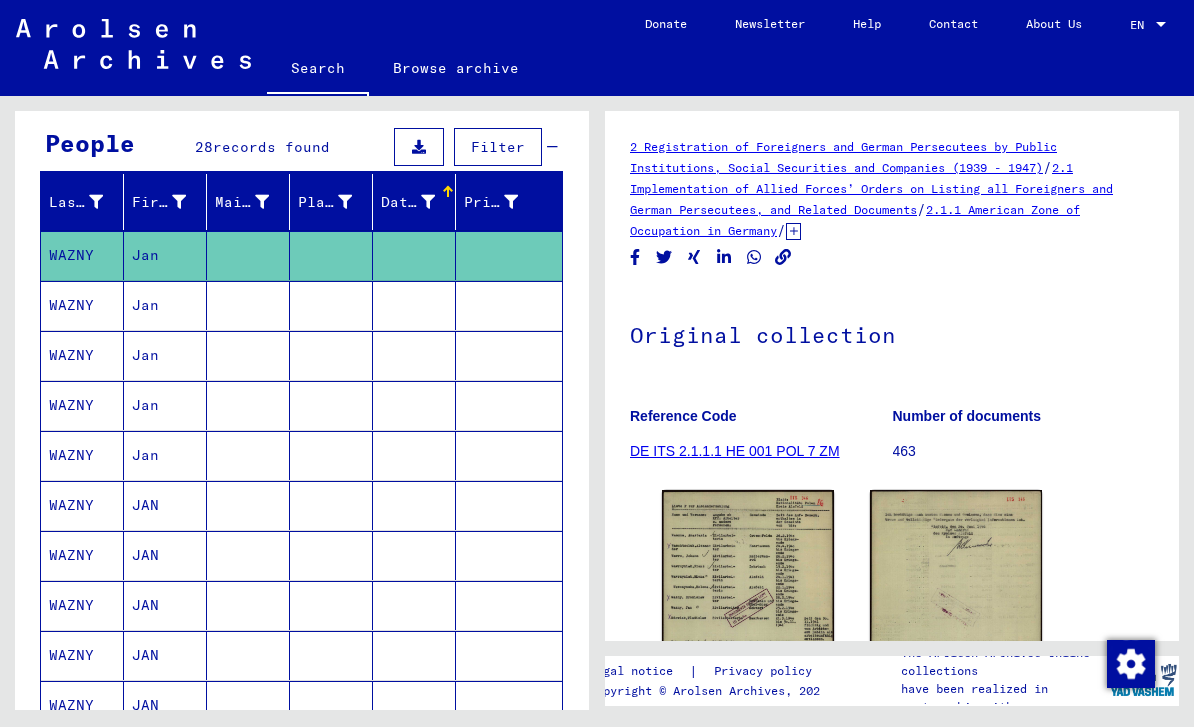 scroll, scrollTop: 0, scrollLeft: 0, axis: both 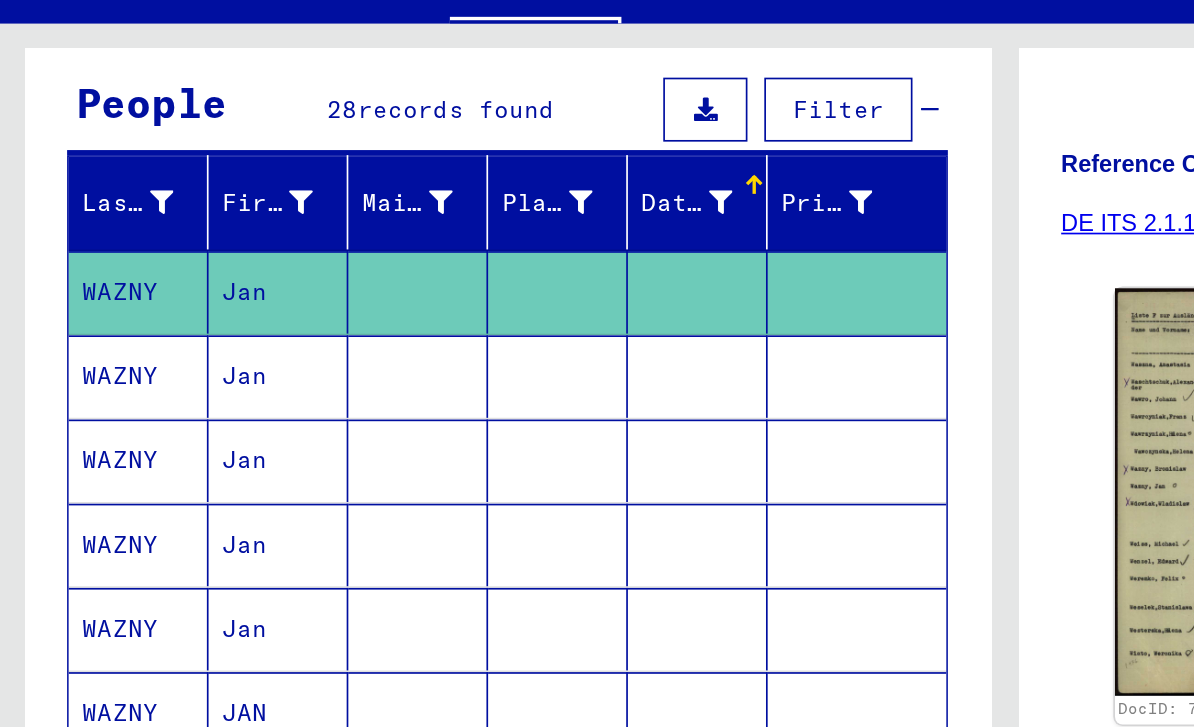 click at bounding box center [414, 355] 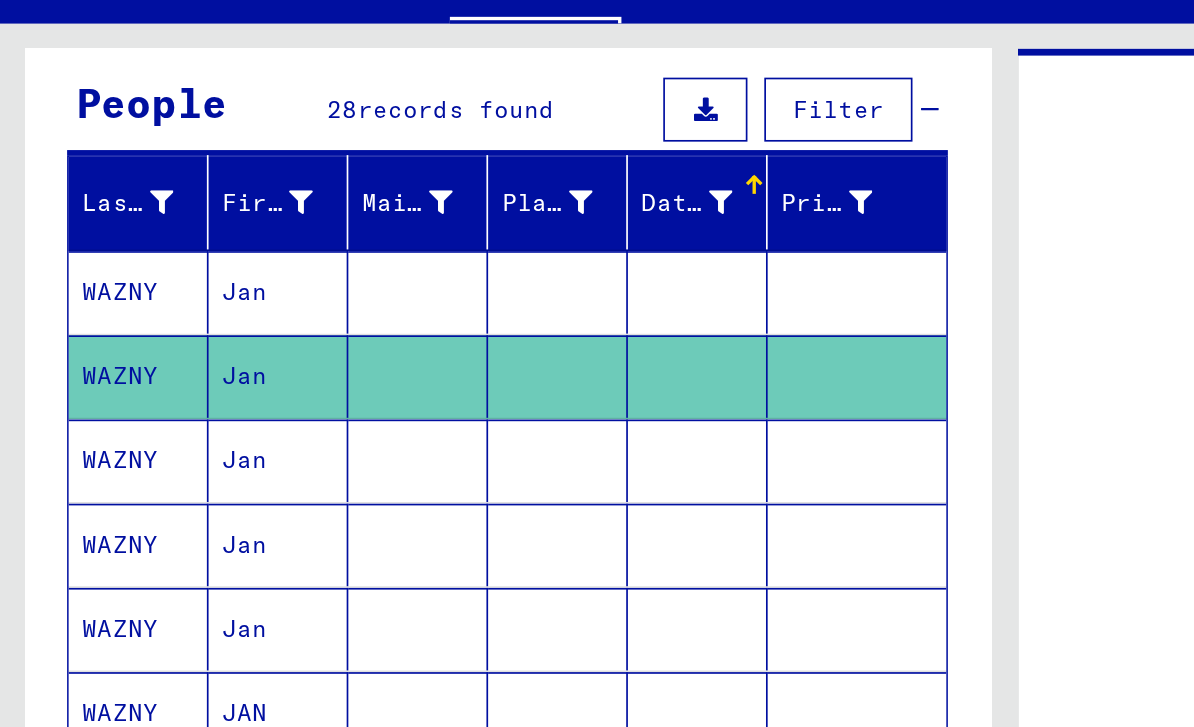 scroll, scrollTop: 0, scrollLeft: 0, axis: both 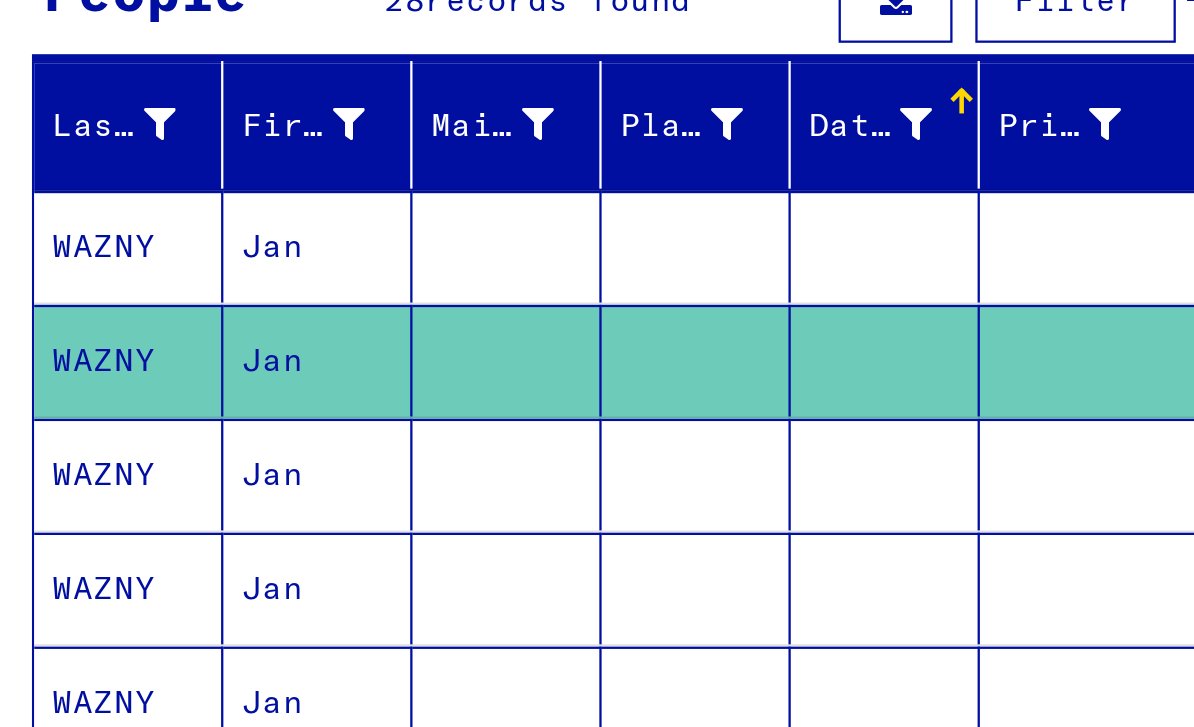 click at bounding box center [331, 405] 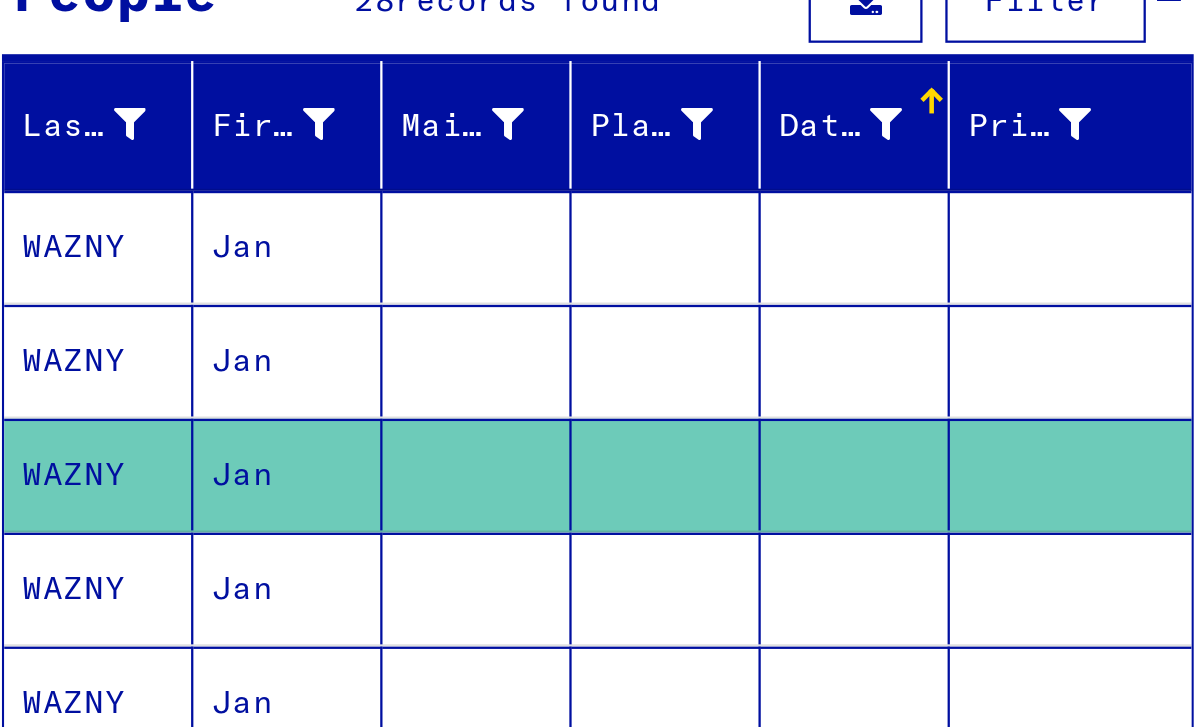 scroll, scrollTop: 0, scrollLeft: 0, axis: both 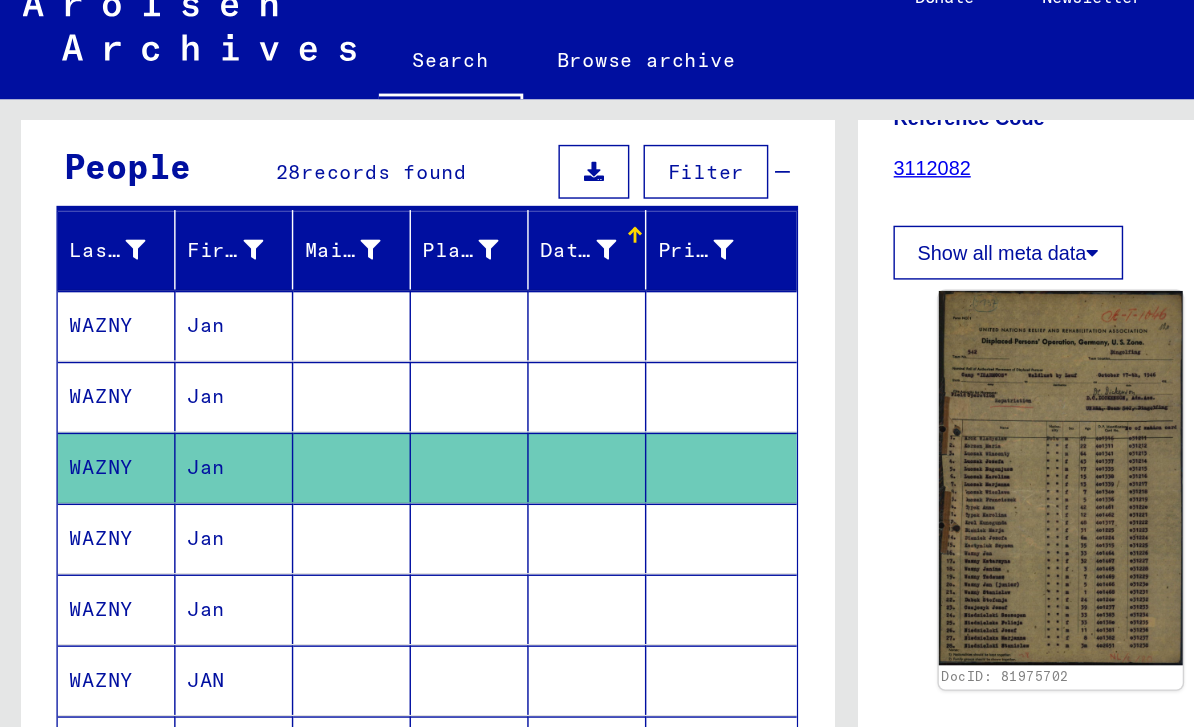 click at bounding box center (248, 455) 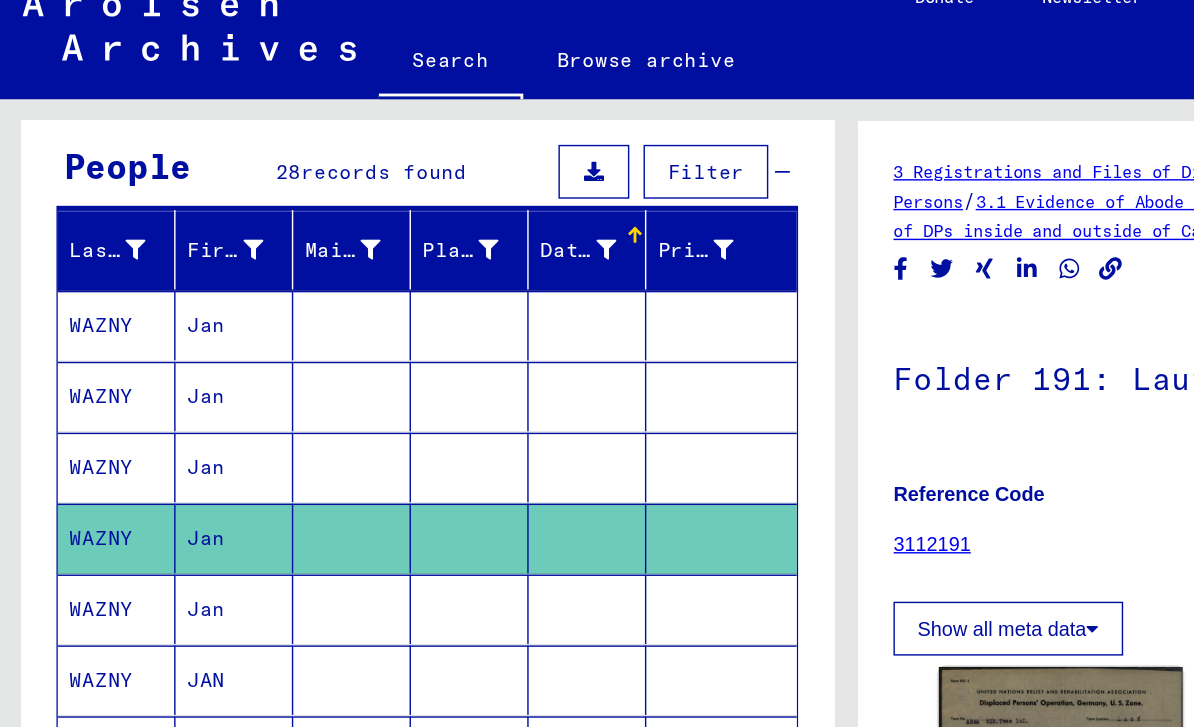 scroll, scrollTop: 0, scrollLeft: 0, axis: both 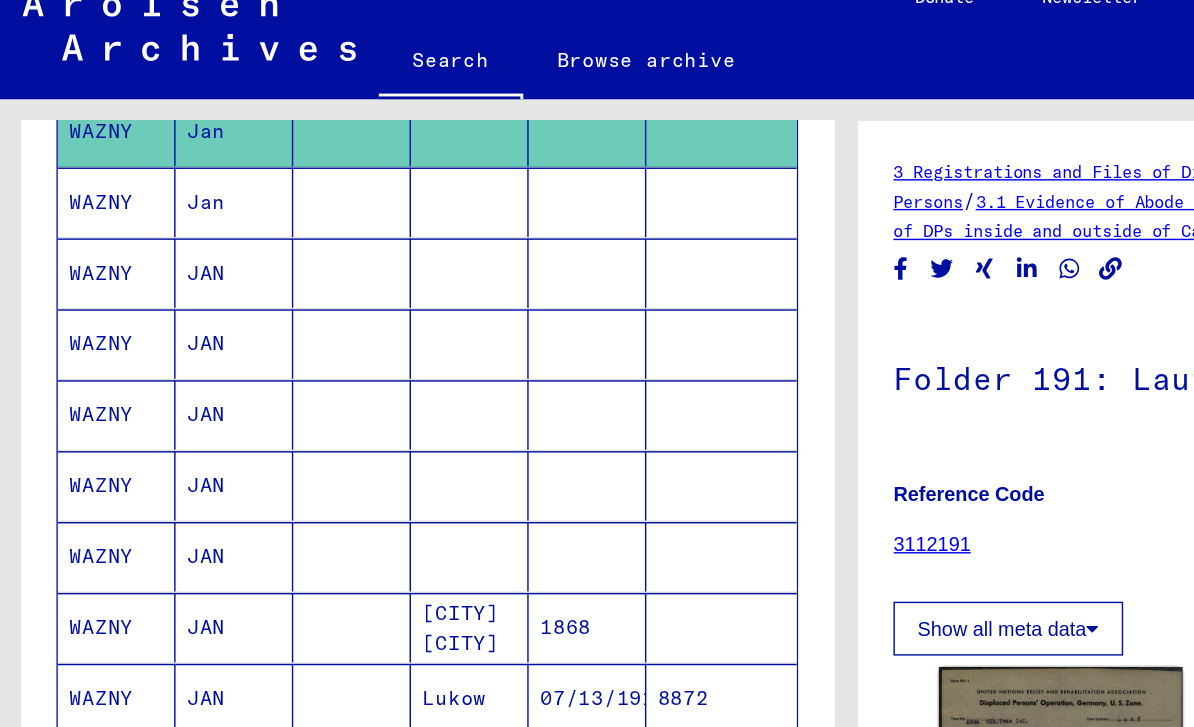 click at bounding box center (414, 468) 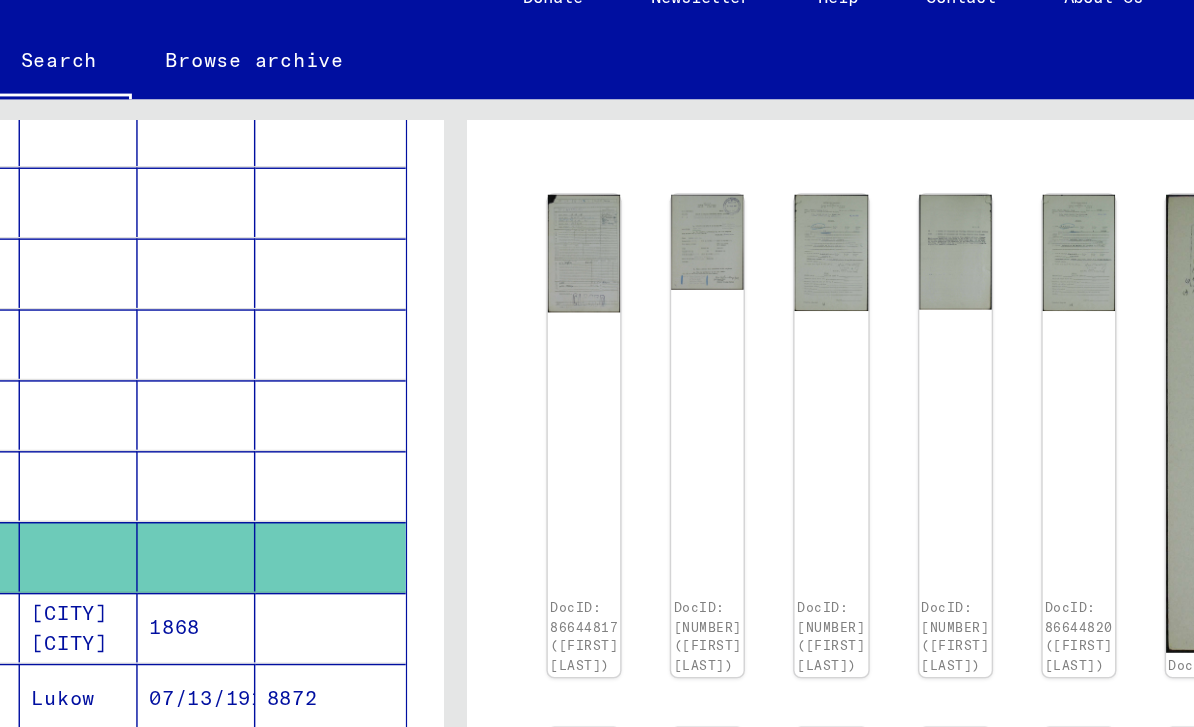 scroll, scrollTop: 183, scrollLeft: 0, axis: vertical 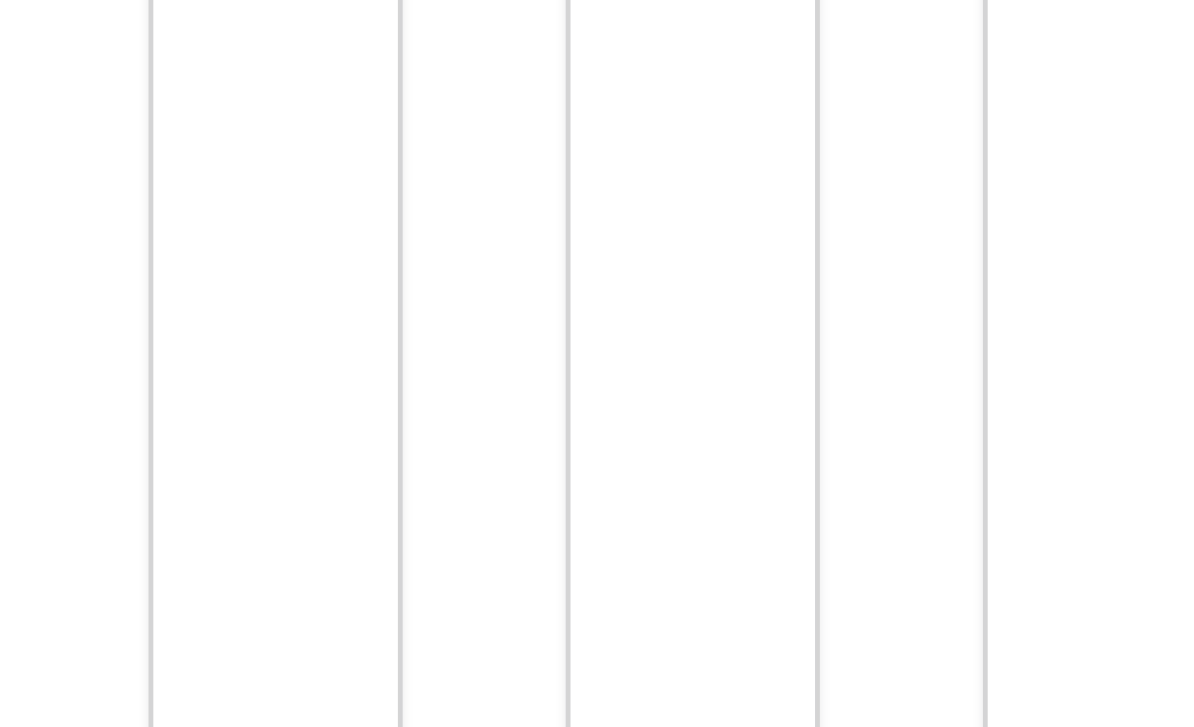 click 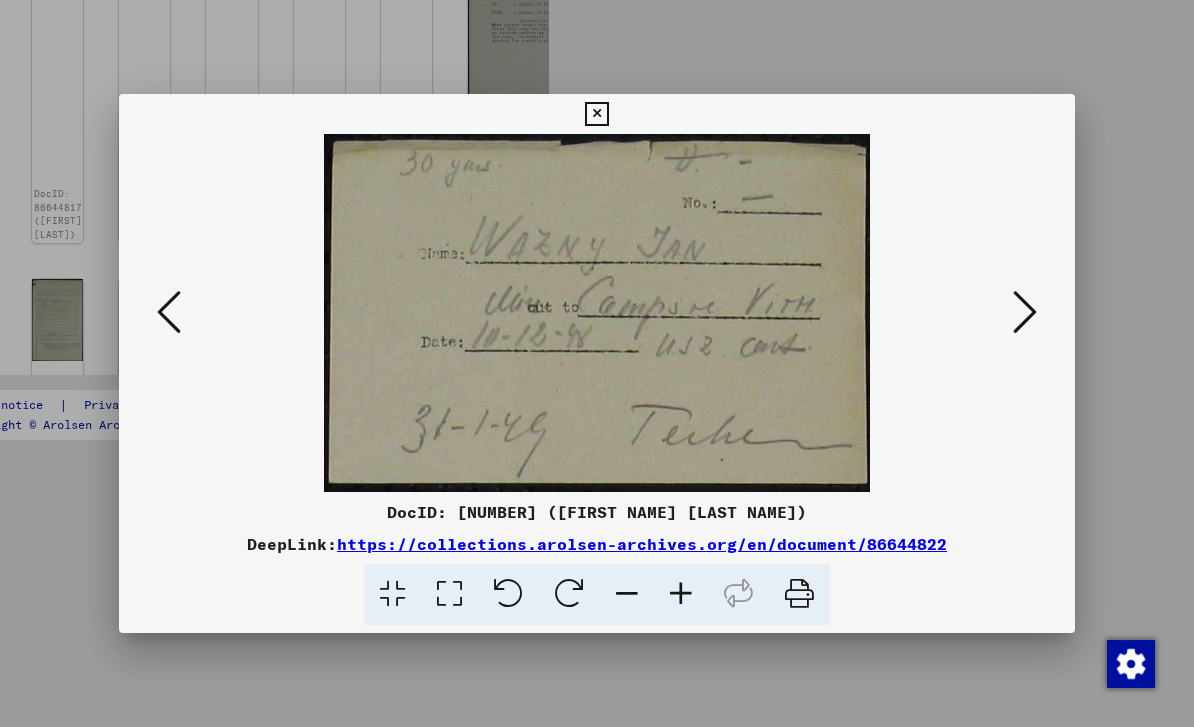 click at bounding box center [169, 312] 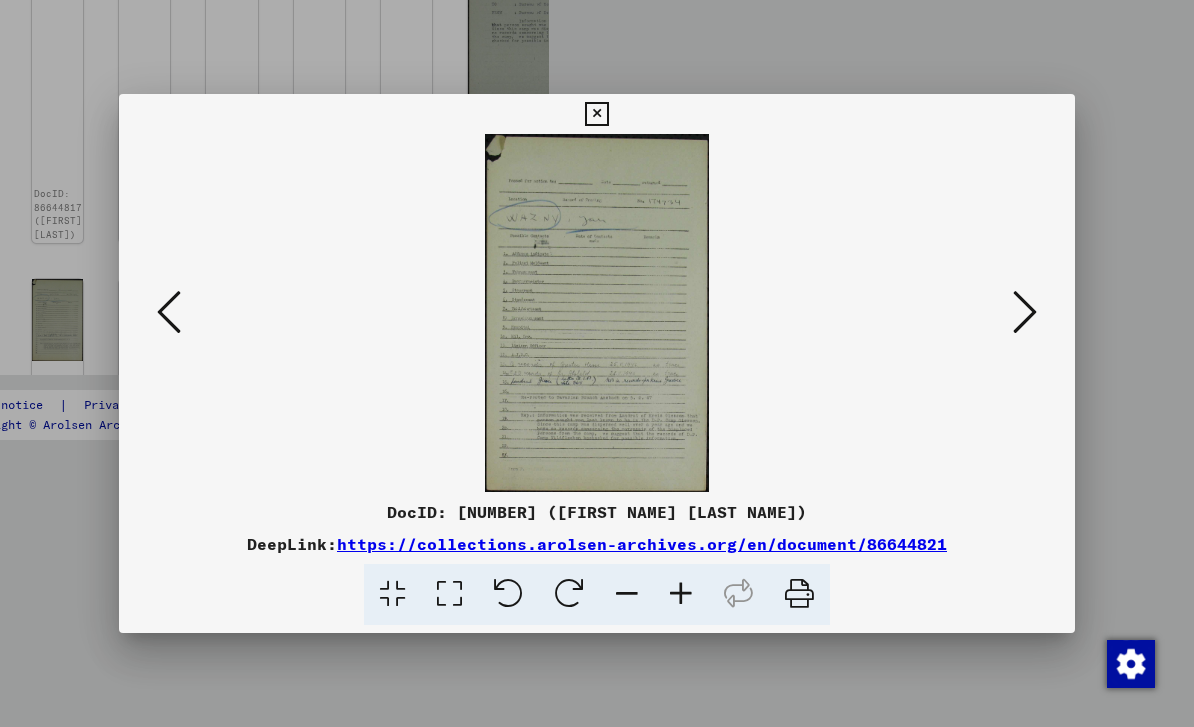 click at bounding box center (169, 312) 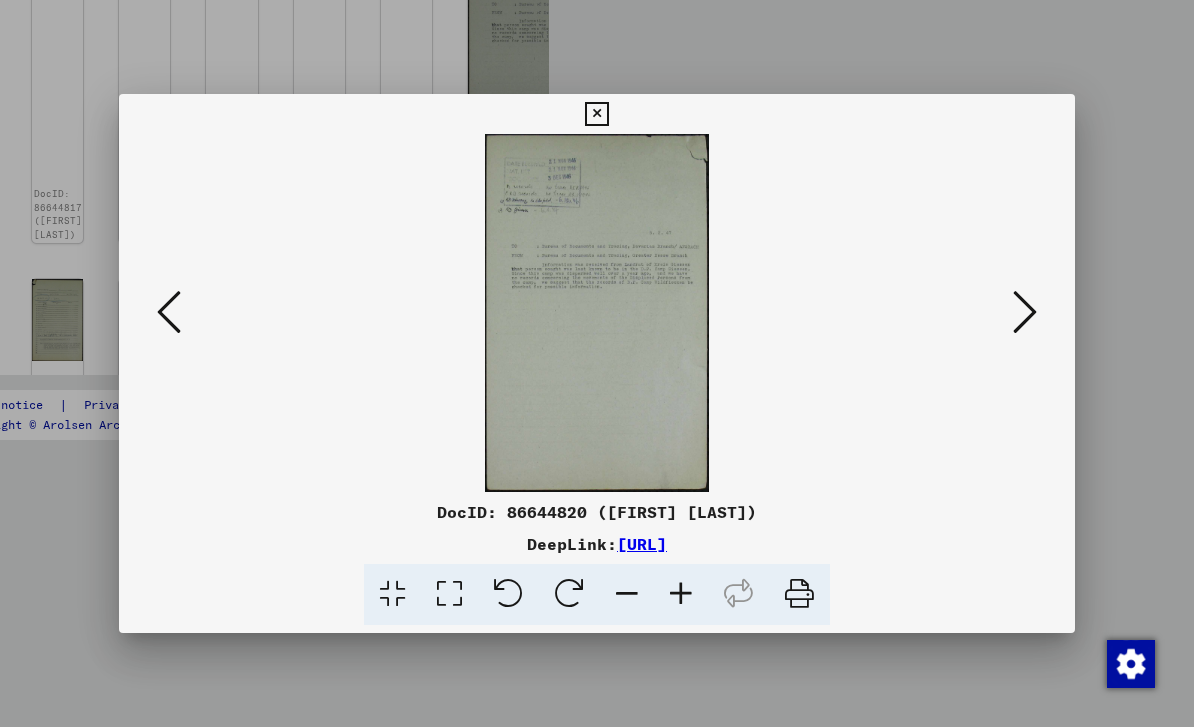 click at bounding box center [169, 312] 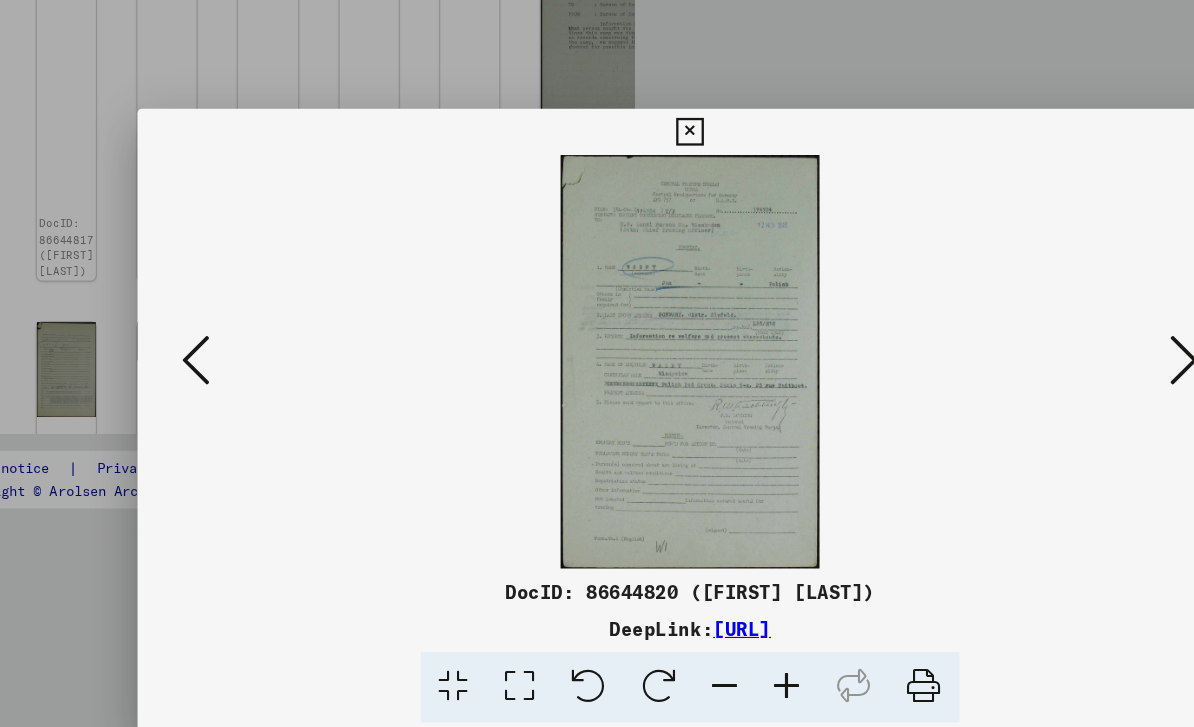 click at bounding box center [169, 312] 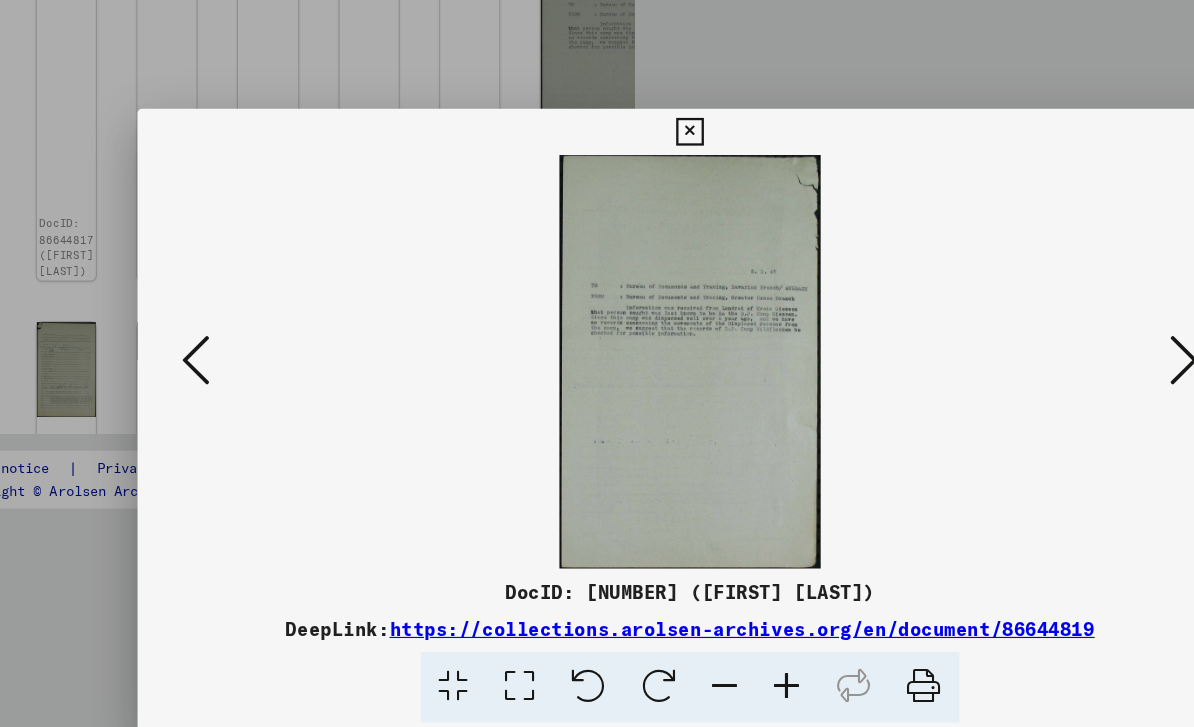 click at bounding box center [169, 312] 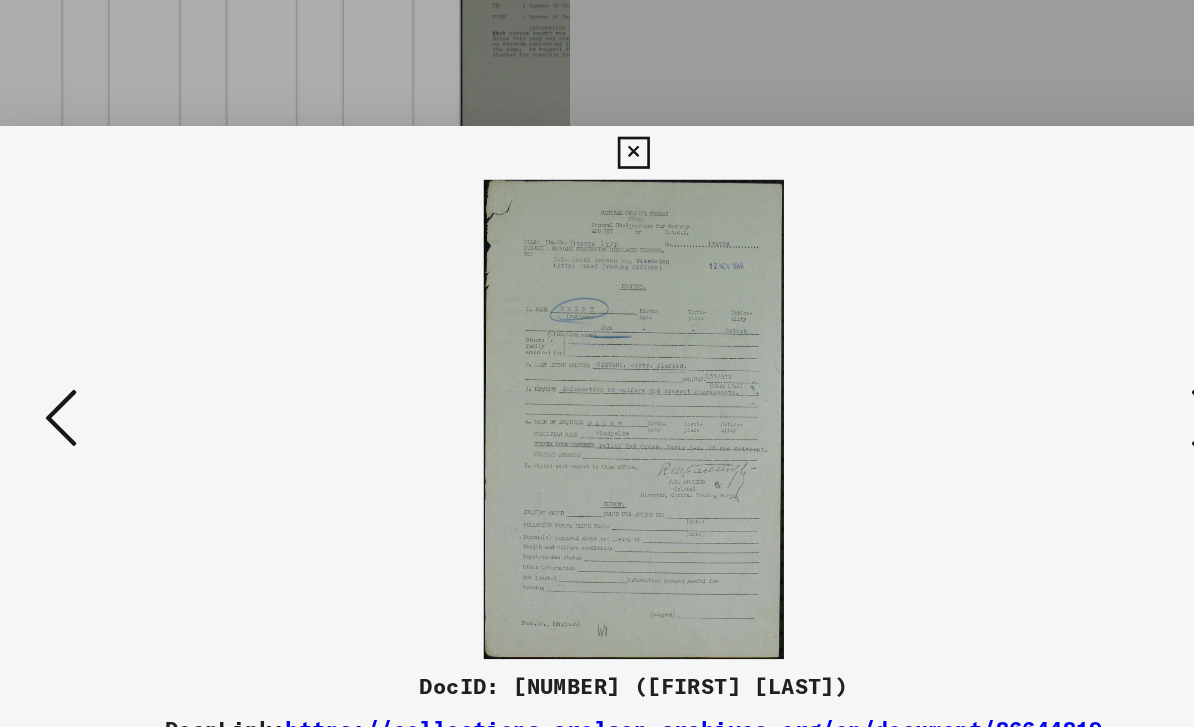click at bounding box center [169, 312] 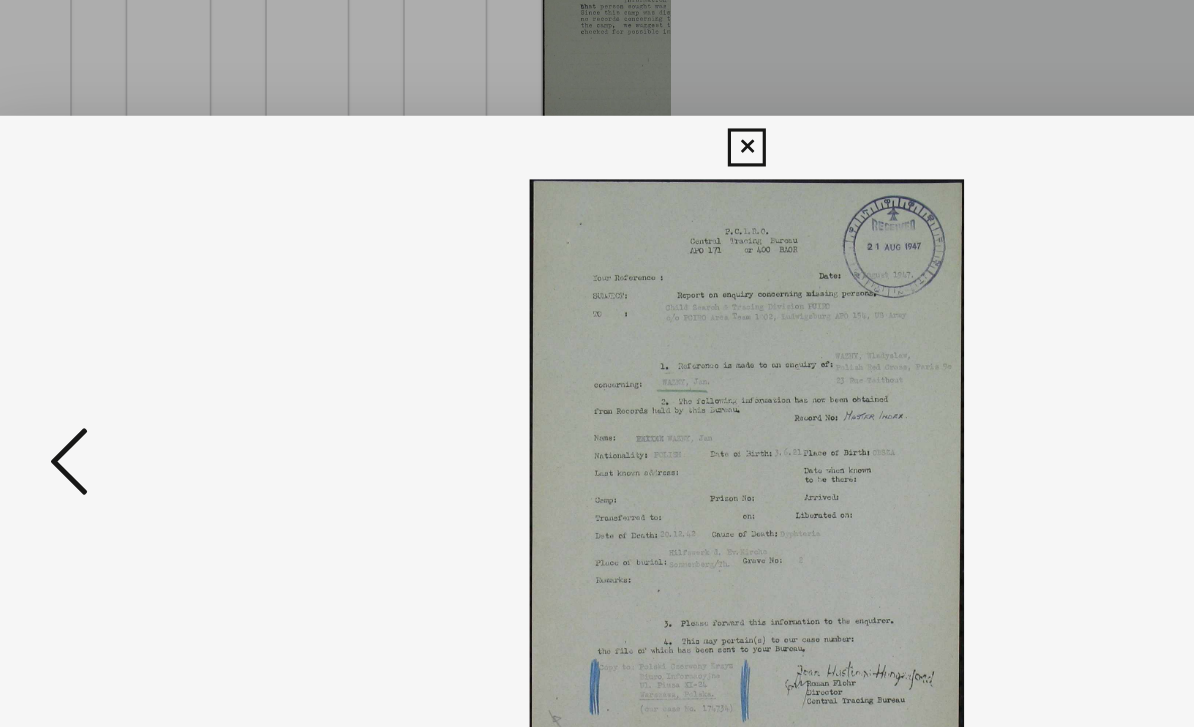click at bounding box center (169, 312) 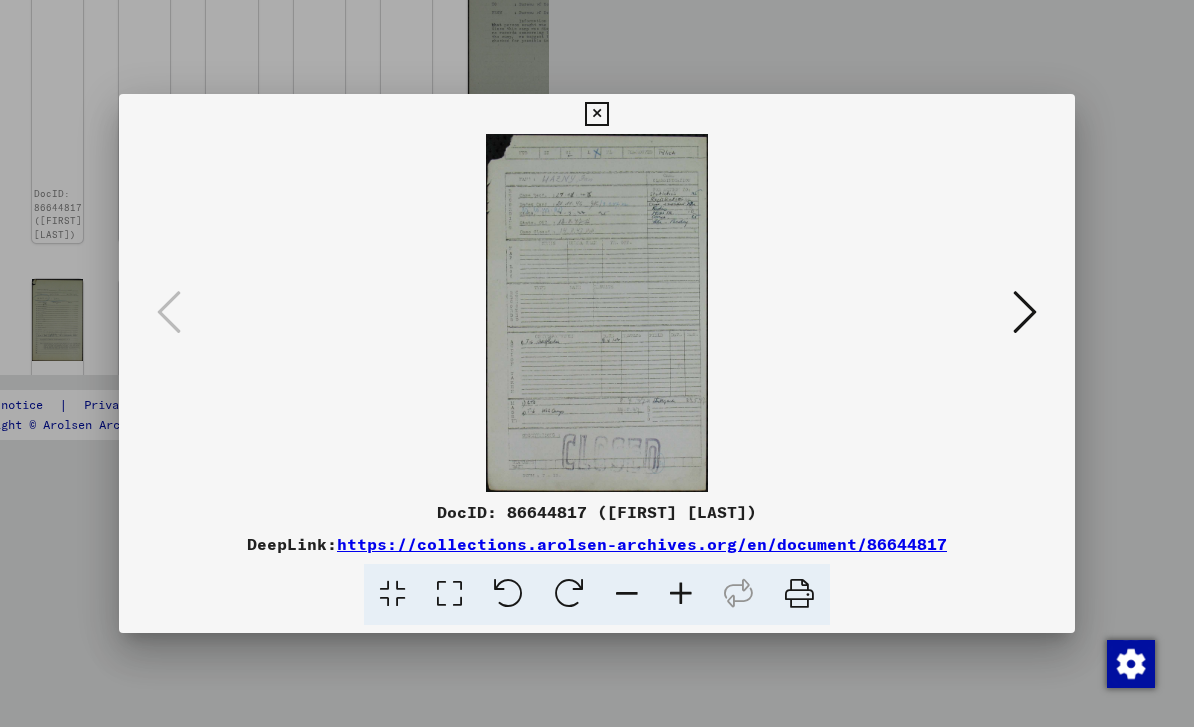 click at bounding box center (1025, 313) 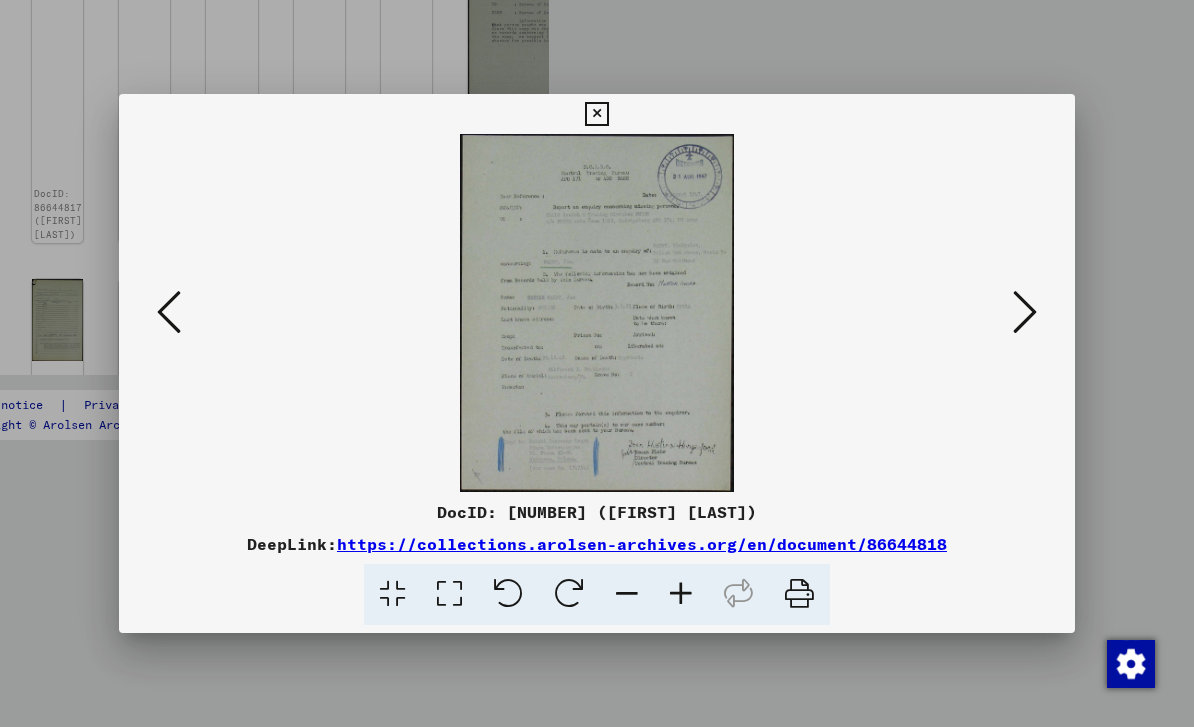 click at bounding box center (1025, 312) 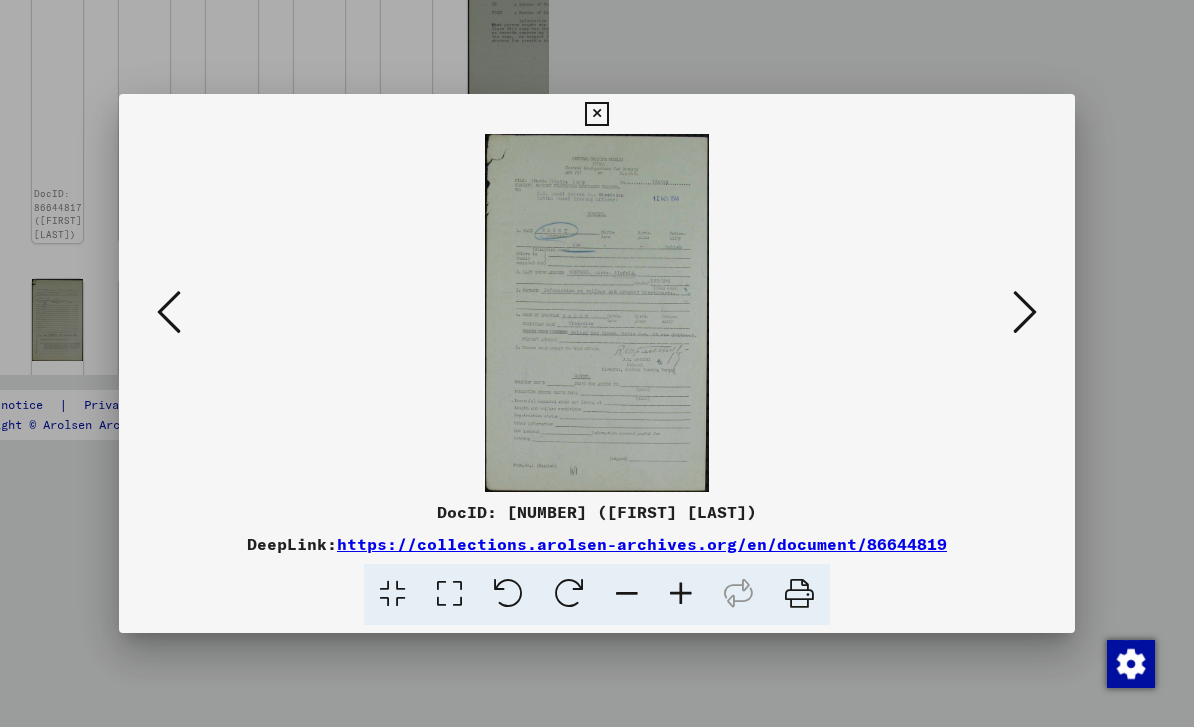 click at bounding box center [1025, 312] 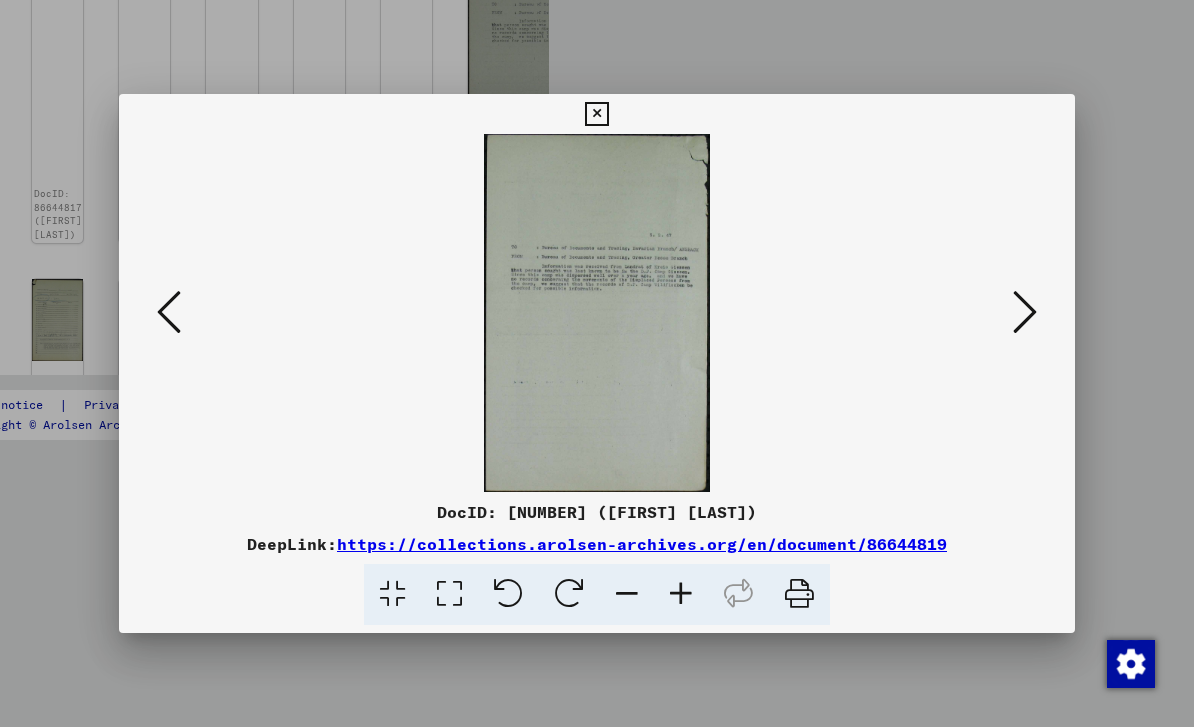 click at bounding box center (1025, 313) 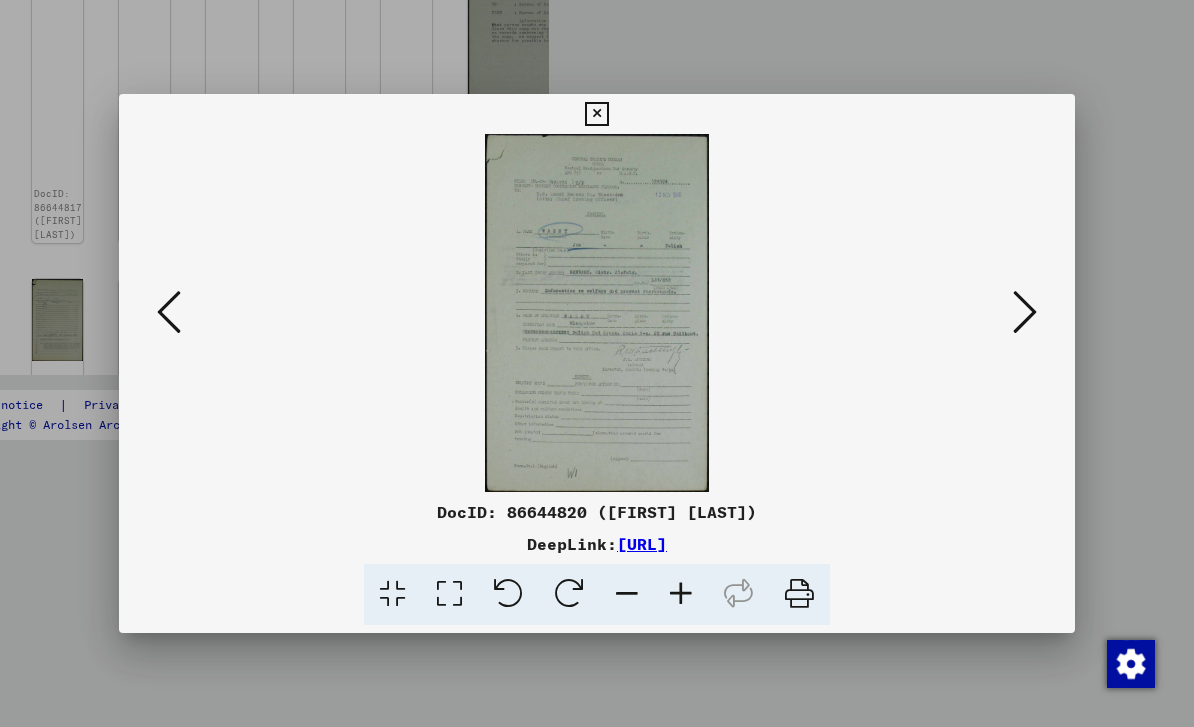 click at bounding box center (1025, 312) 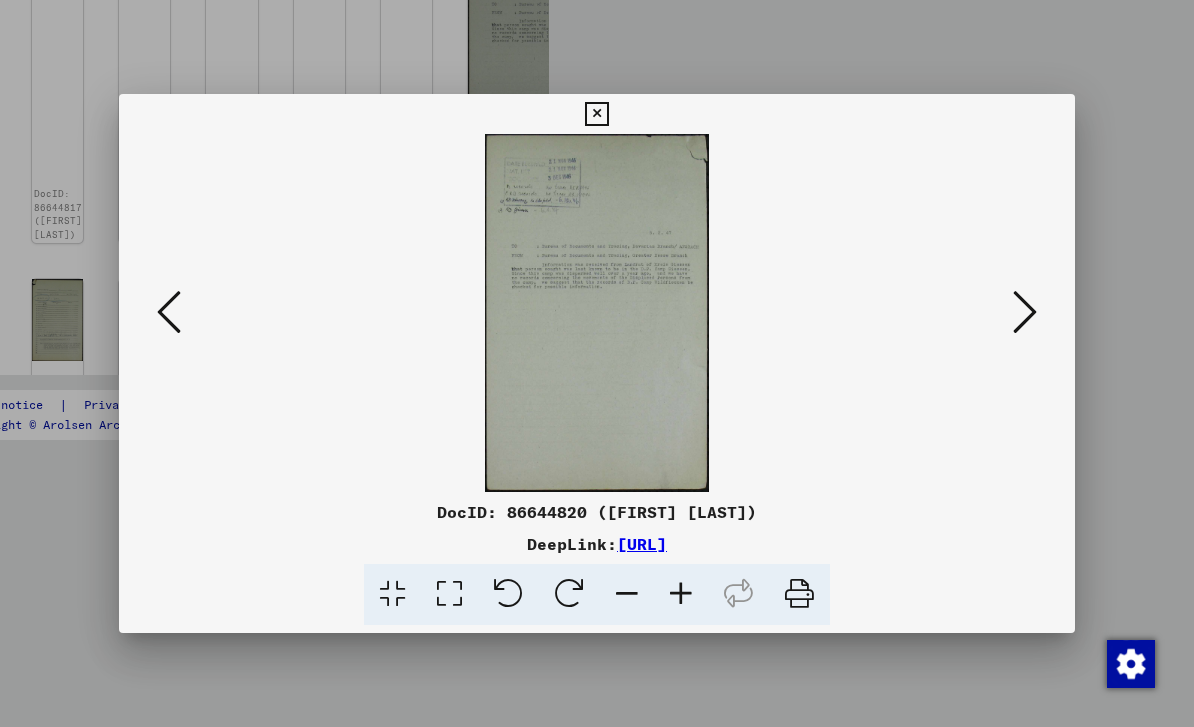 click at bounding box center [1025, 312] 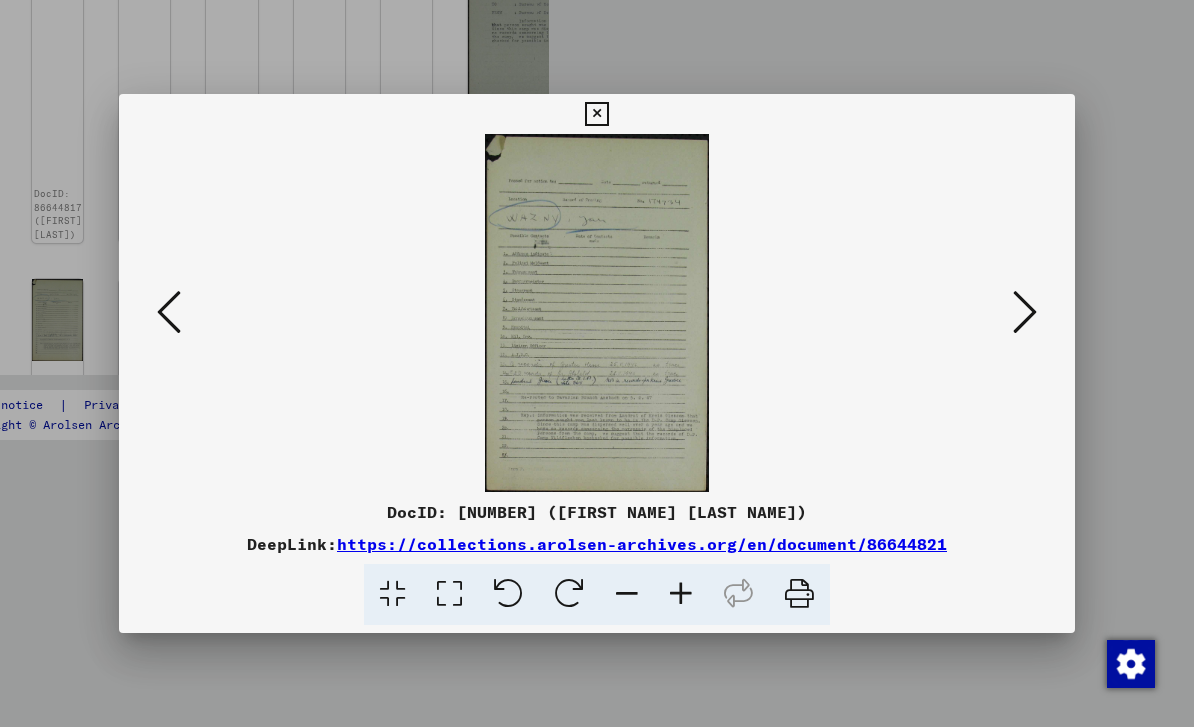 click at bounding box center (1025, 312) 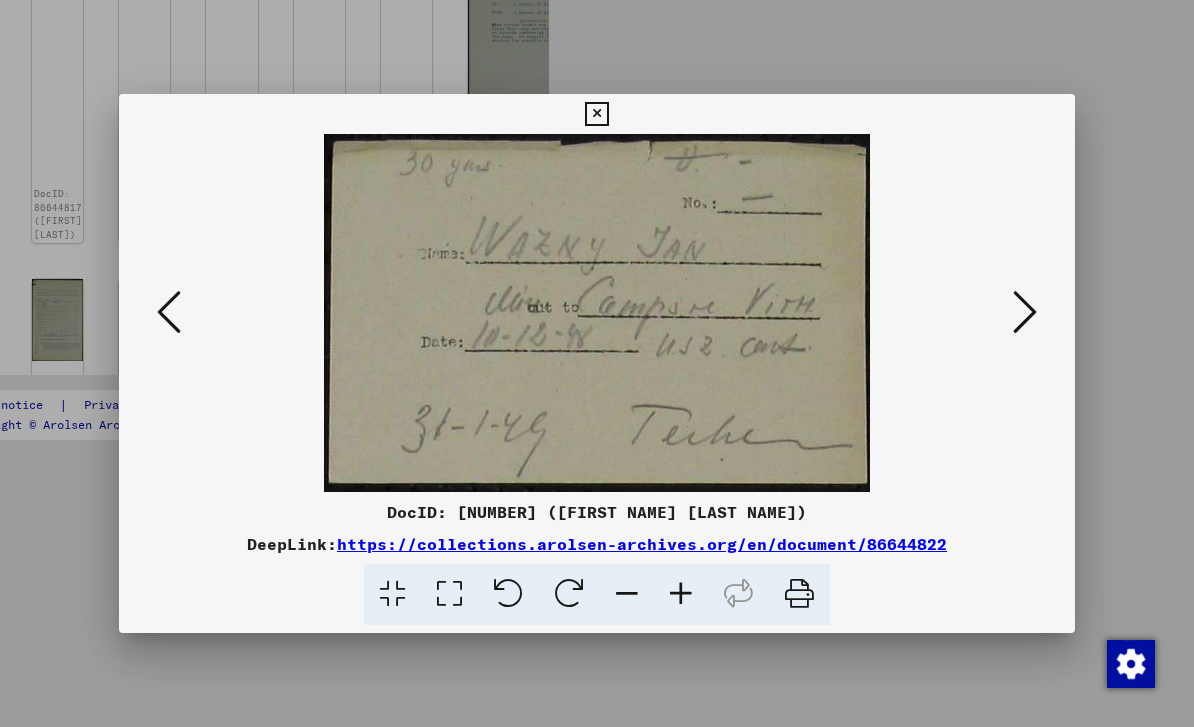 click at bounding box center (1025, 312) 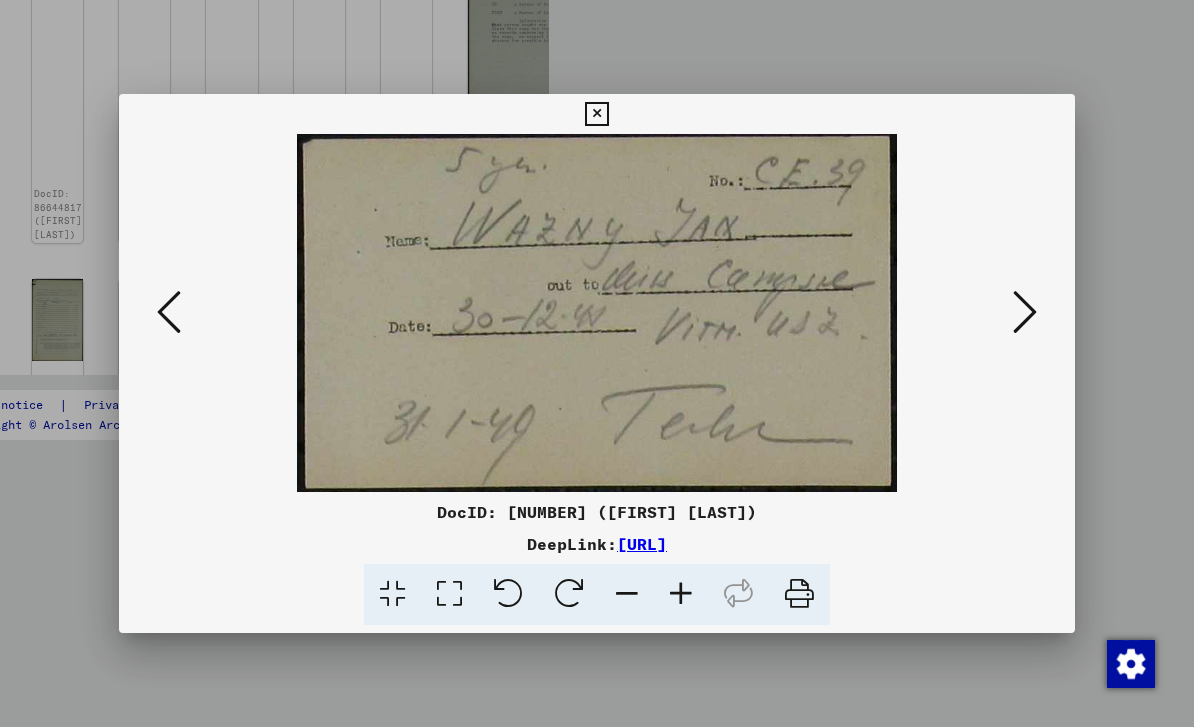 click at bounding box center [1025, 312] 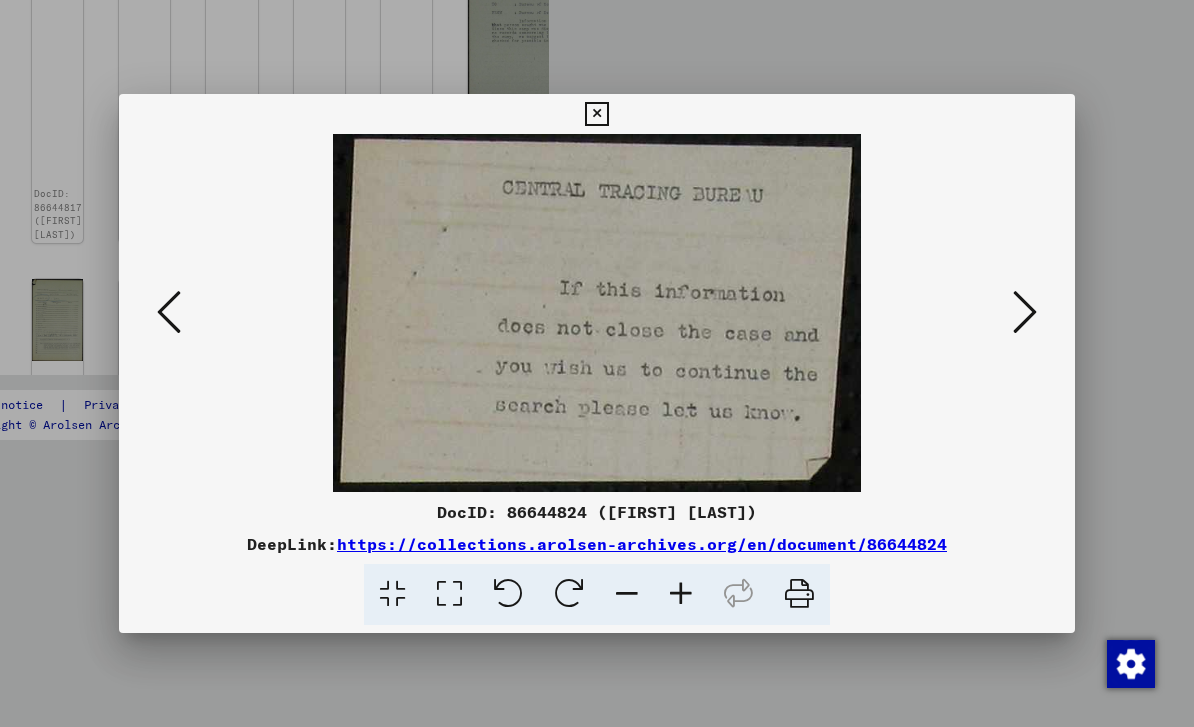 click at bounding box center (1025, 313) 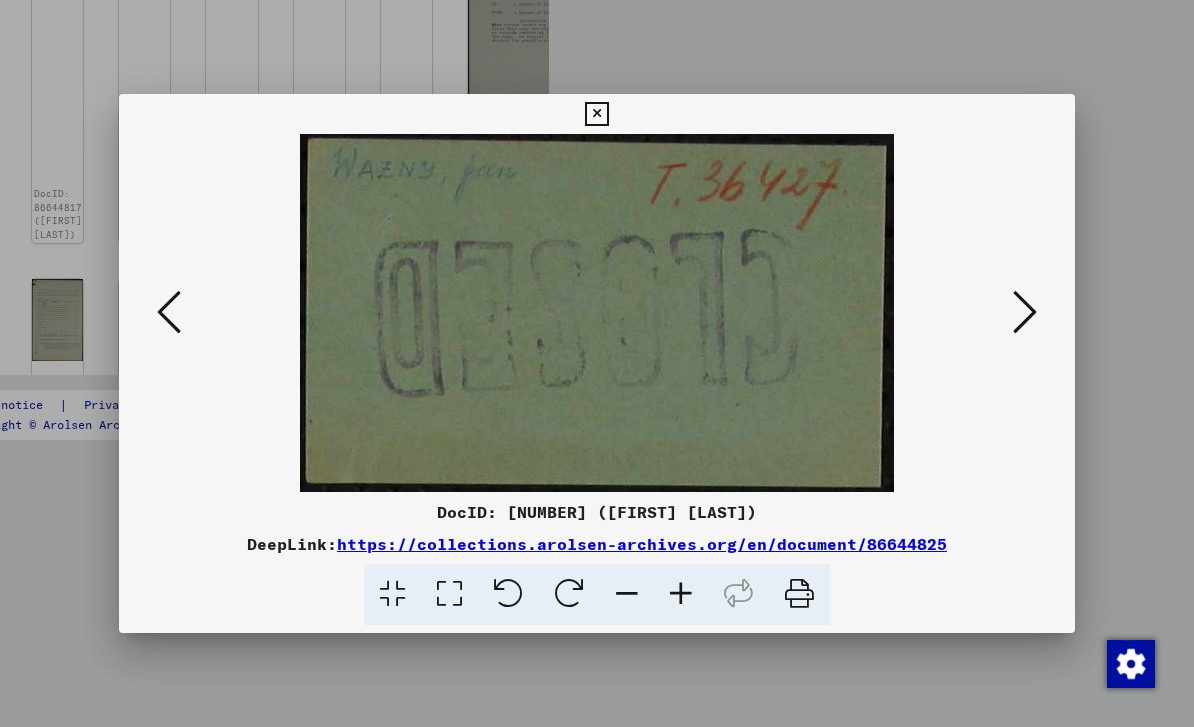 click at bounding box center [596, 313] 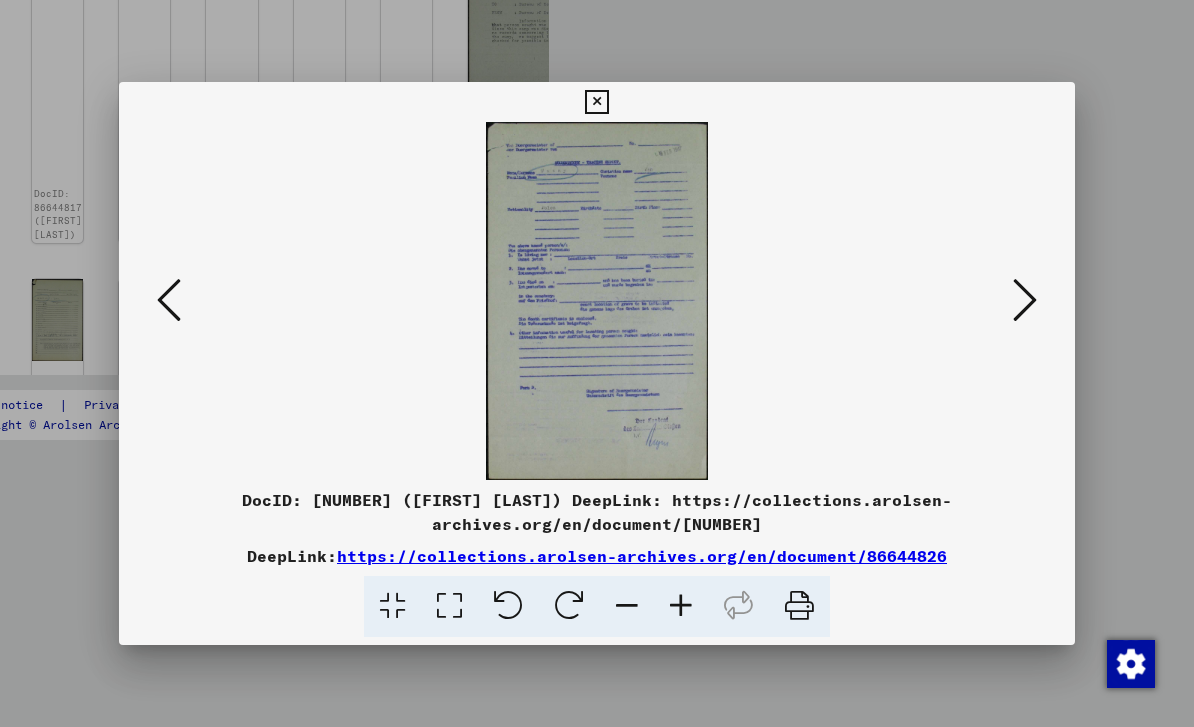 click at bounding box center (1025, 301) 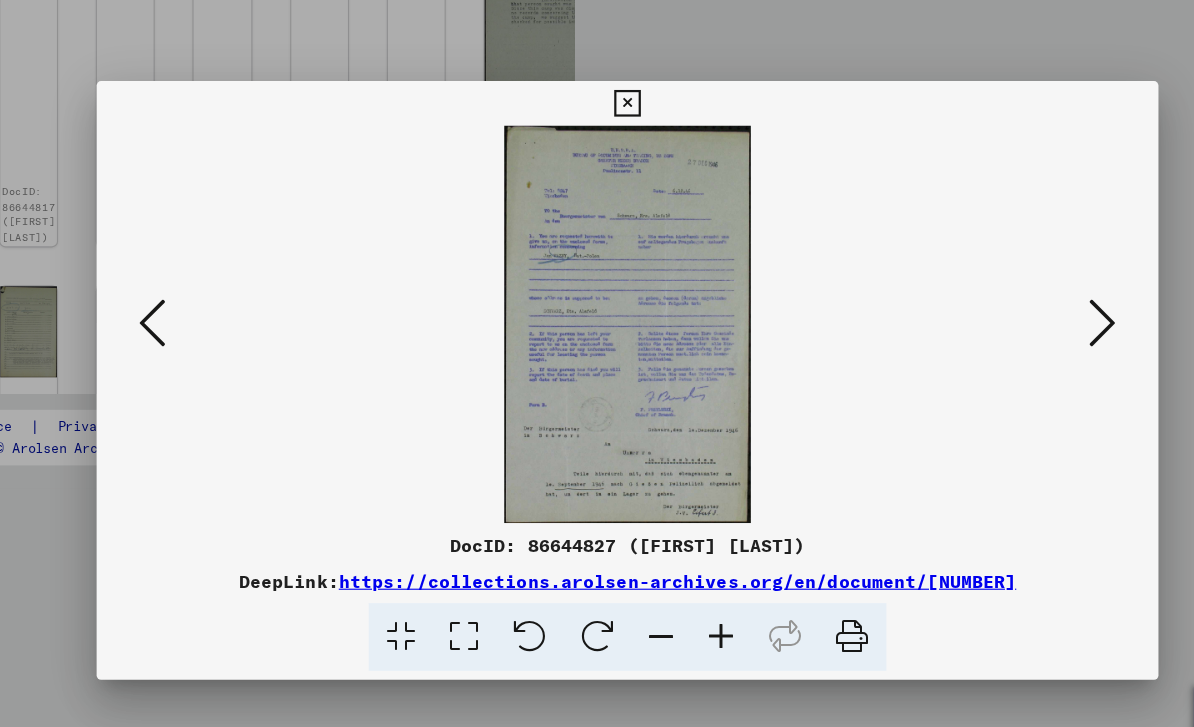 click at bounding box center [1025, 313] 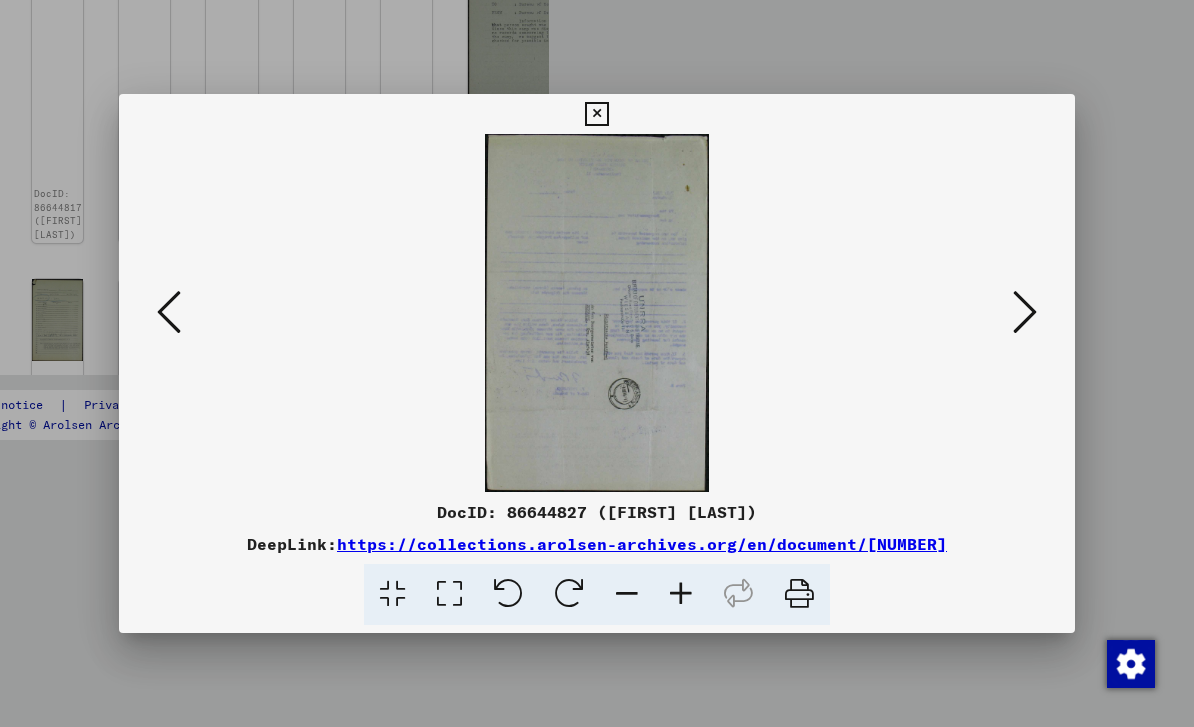 click at bounding box center [1025, 312] 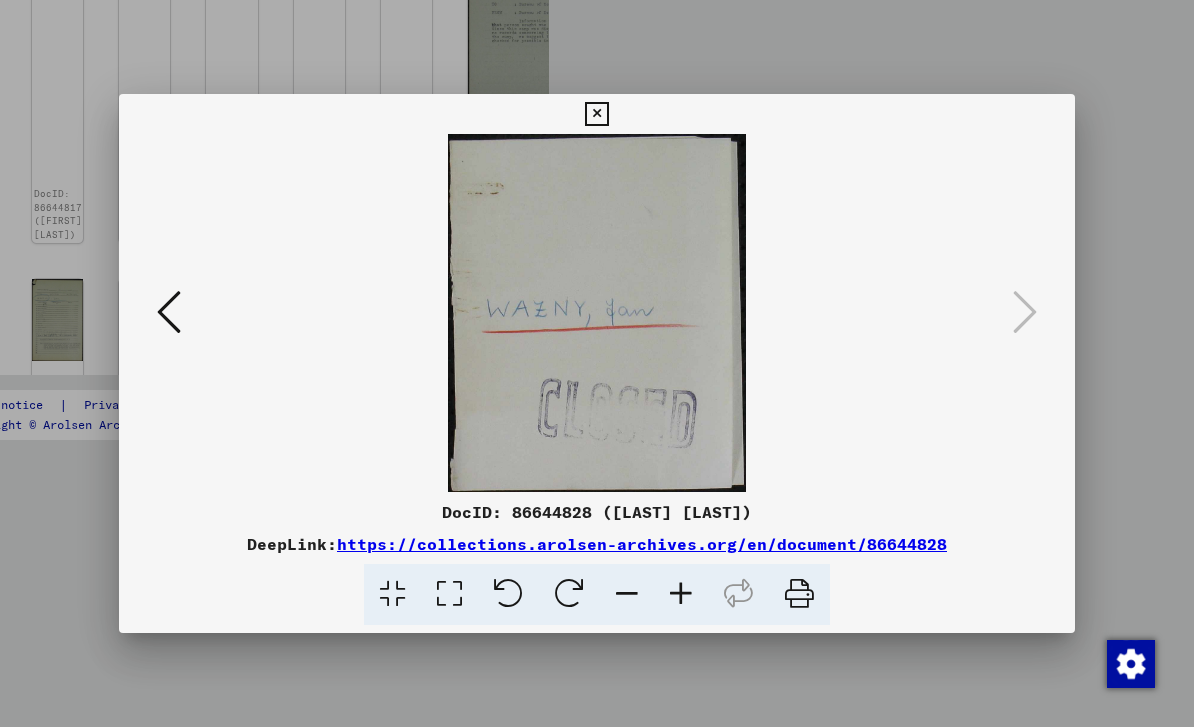 click at bounding box center [596, 313] 